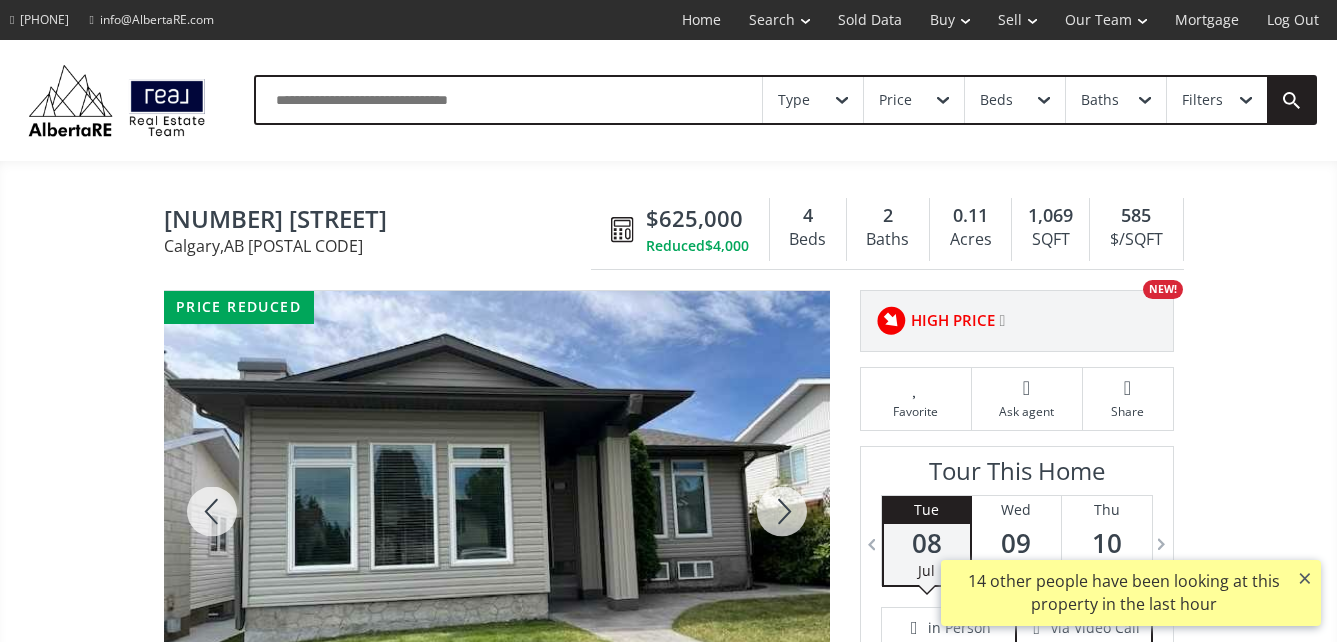 scroll, scrollTop: 200, scrollLeft: 0, axis: vertical 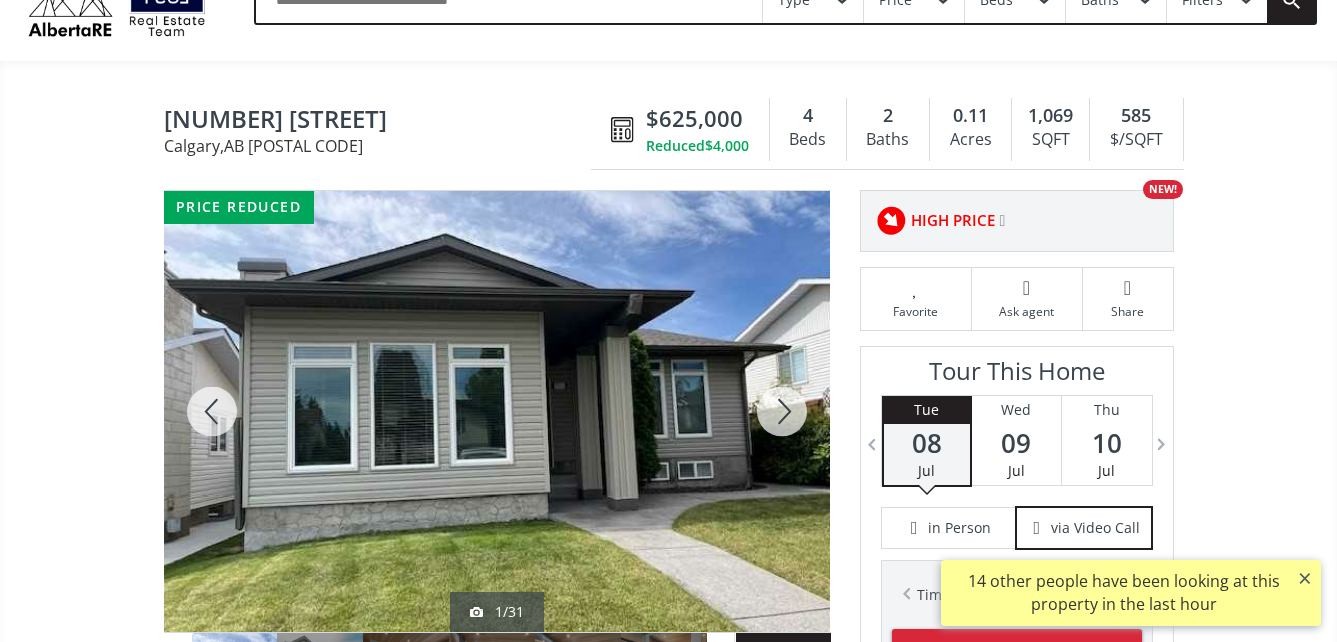 click at bounding box center (497, 411) 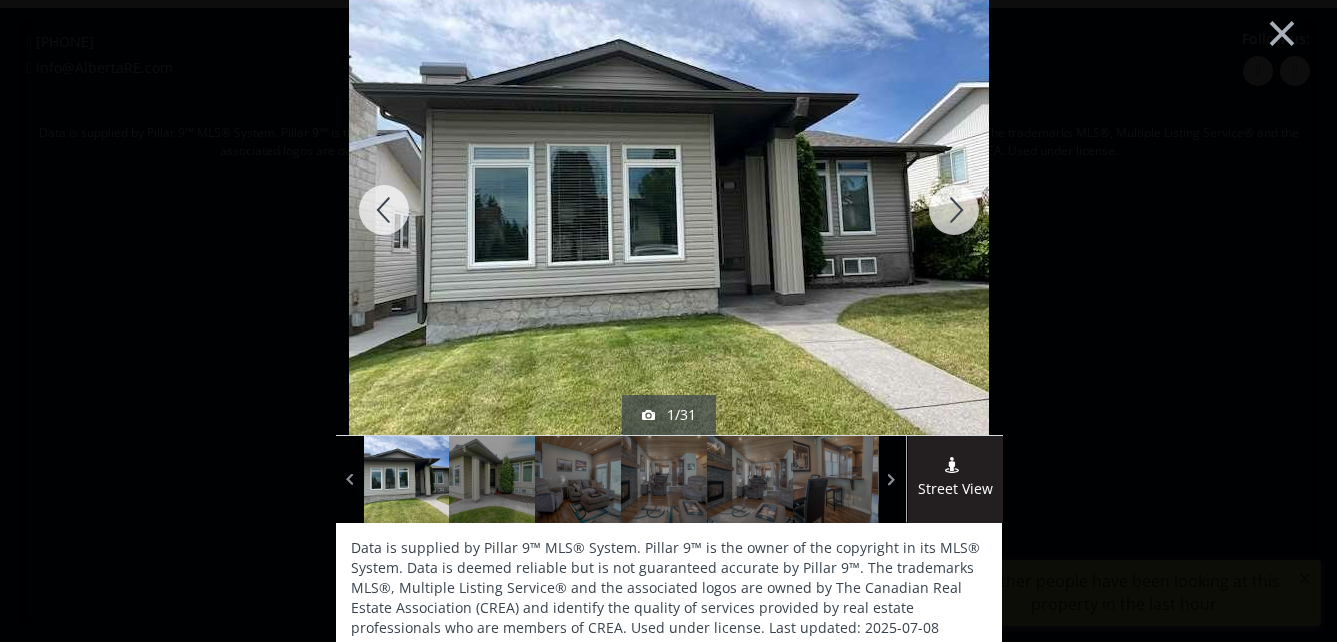 scroll, scrollTop: 0, scrollLeft: 0, axis: both 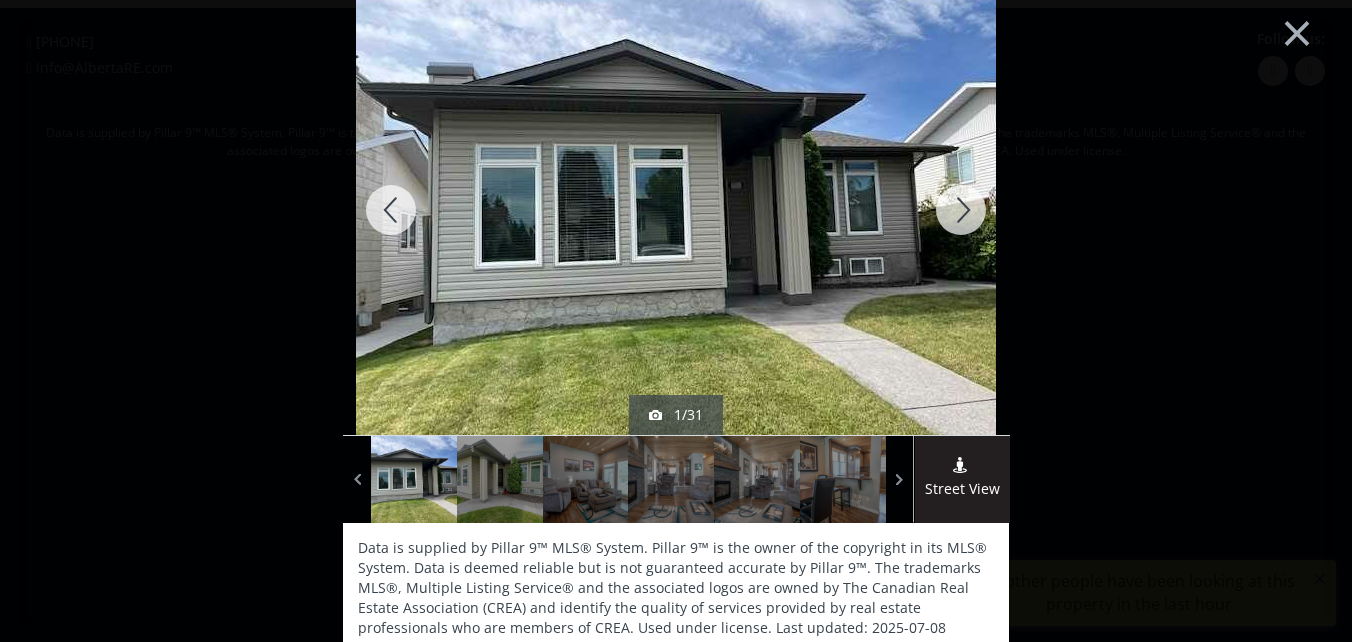 click at bounding box center [961, 210] 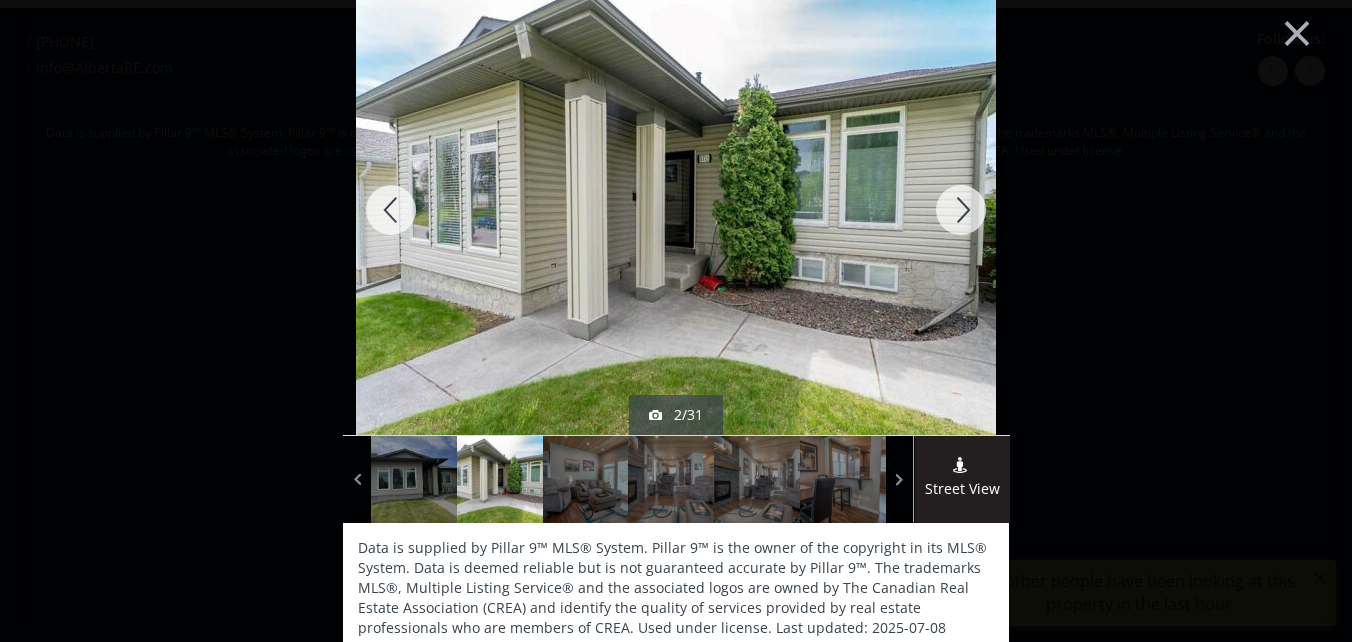 click at bounding box center (961, 210) 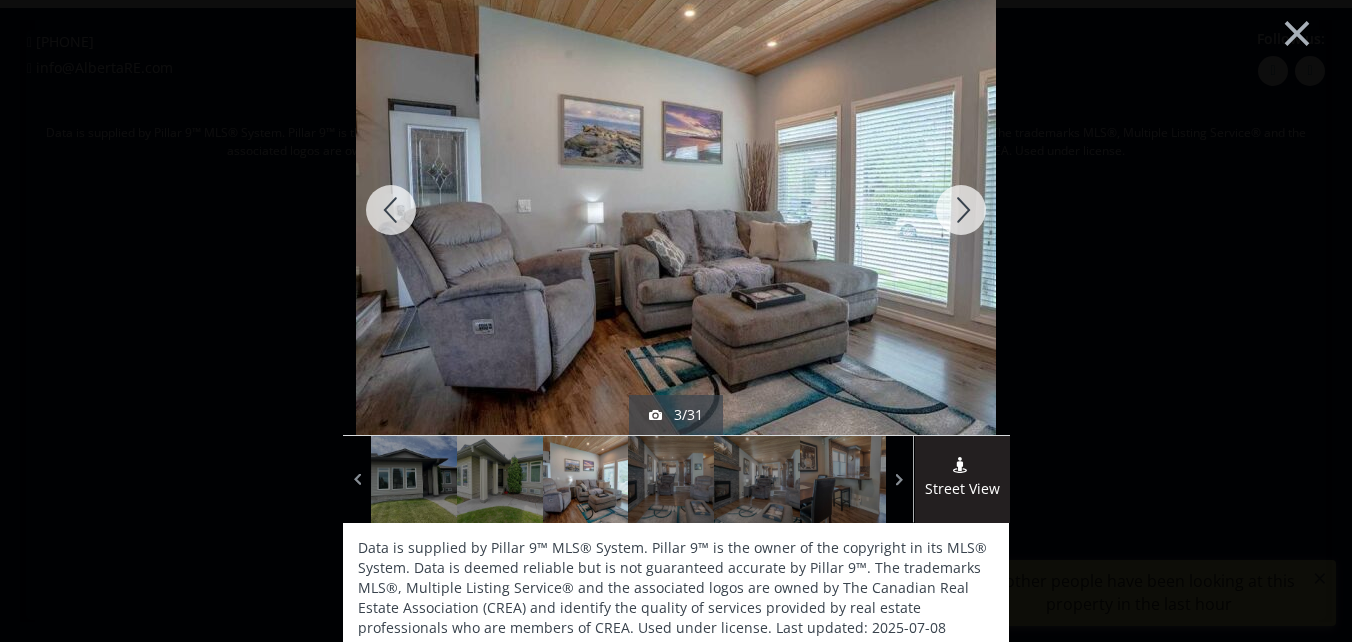 click at bounding box center [961, 210] 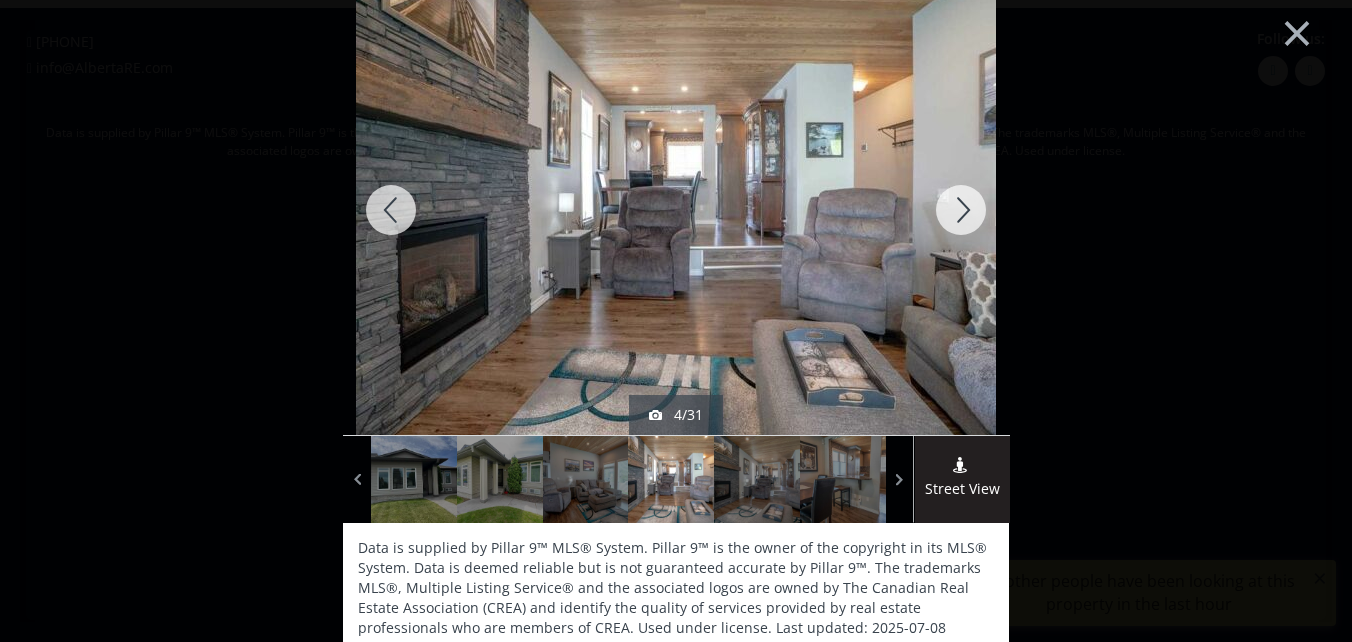 click at bounding box center [961, 210] 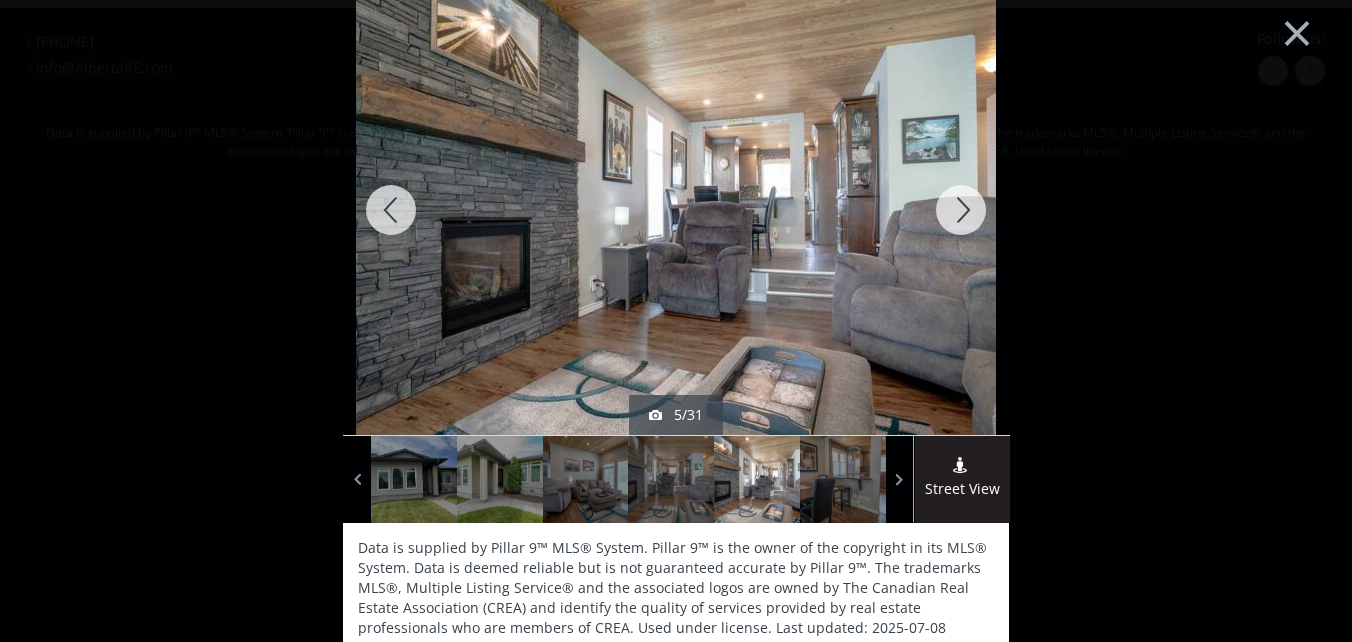 click at bounding box center (961, 210) 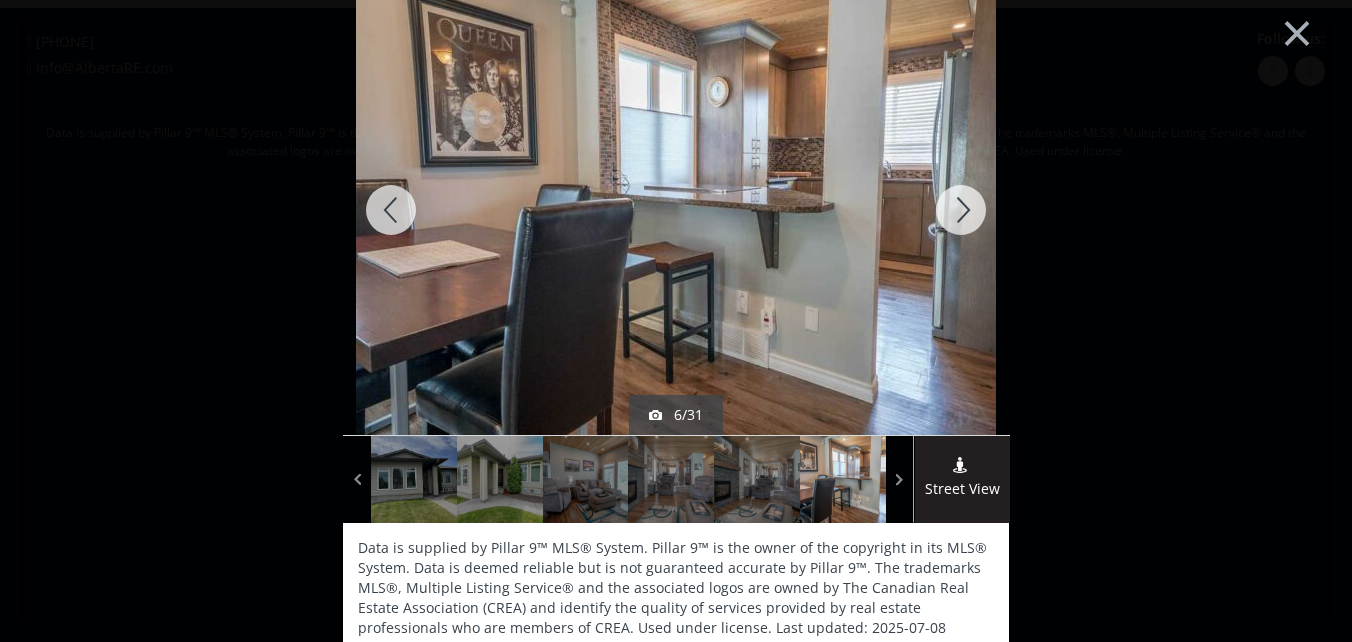 click at bounding box center (961, 210) 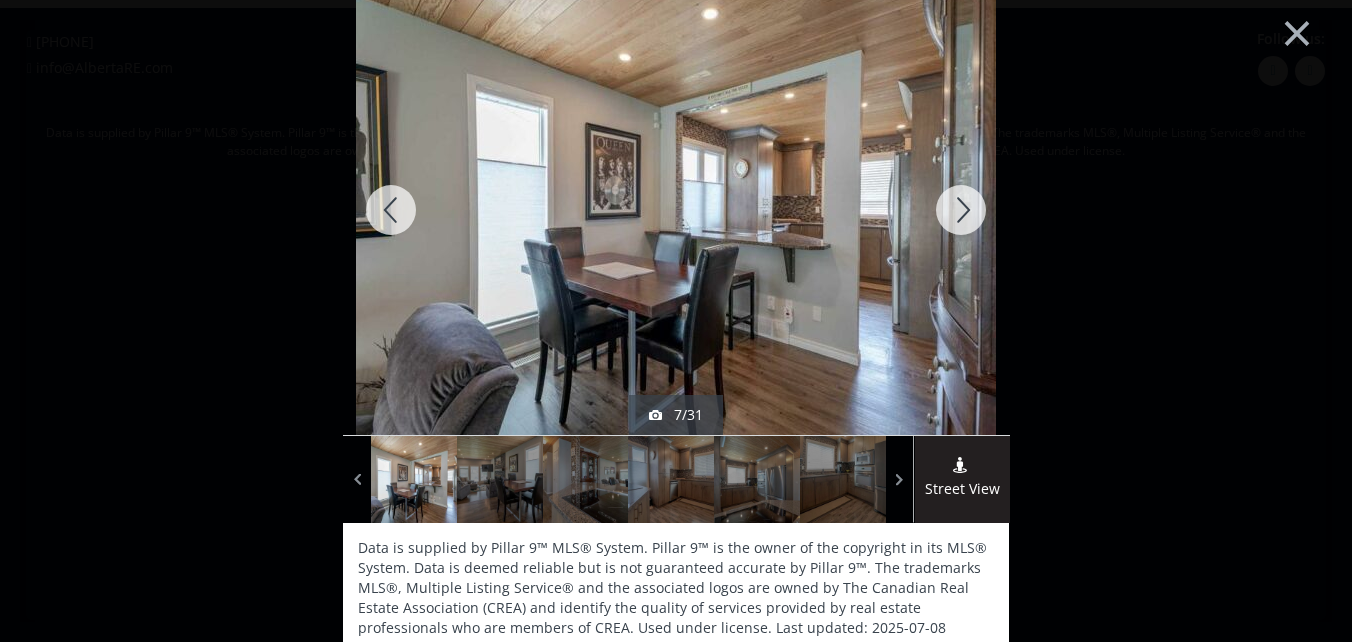 click at bounding box center (961, 210) 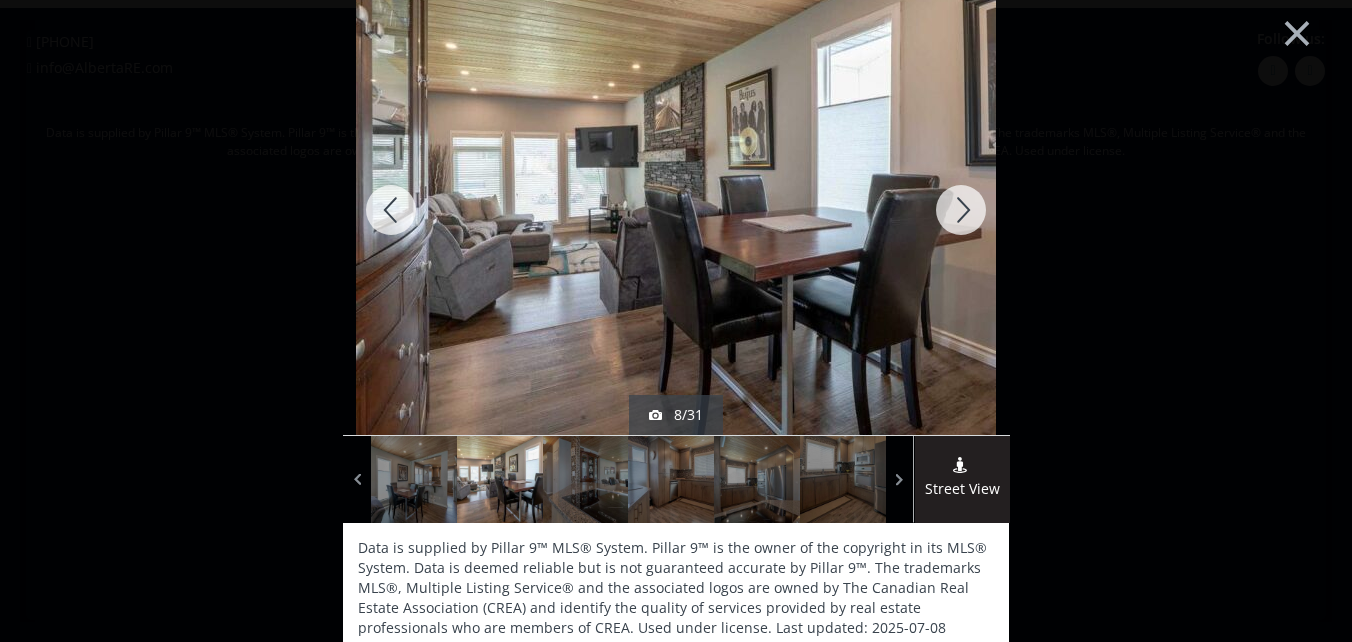 click at bounding box center [961, 210] 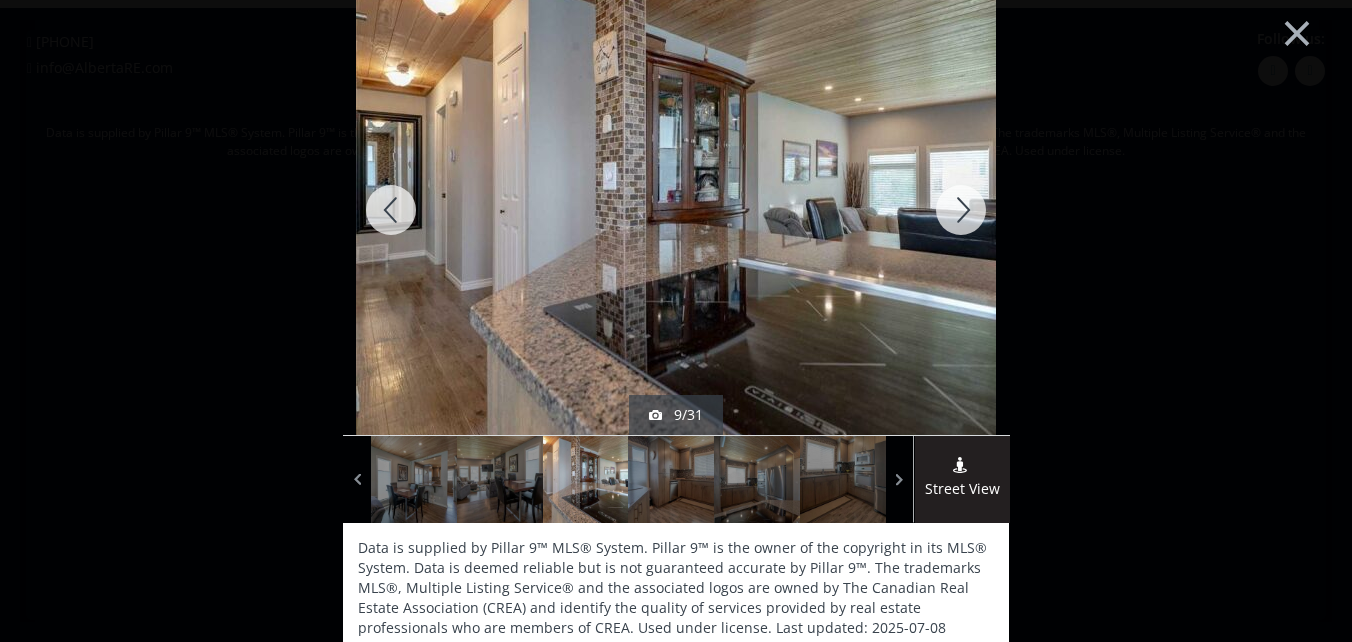 click at bounding box center (961, 210) 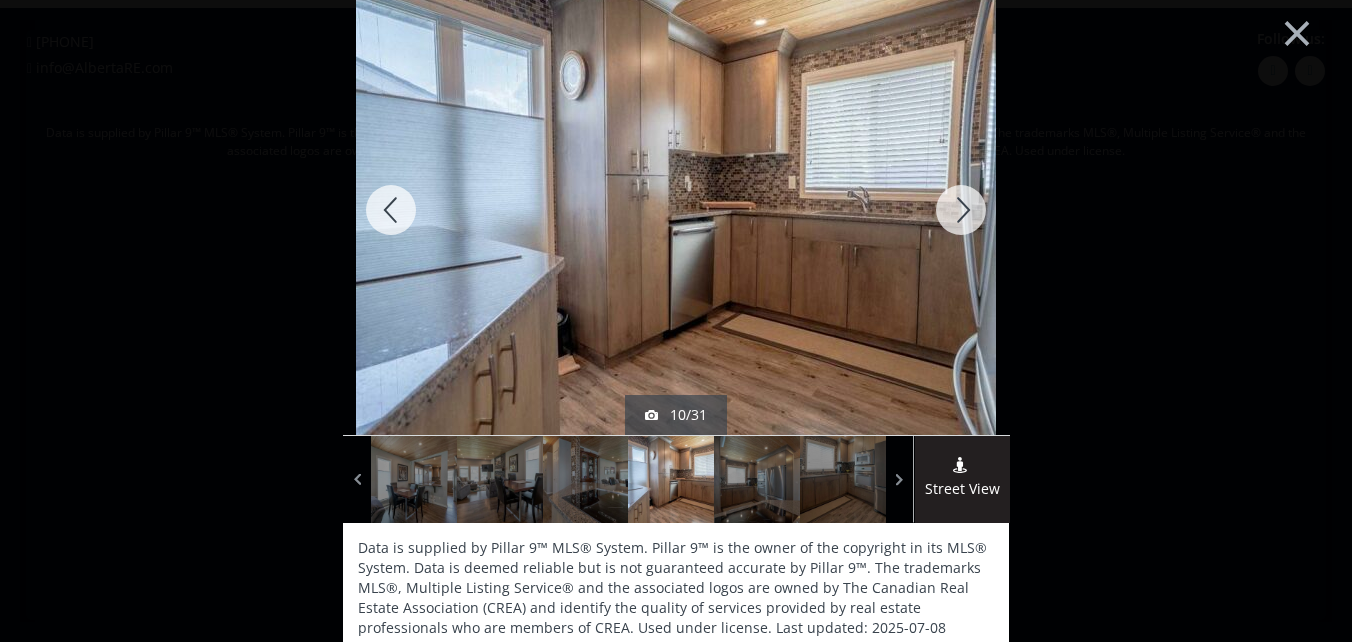 click at bounding box center [961, 210] 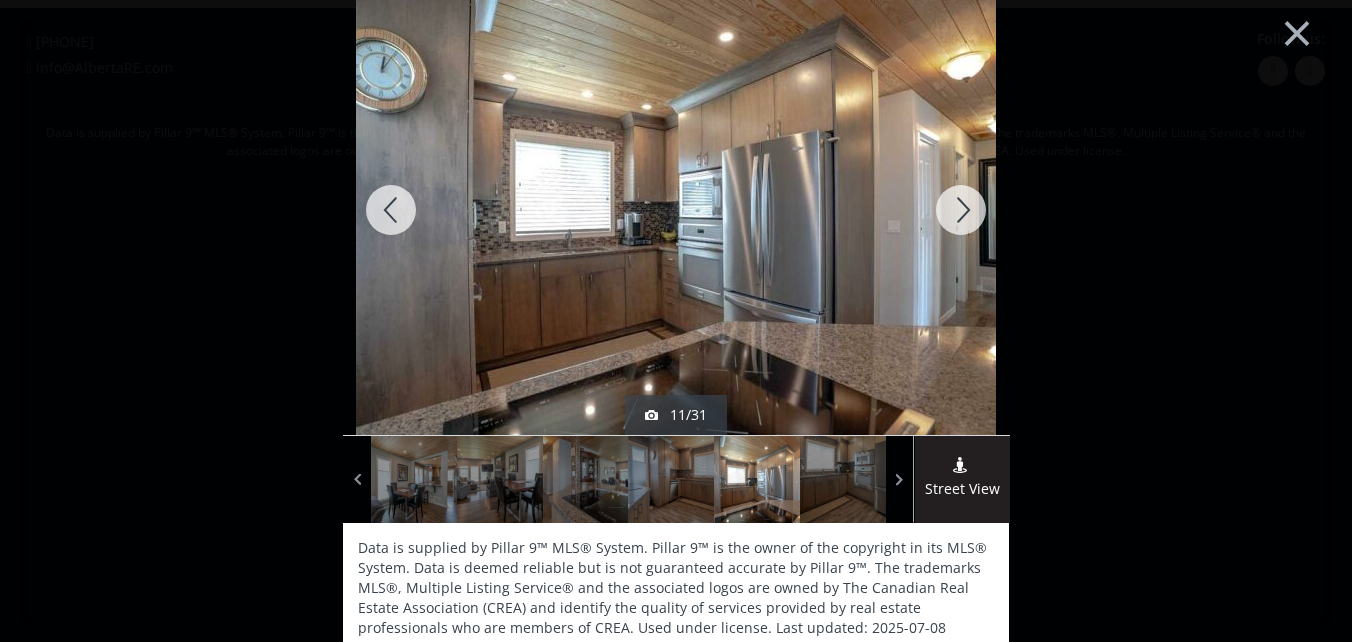 click at bounding box center (961, 210) 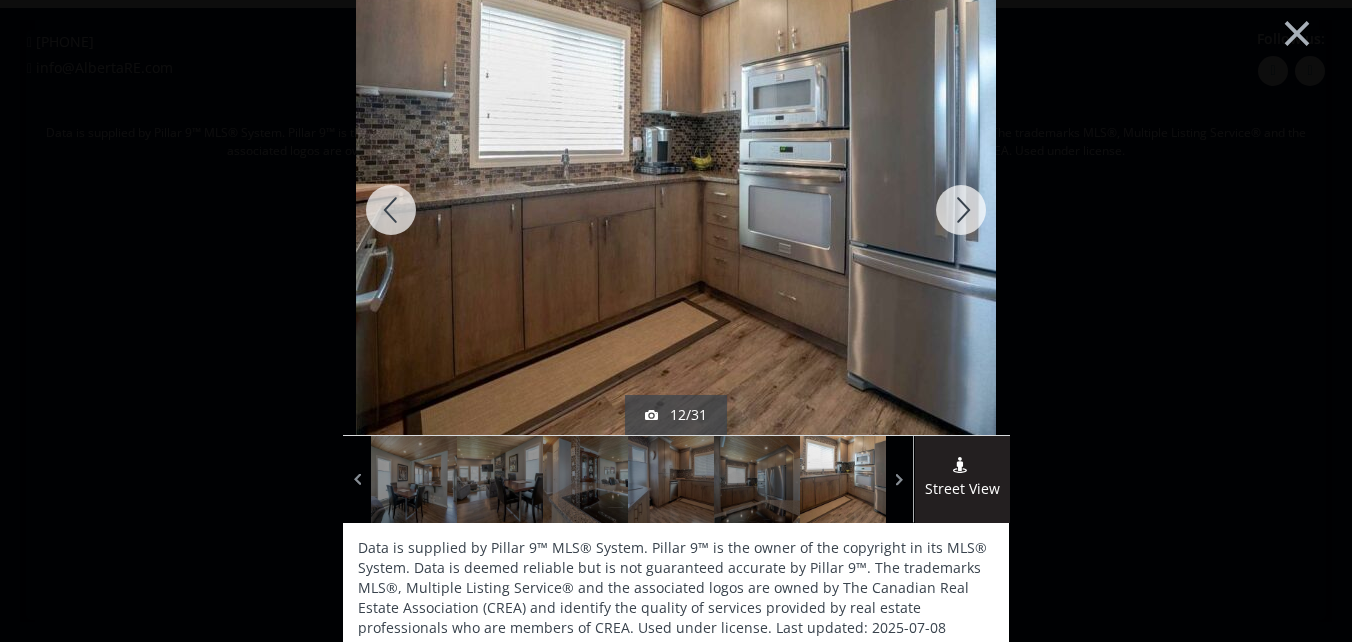 click at bounding box center (961, 210) 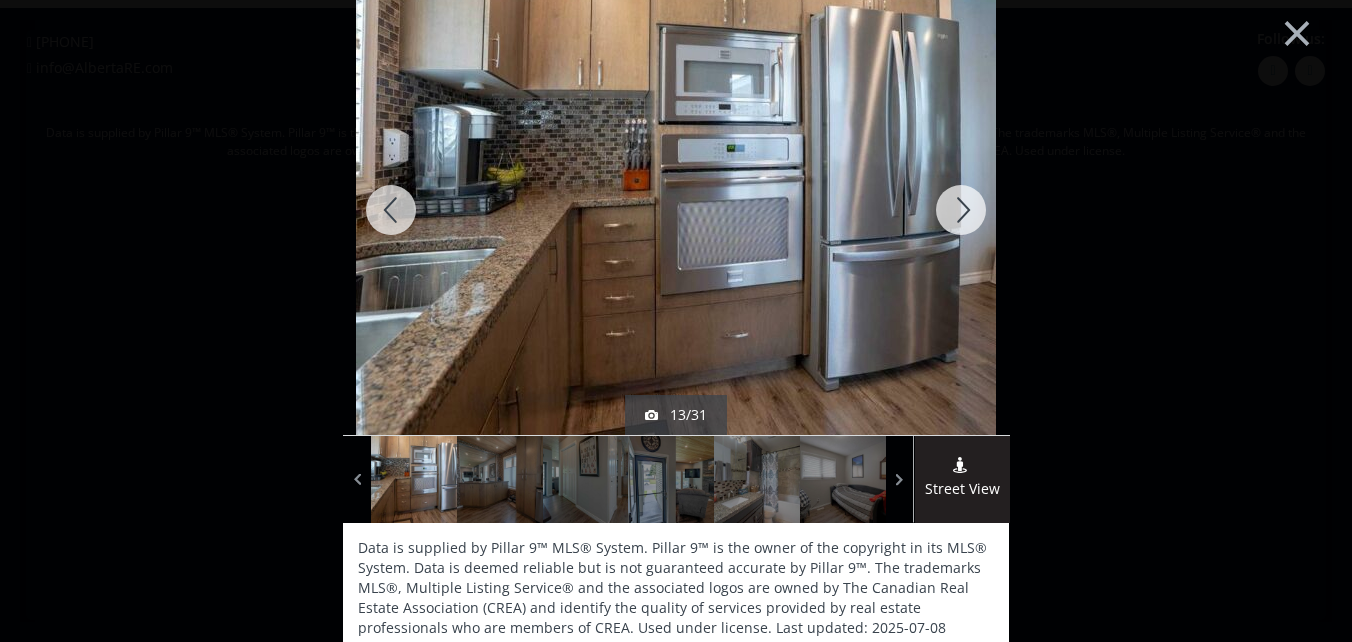 click at bounding box center [961, 210] 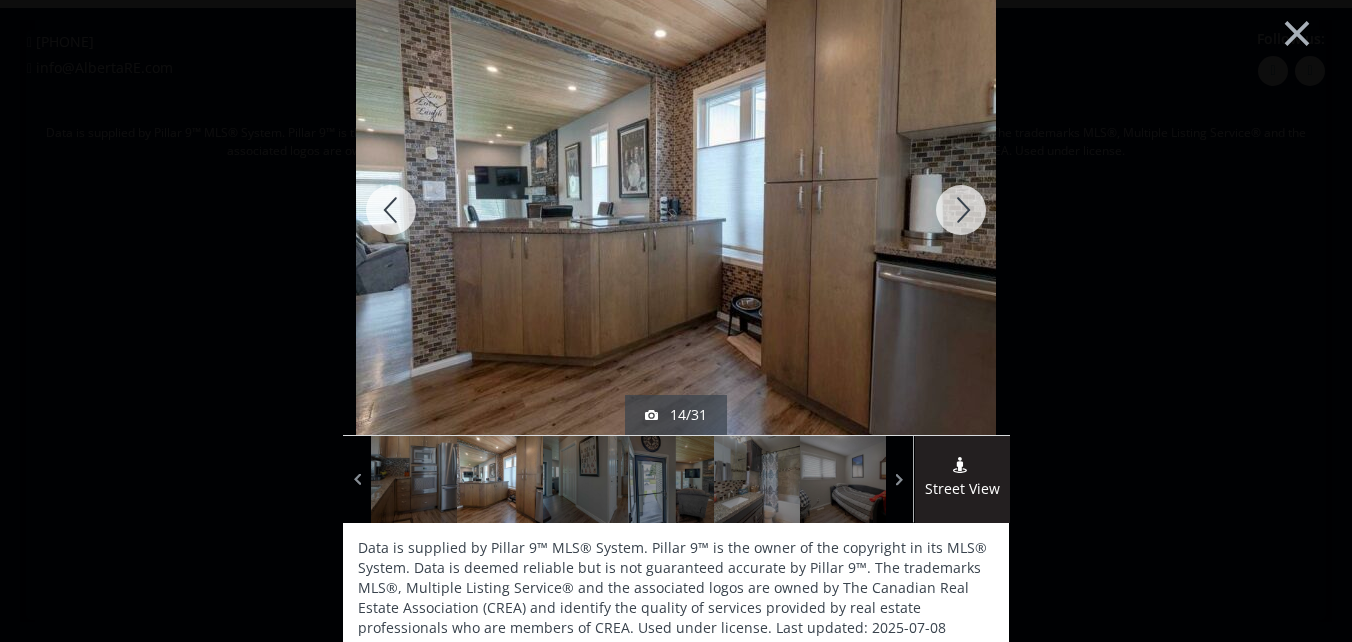 click at bounding box center [961, 210] 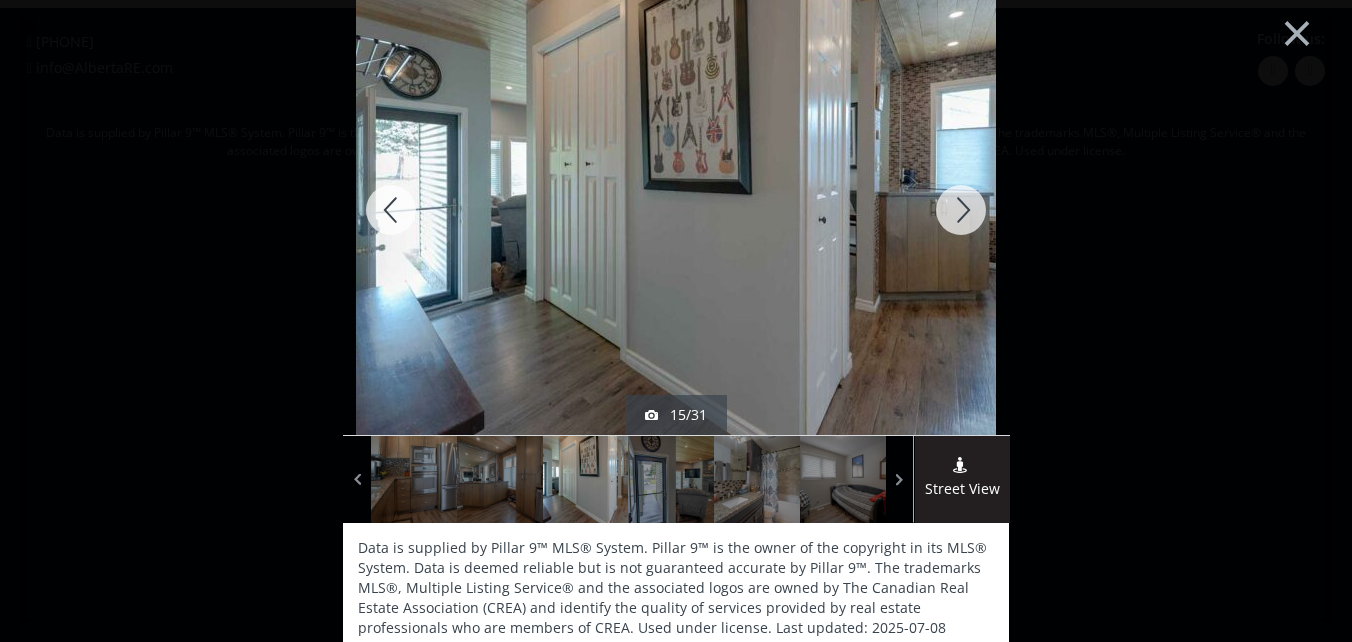 click at bounding box center [961, 210] 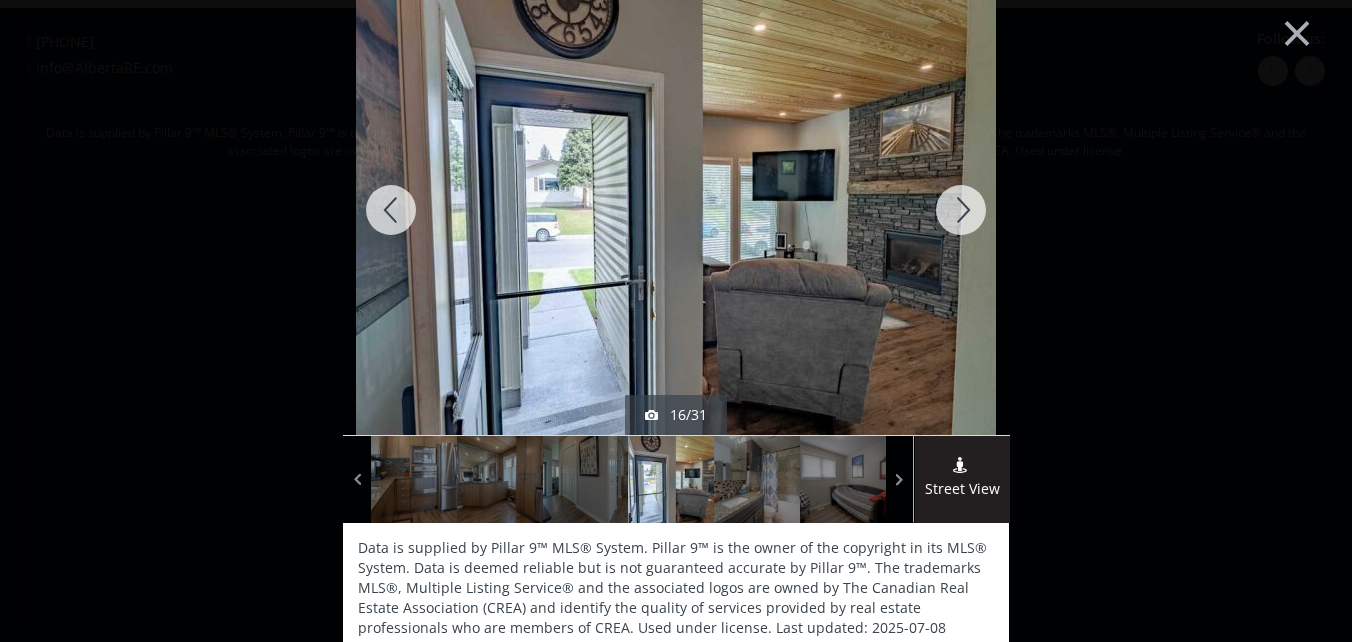 click at bounding box center (961, 210) 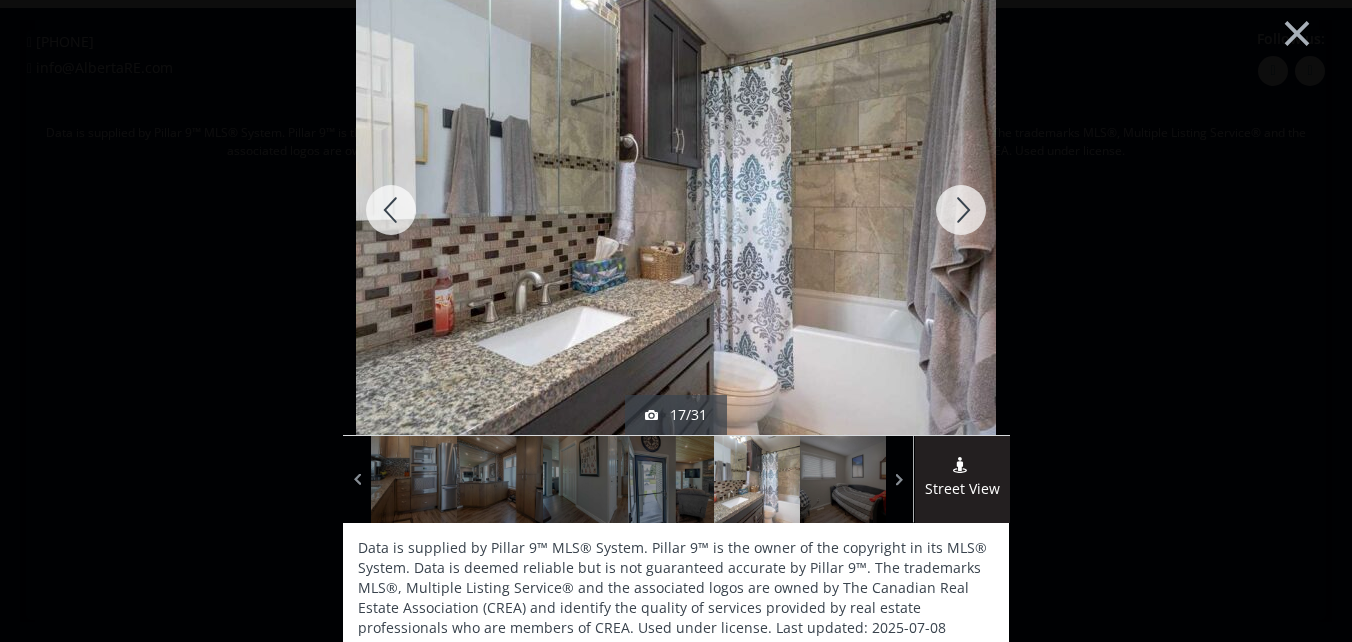 click at bounding box center [961, 210] 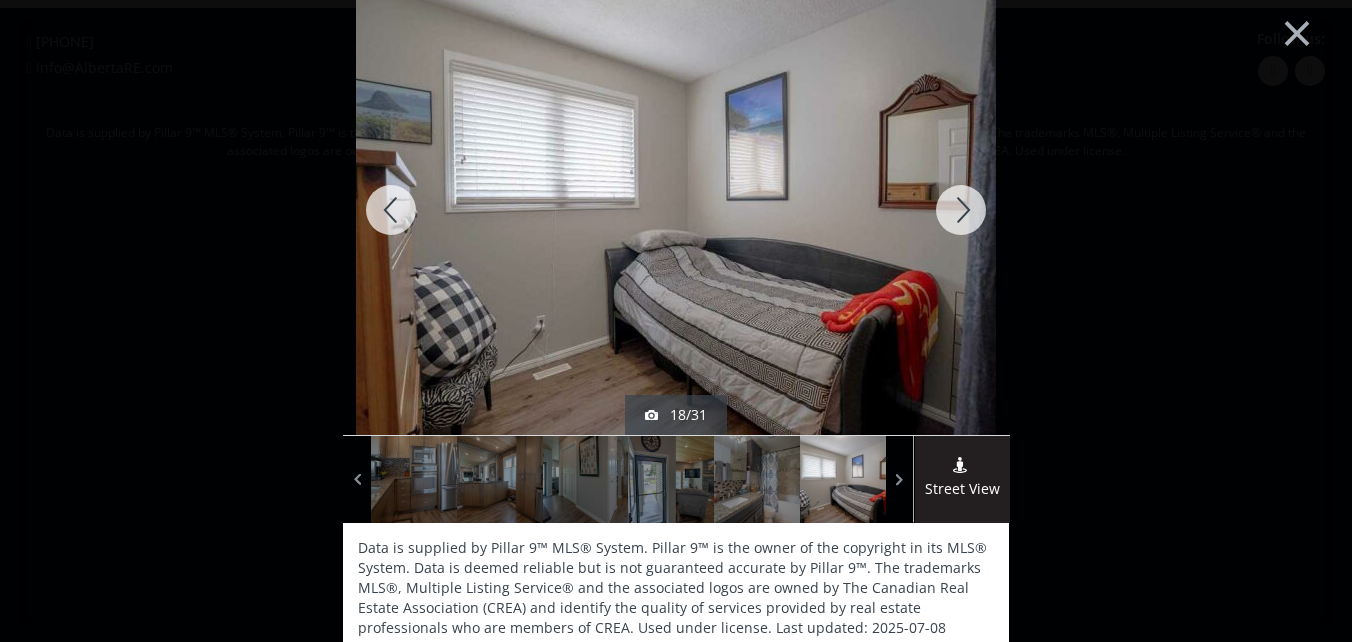 click at bounding box center [961, 210] 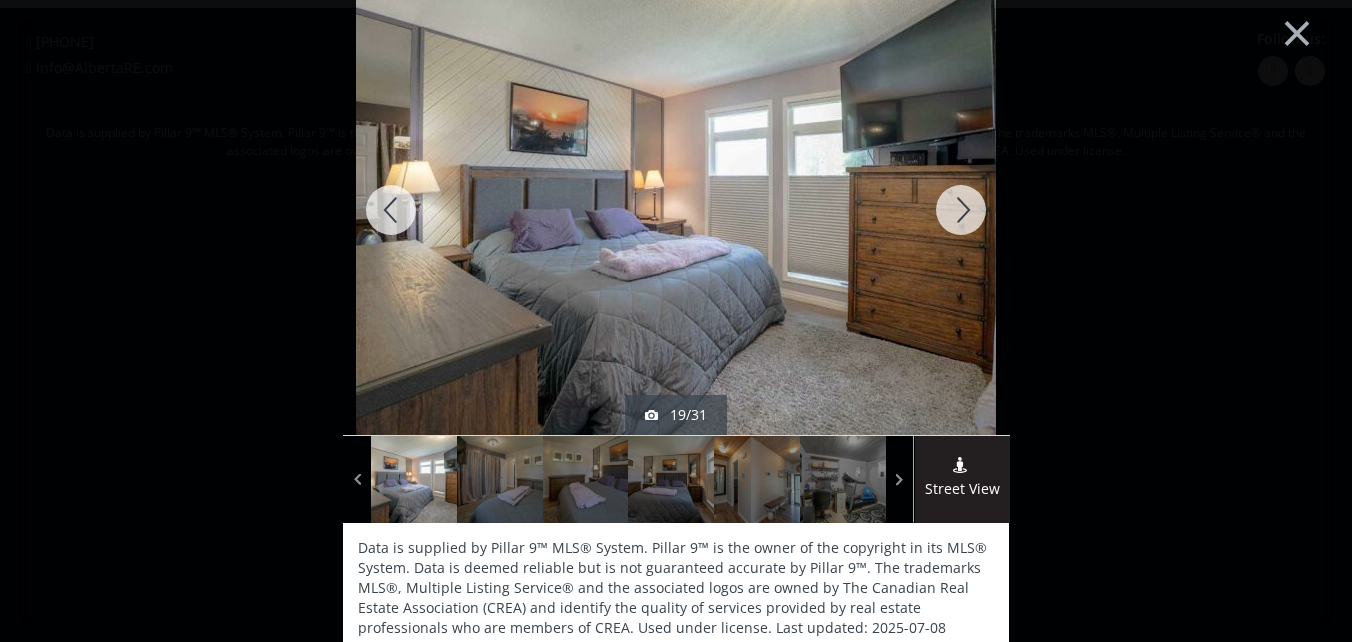click at bounding box center (961, 210) 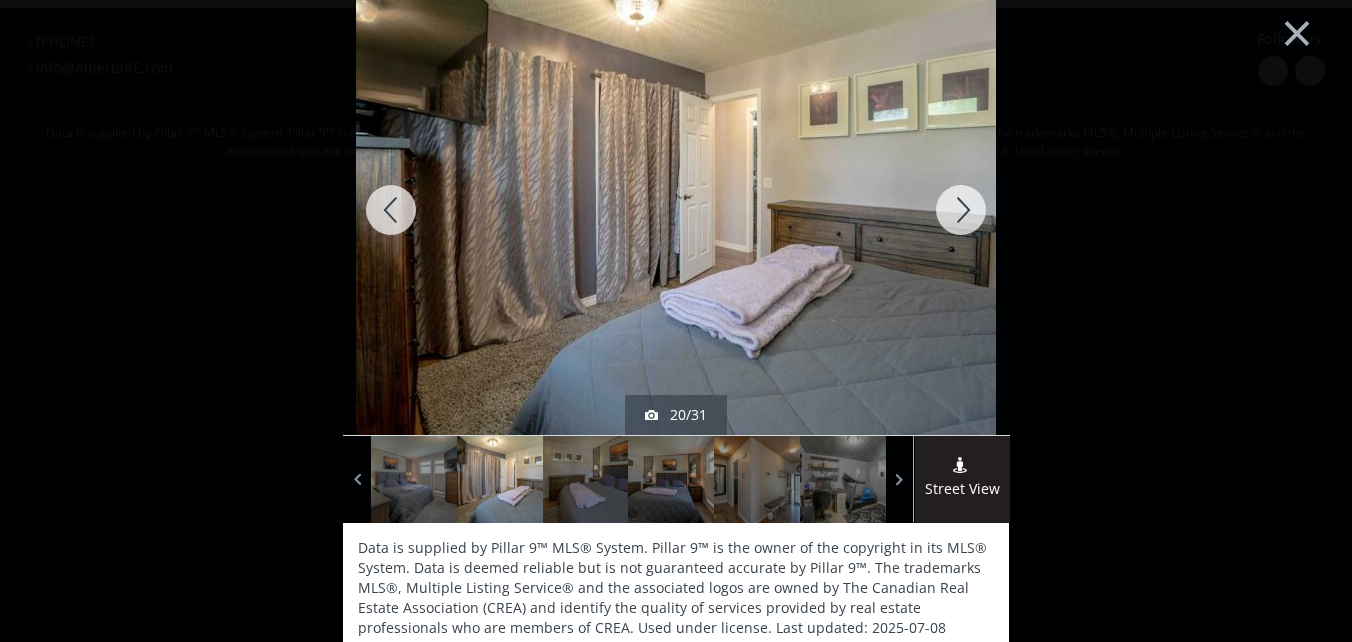 click at bounding box center (391, 210) 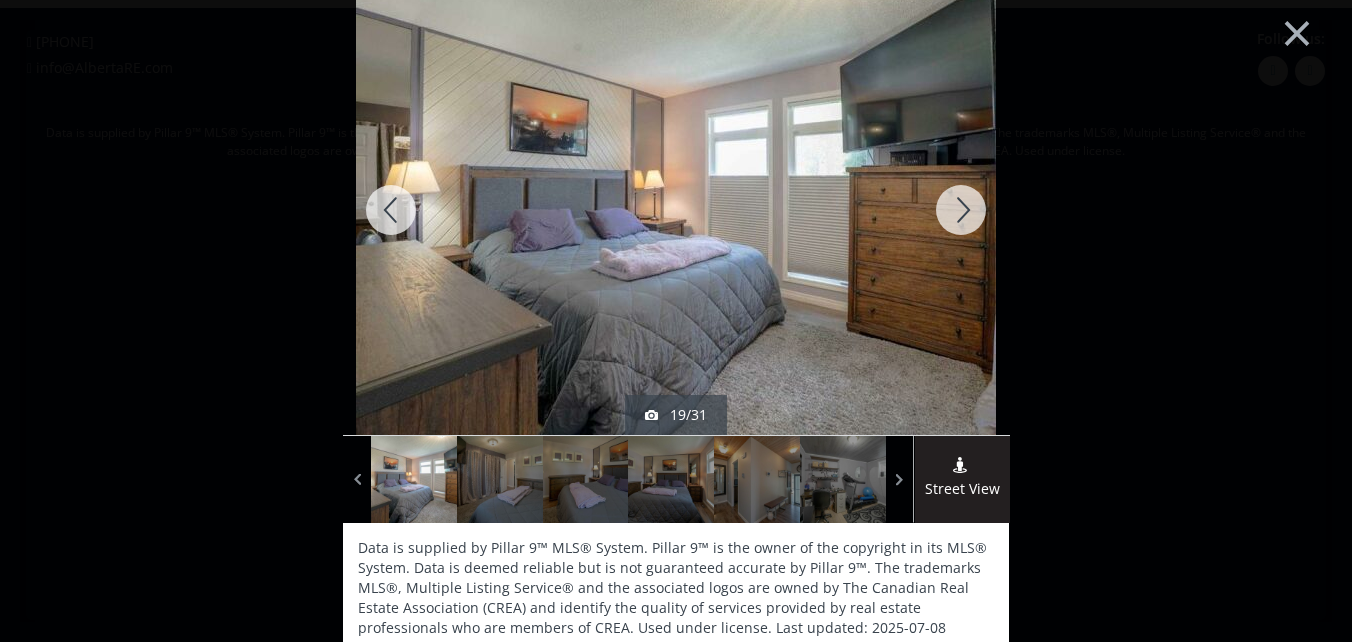 click at bounding box center [391, 210] 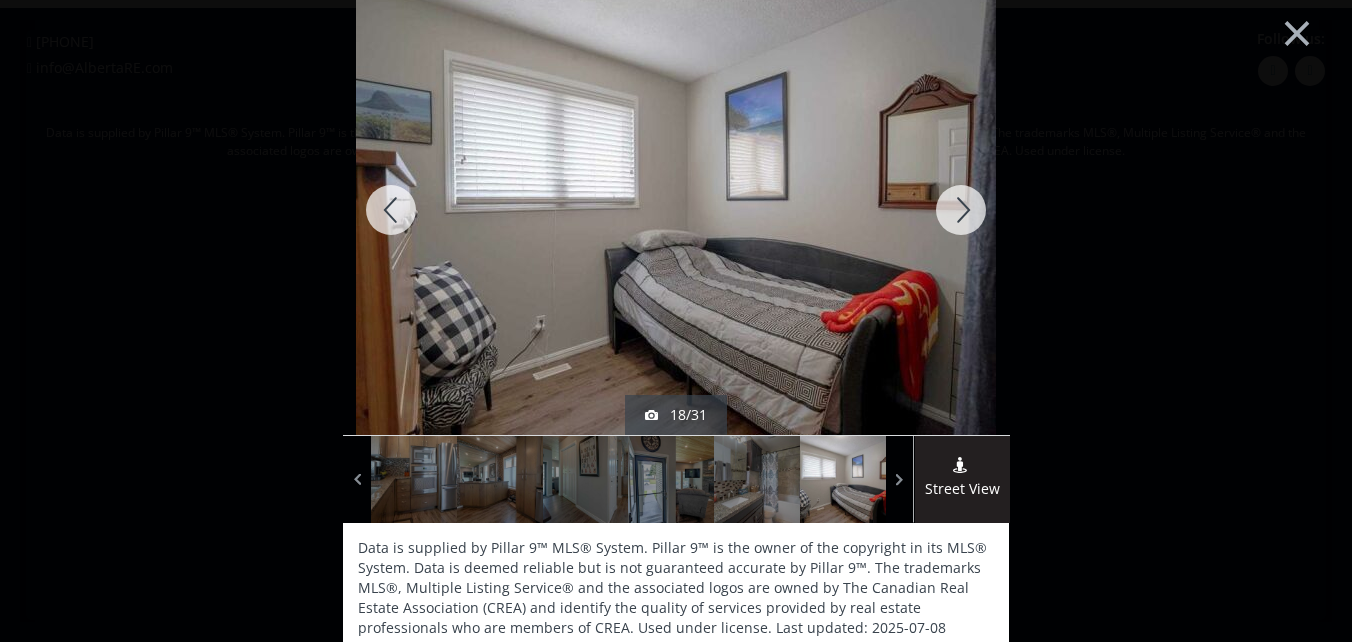 click at bounding box center (391, 210) 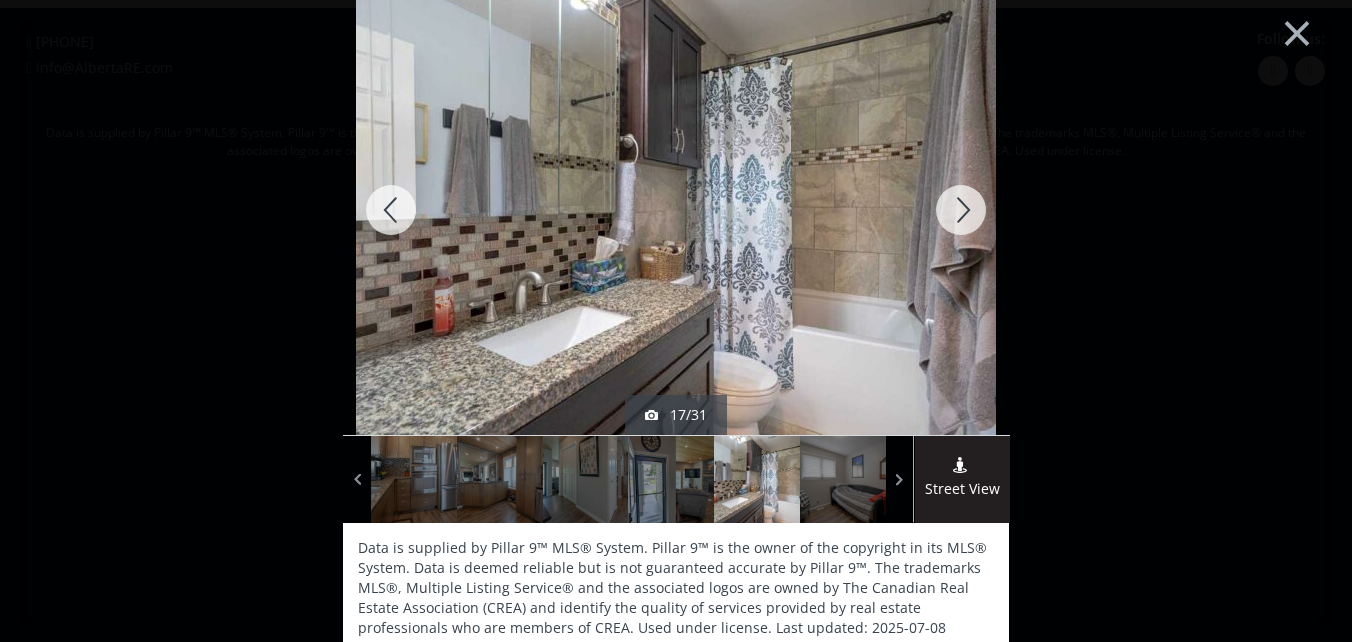 click at bounding box center [391, 210] 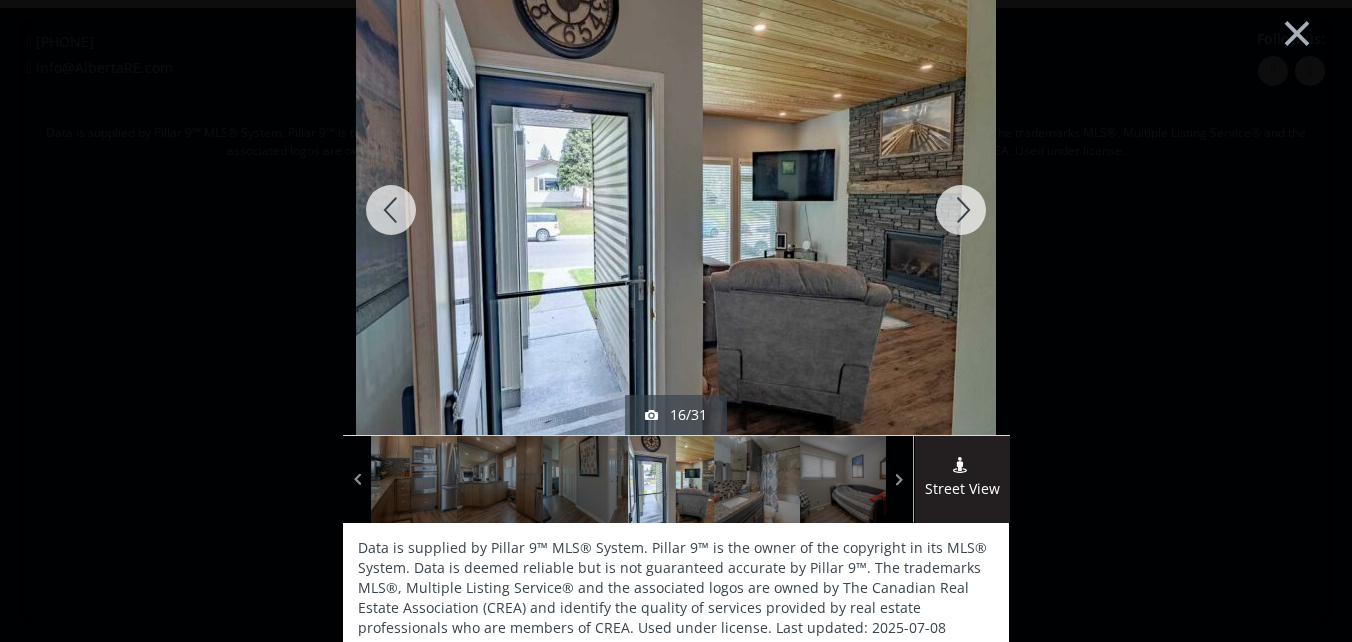 click at bounding box center (961, 210) 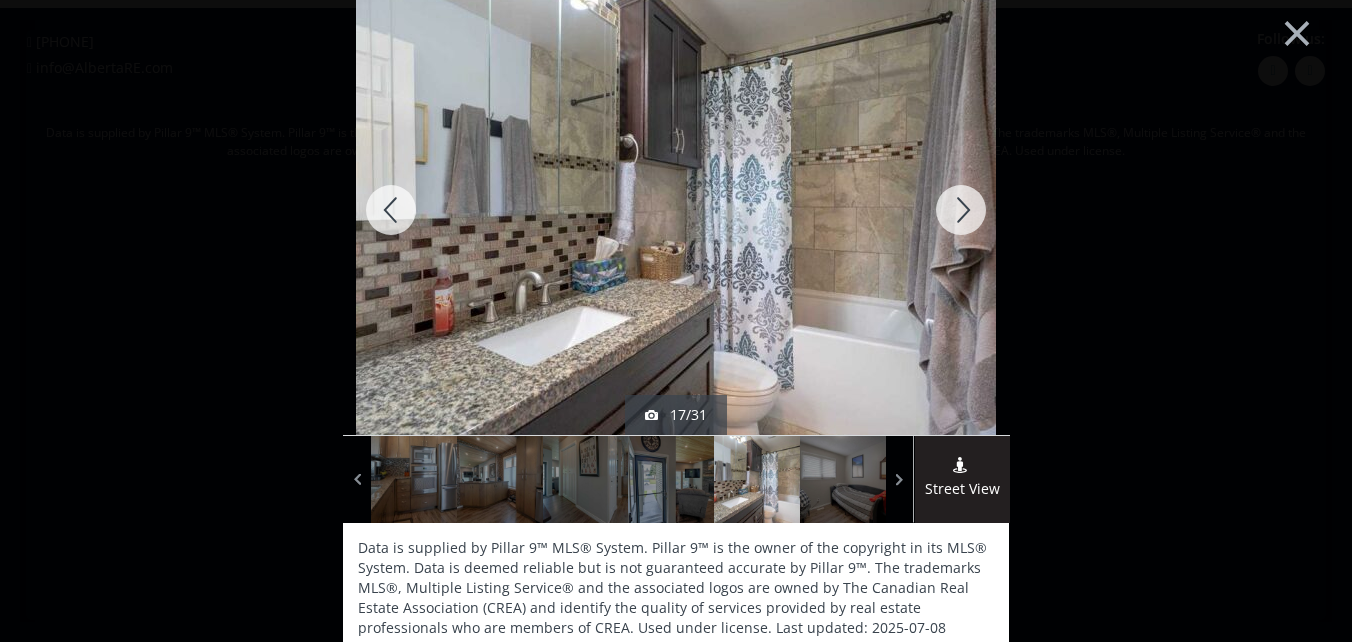 click at bounding box center [961, 210] 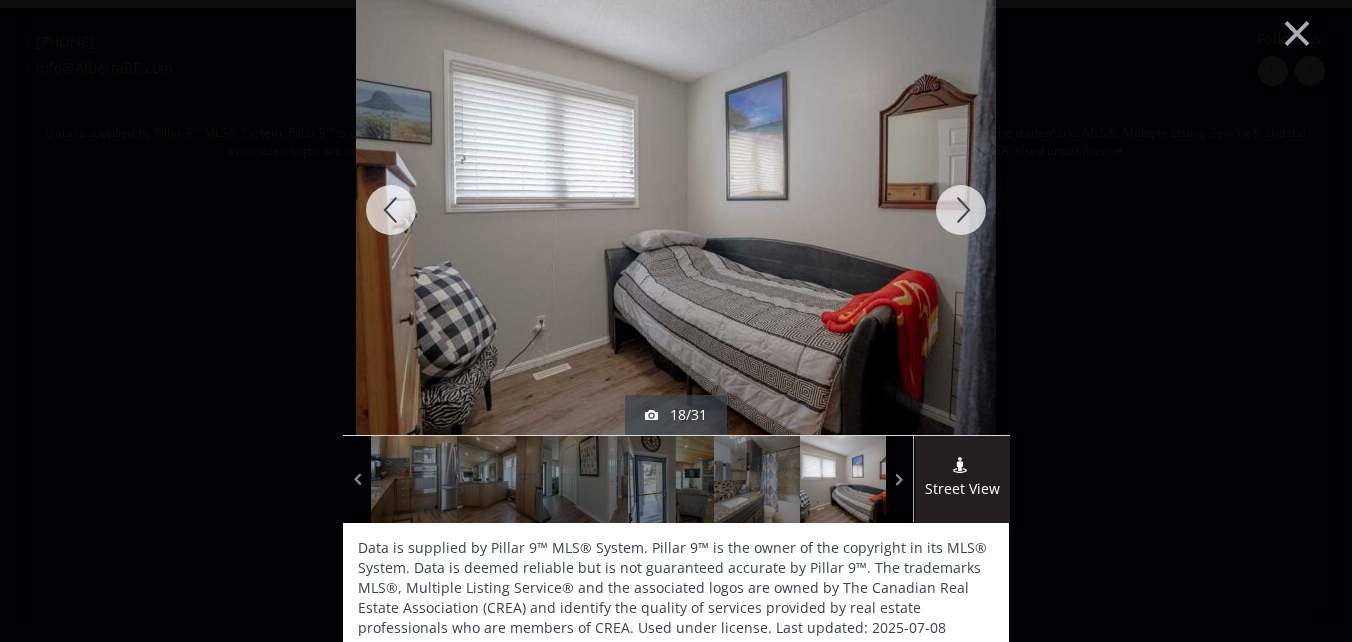 click at bounding box center [961, 210] 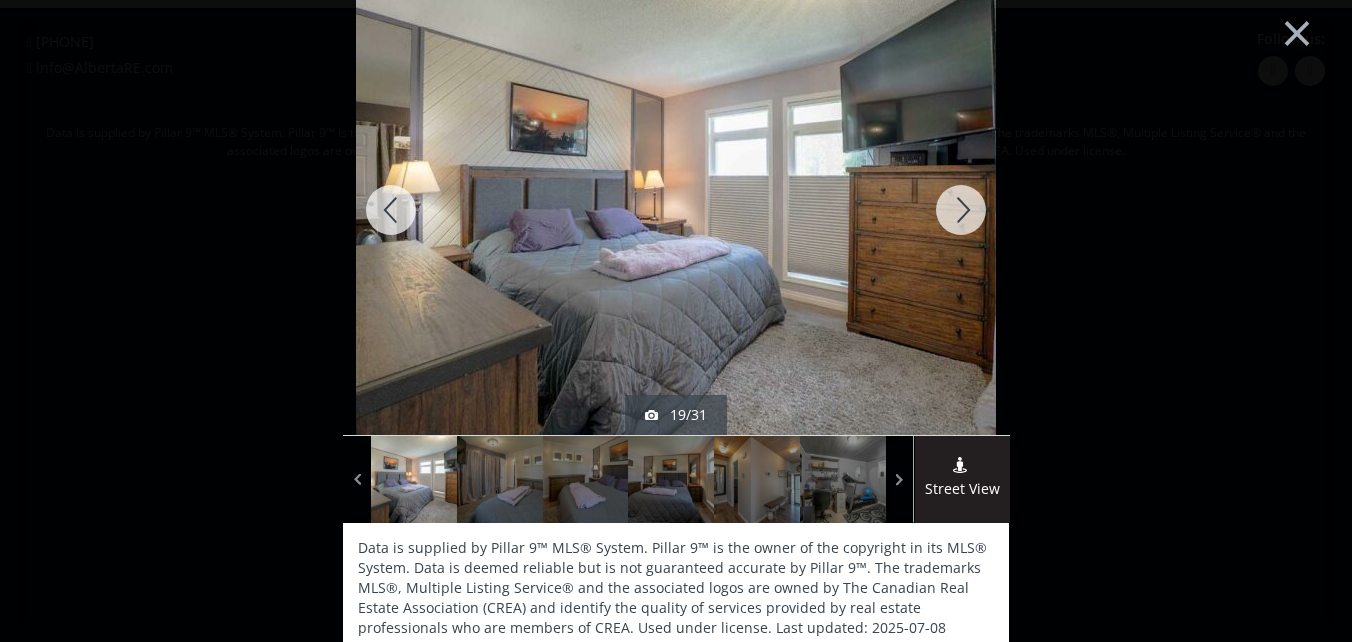 click at bounding box center (961, 210) 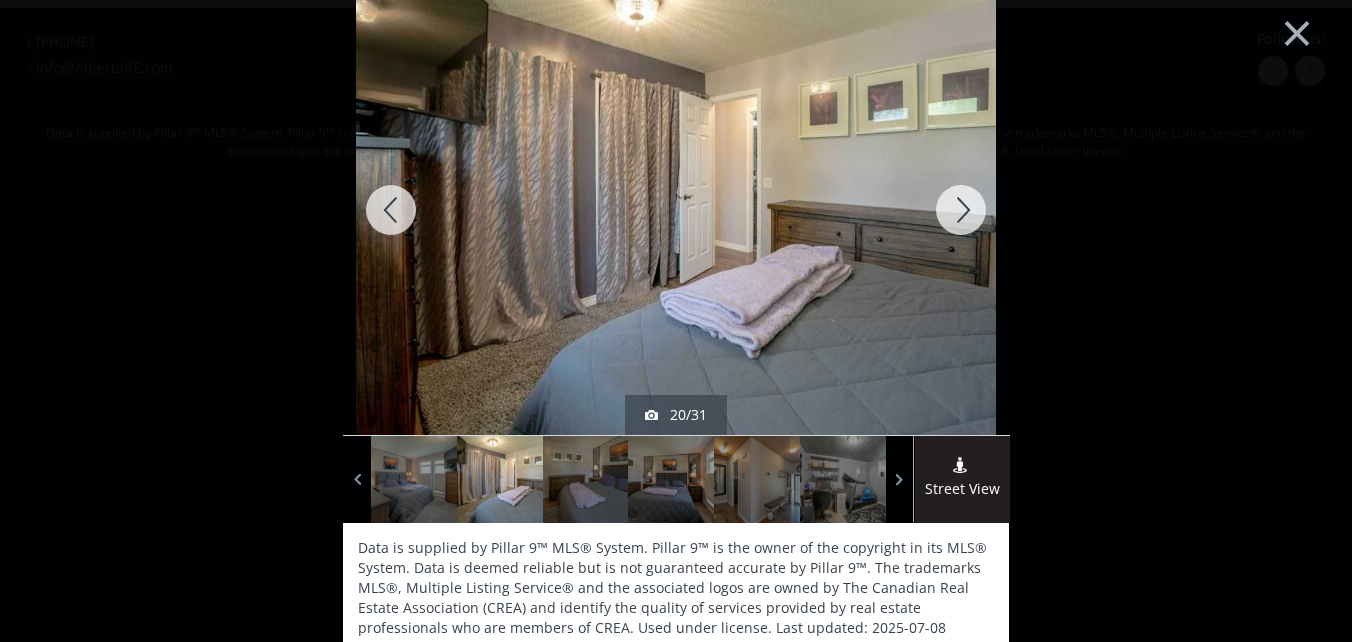 click at bounding box center (961, 210) 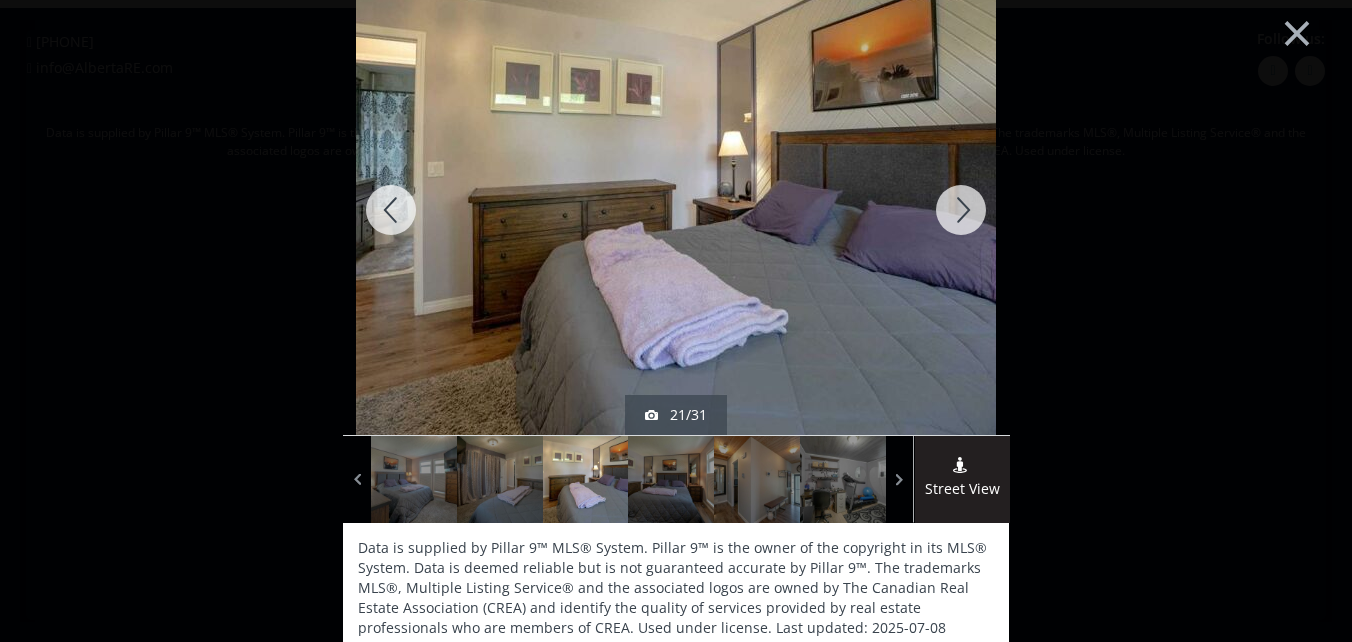 click at bounding box center [961, 210] 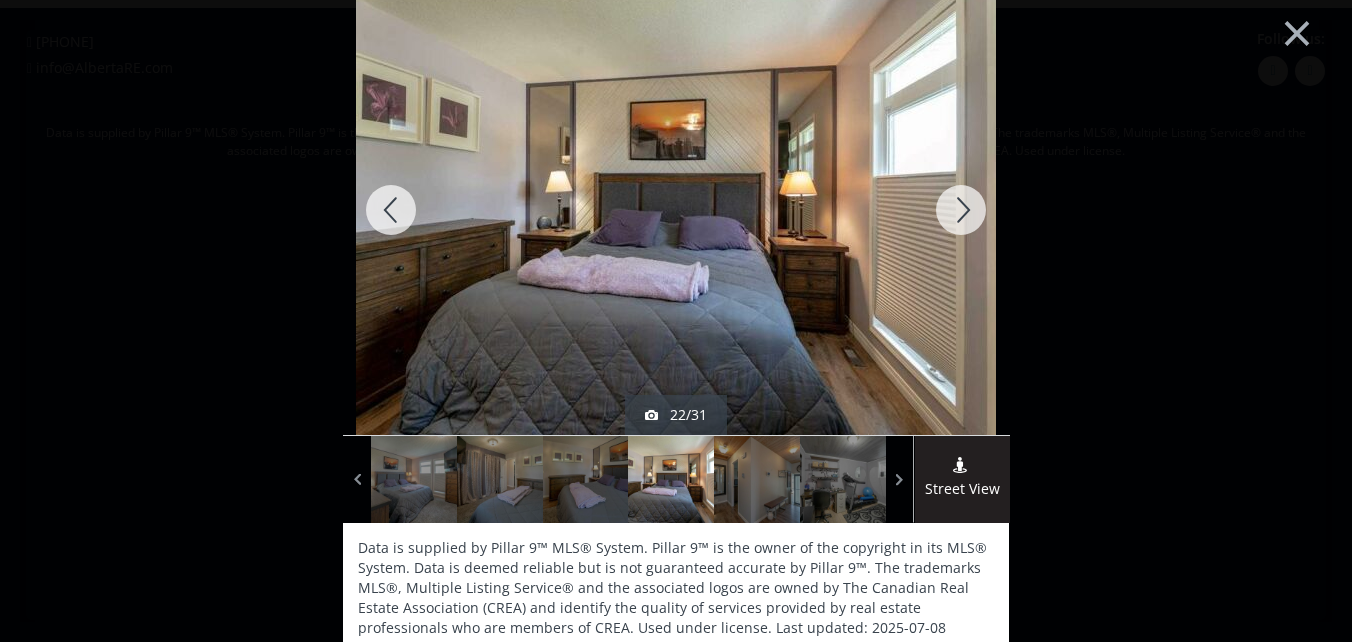 click at bounding box center [961, 210] 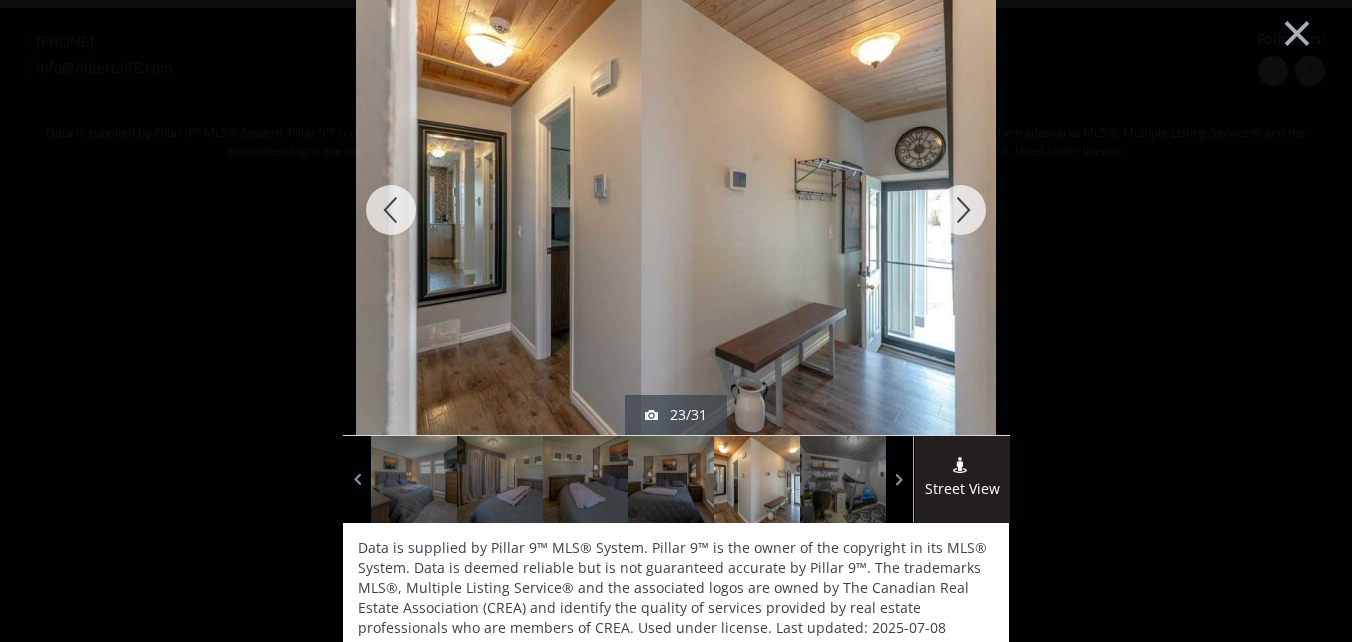 click at bounding box center (961, 210) 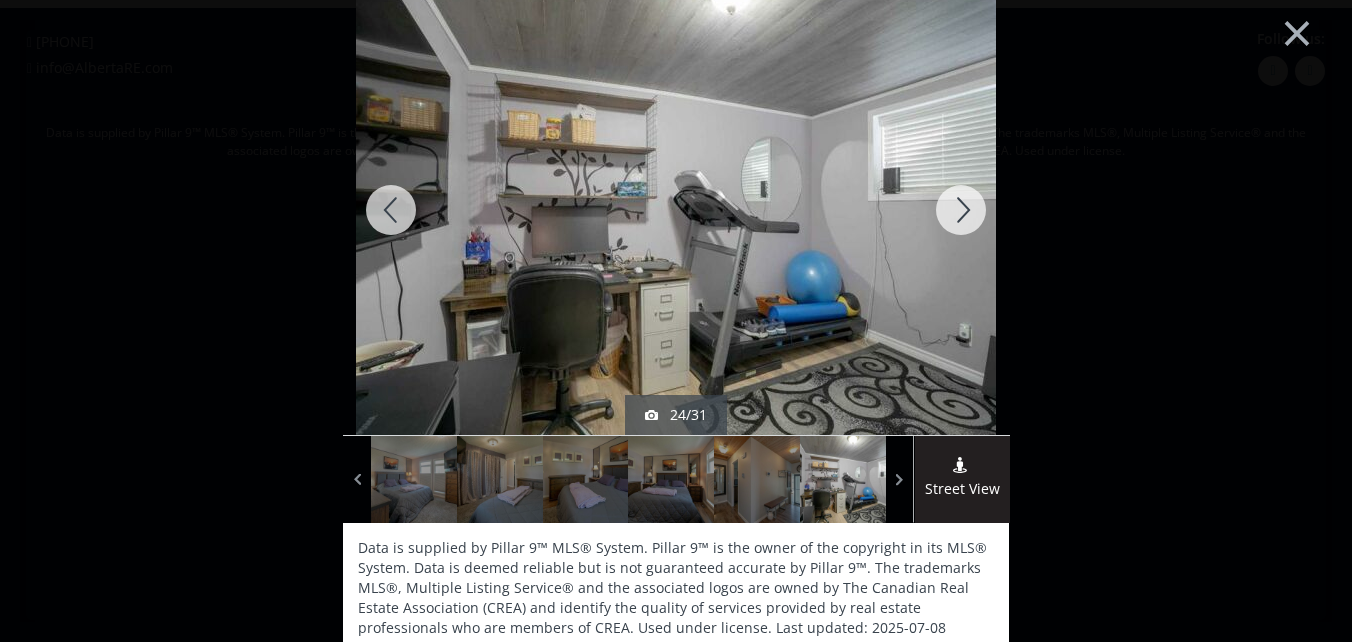 click at bounding box center (961, 210) 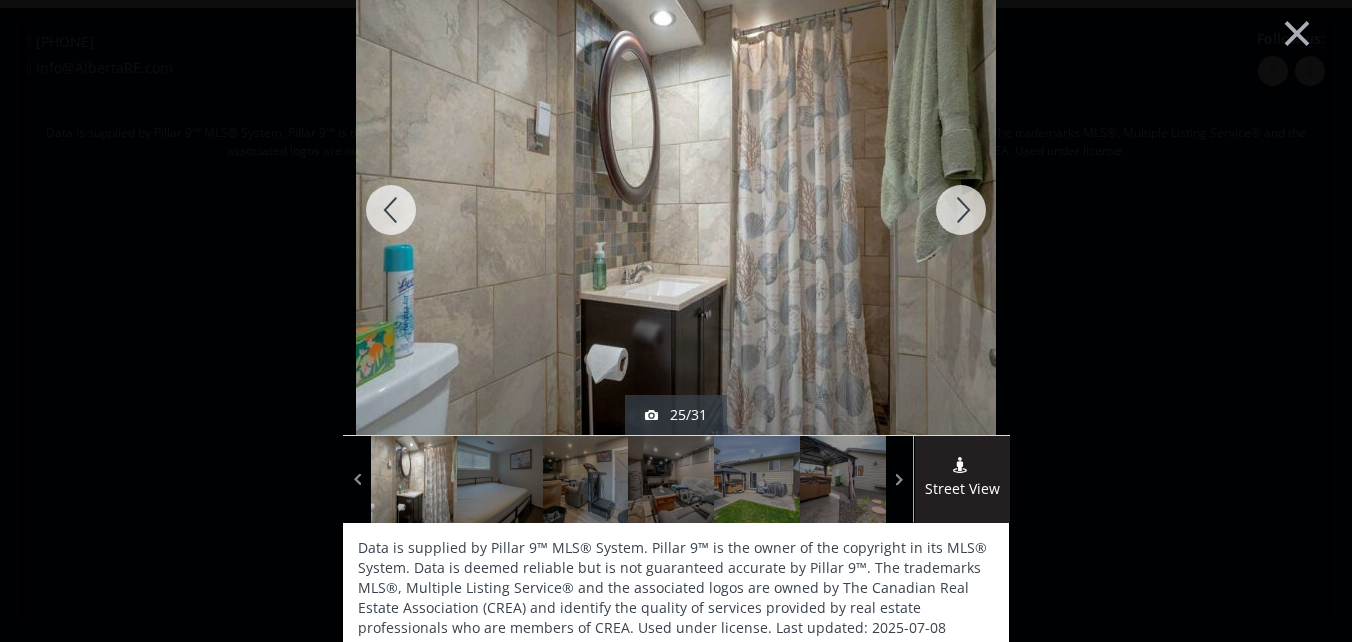 click at bounding box center [961, 210] 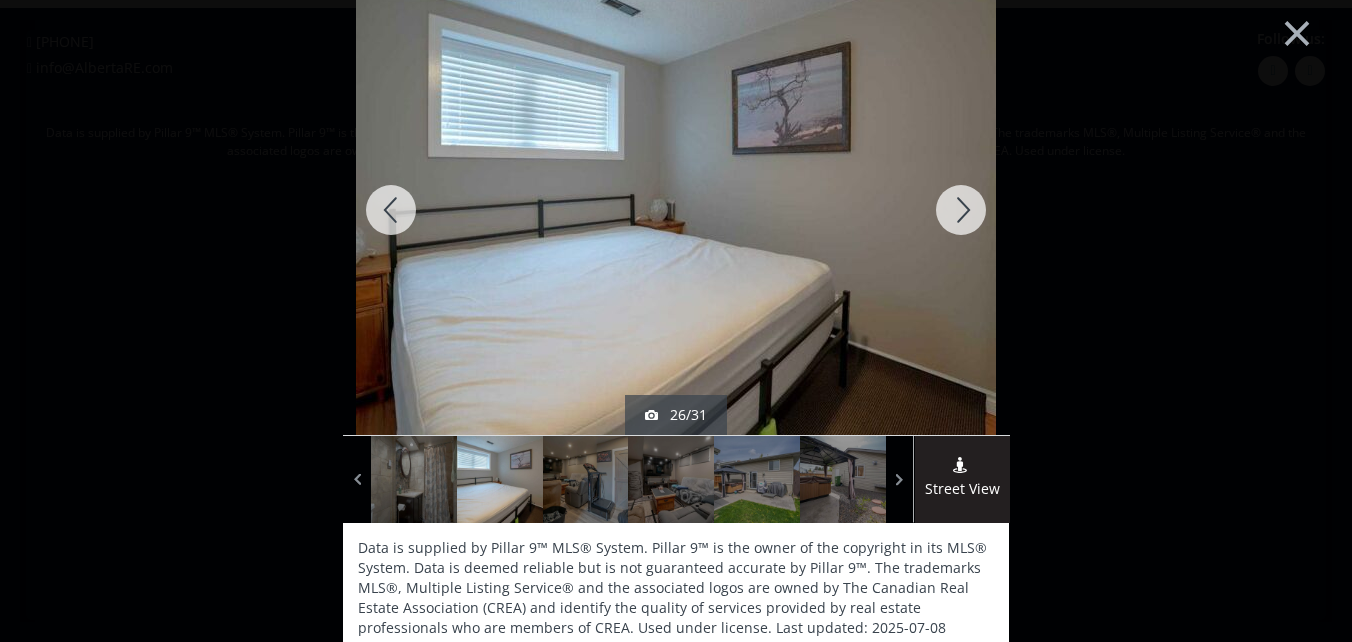click at bounding box center (961, 210) 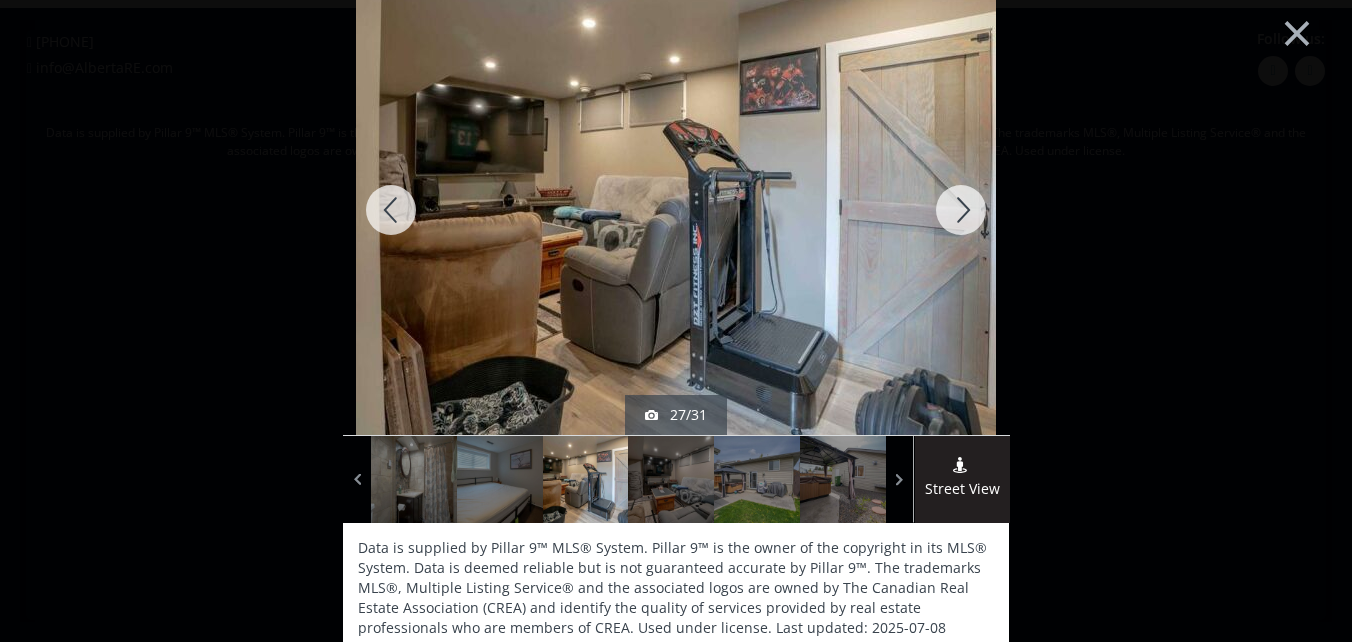 click at bounding box center (961, 210) 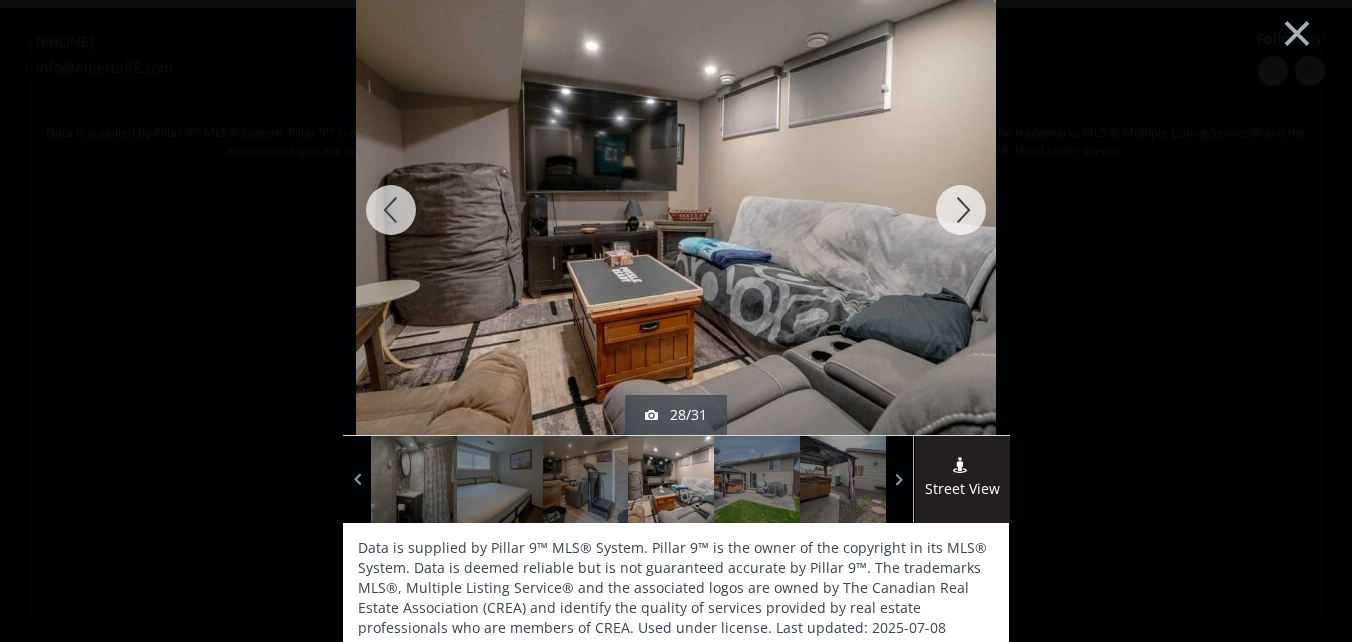 click at bounding box center [961, 210] 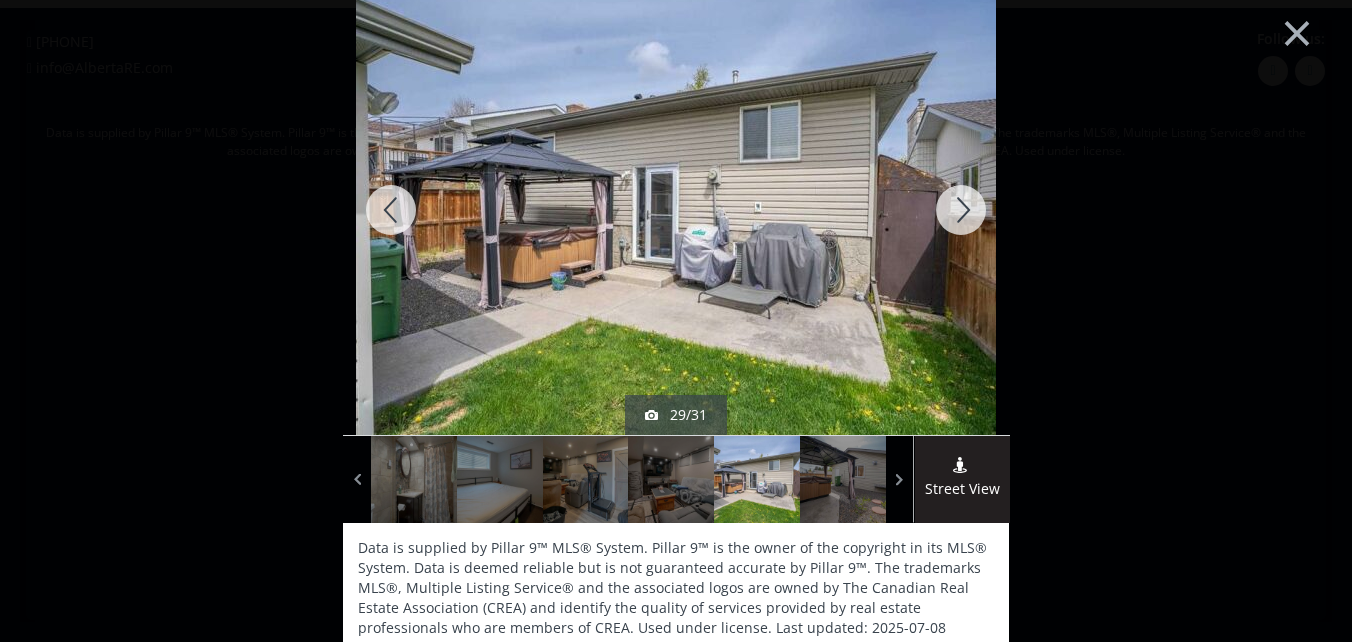 click at bounding box center [961, 210] 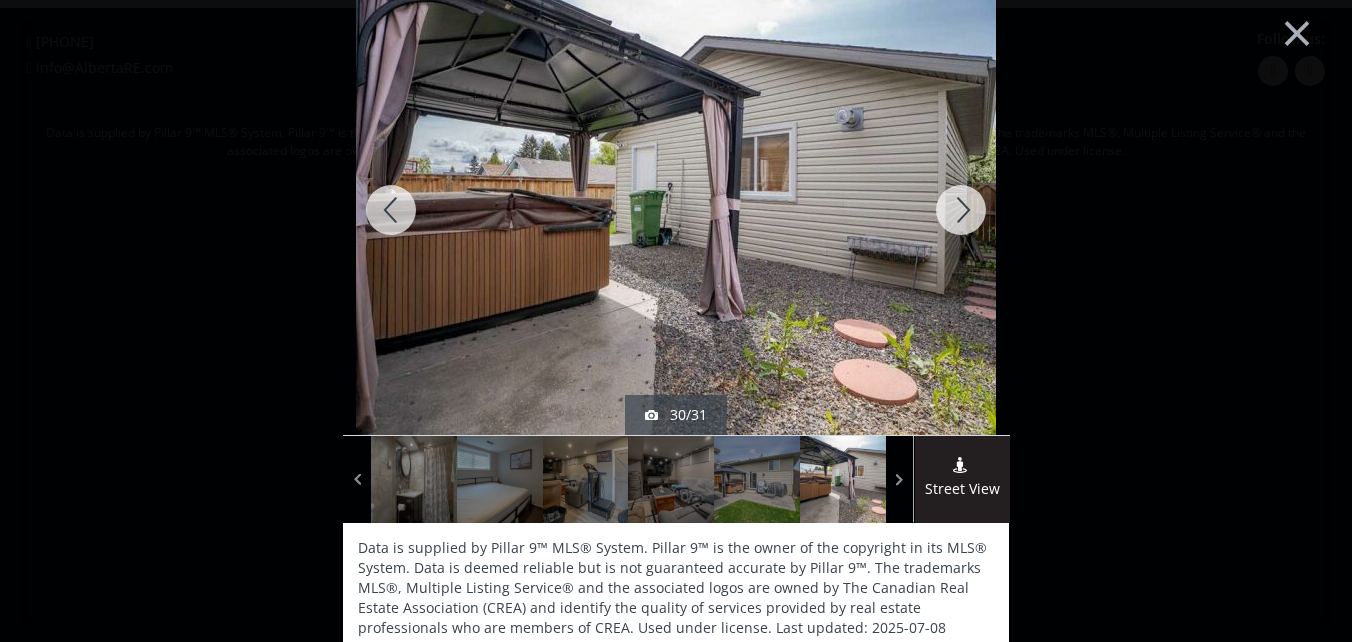 click at bounding box center (961, 210) 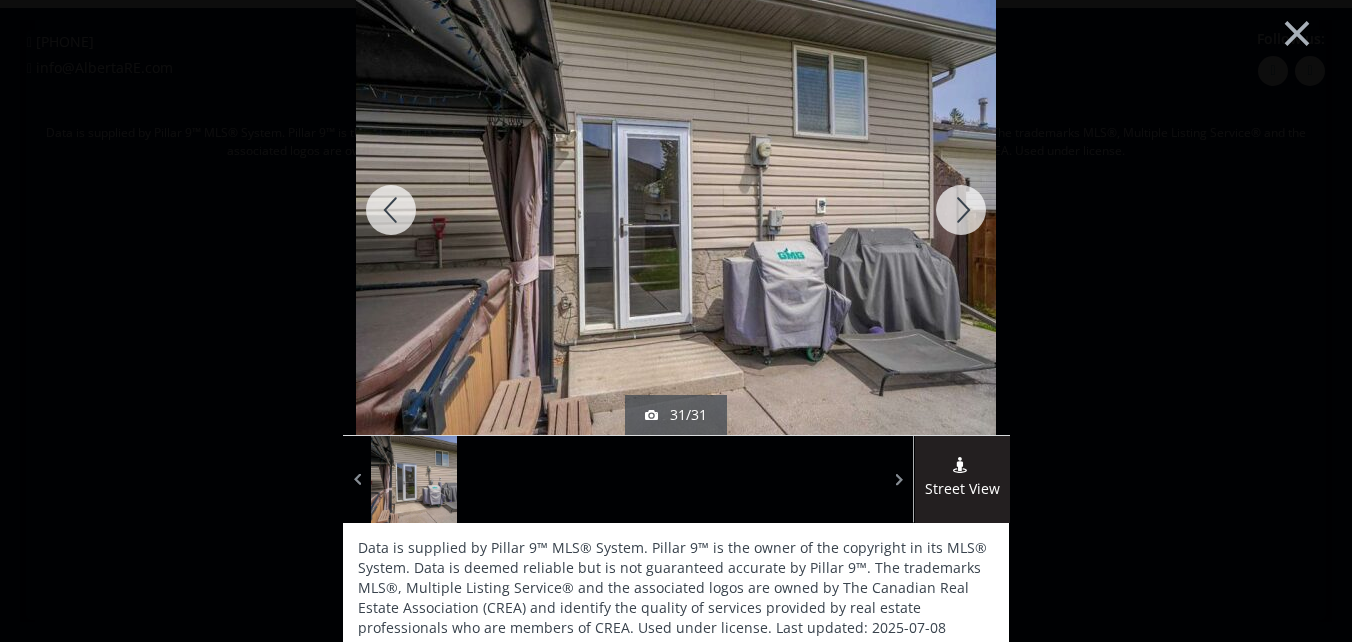 click at bounding box center (961, 210) 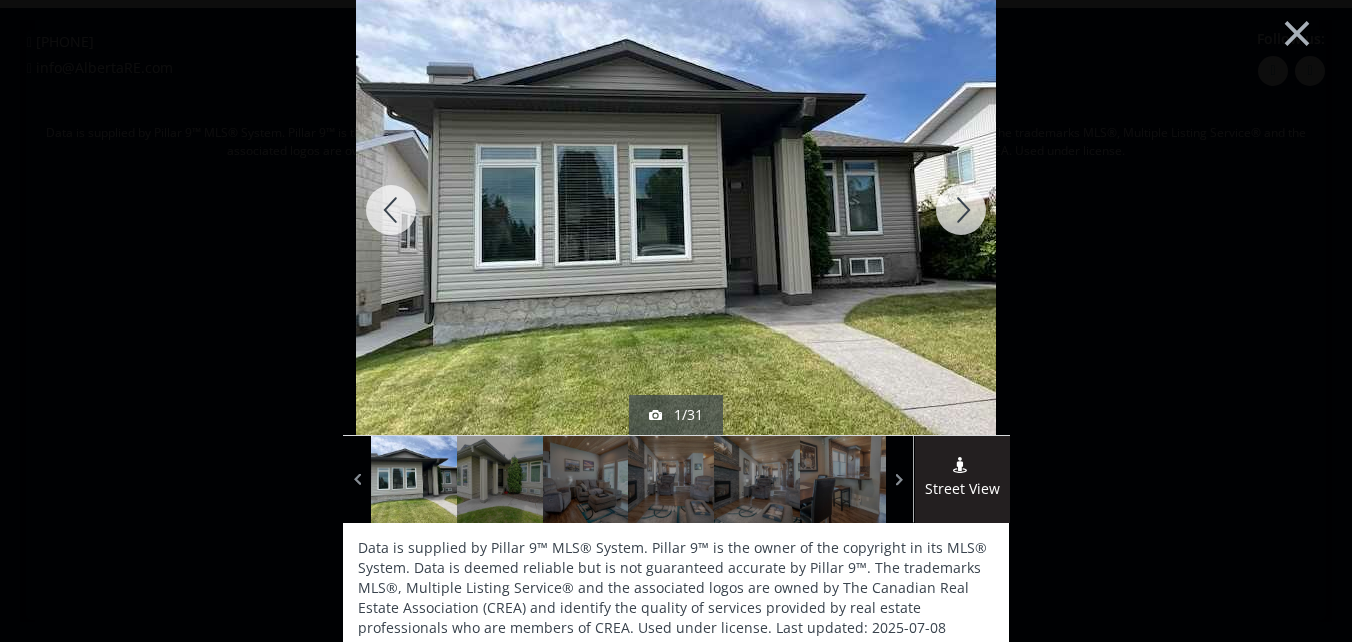 click at bounding box center (961, 210) 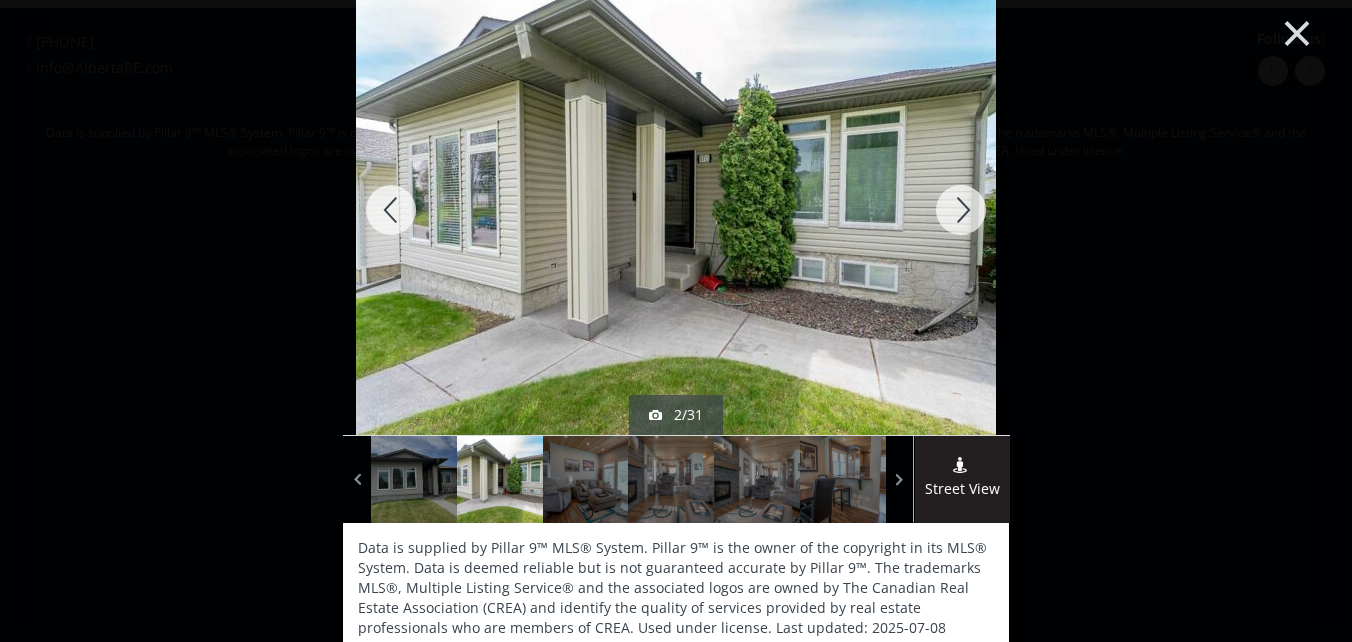 click on "×" at bounding box center (1297, 31) 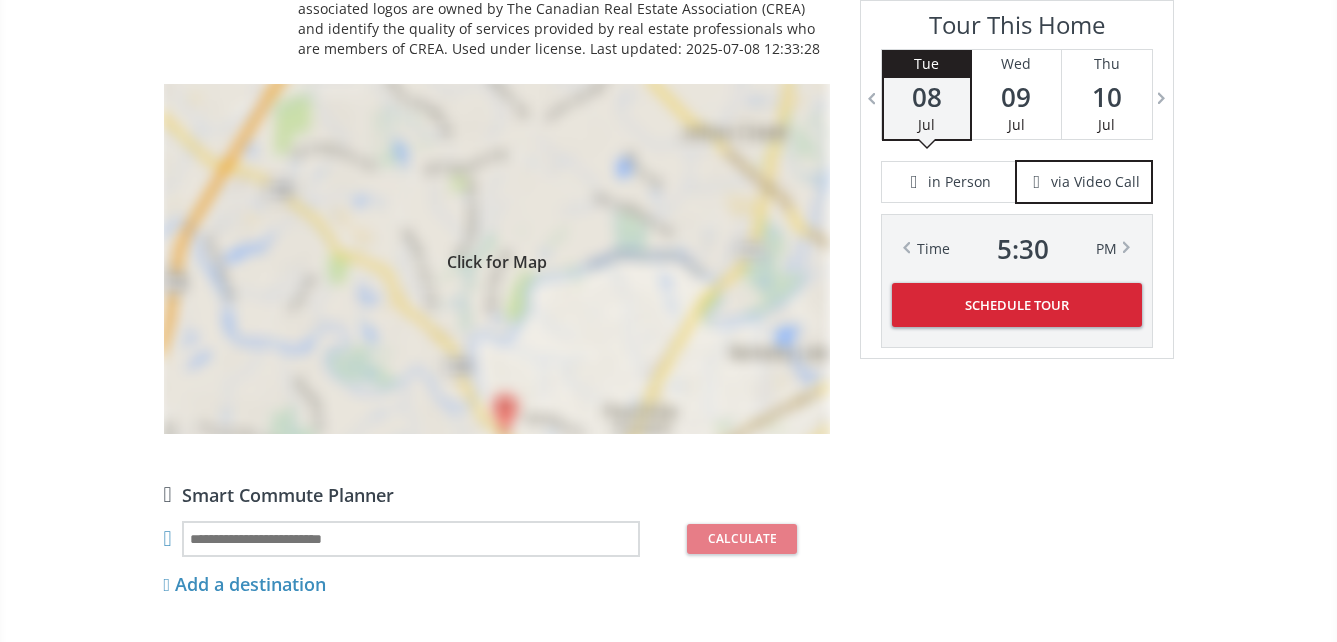 scroll, scrollTop: 1400, scrollLeft: 0, axis: vertical 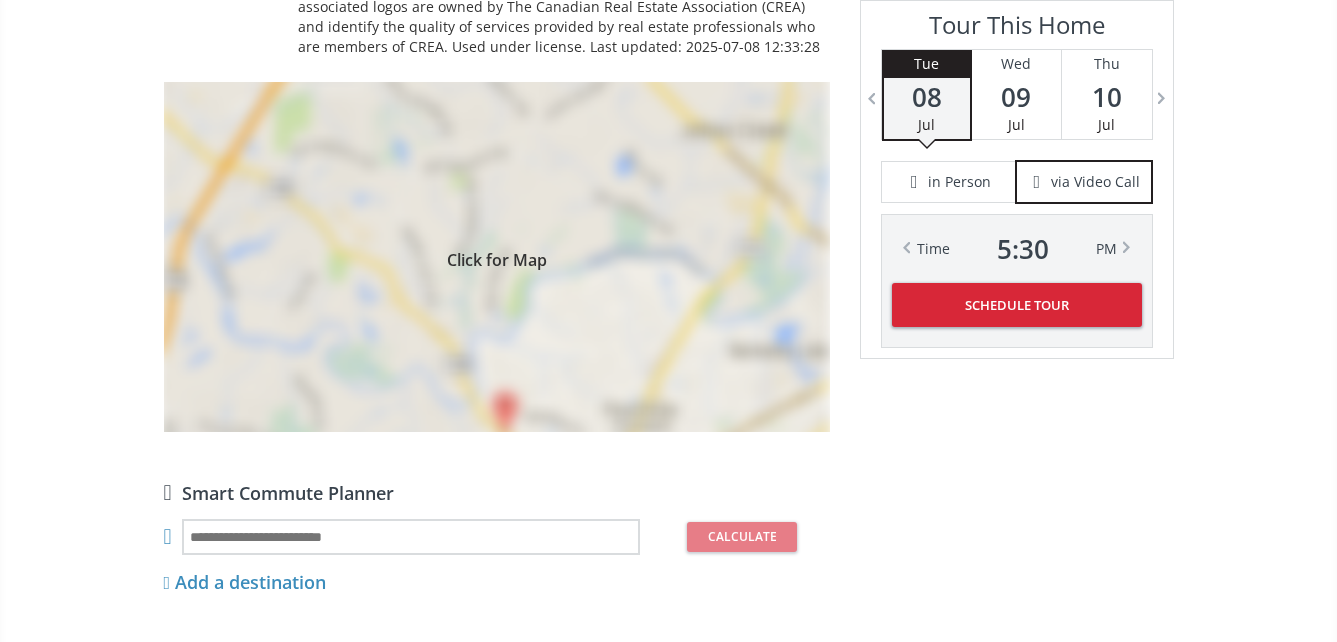 click on "Click for Map" at bounding box center [497, 257] 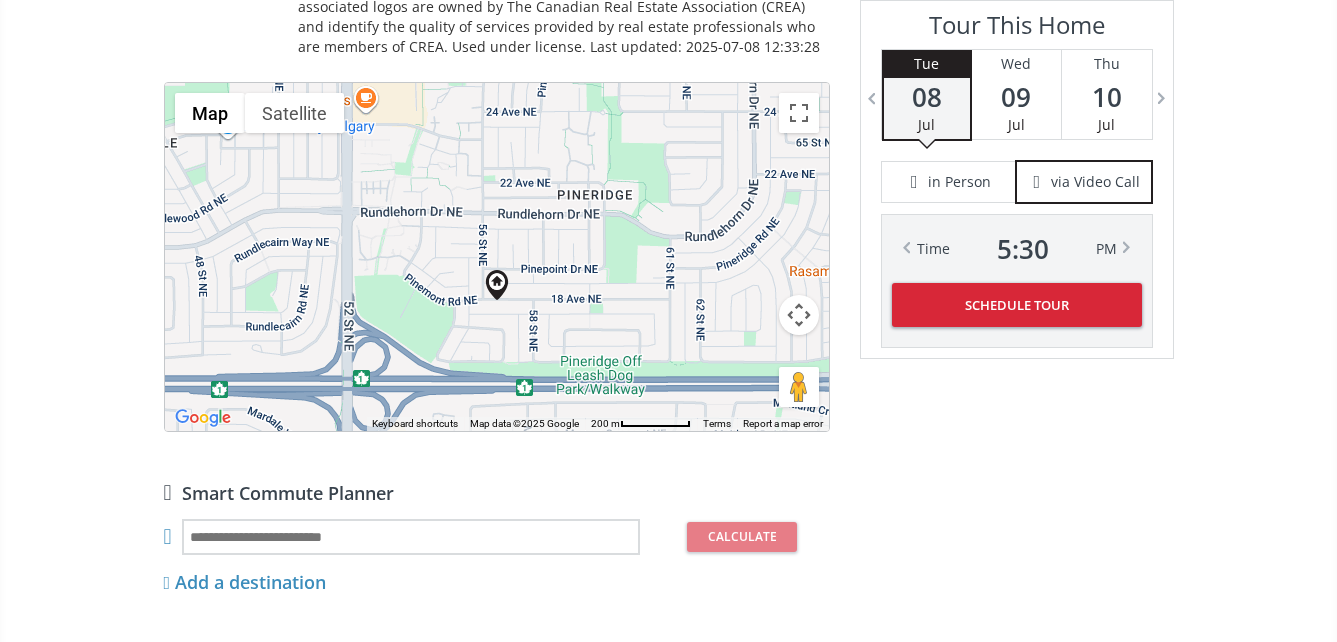 drag, startPoint x: 485, startPoint y: 345, endPoint x: 487, endPoint y: 394, distance: 49.0408 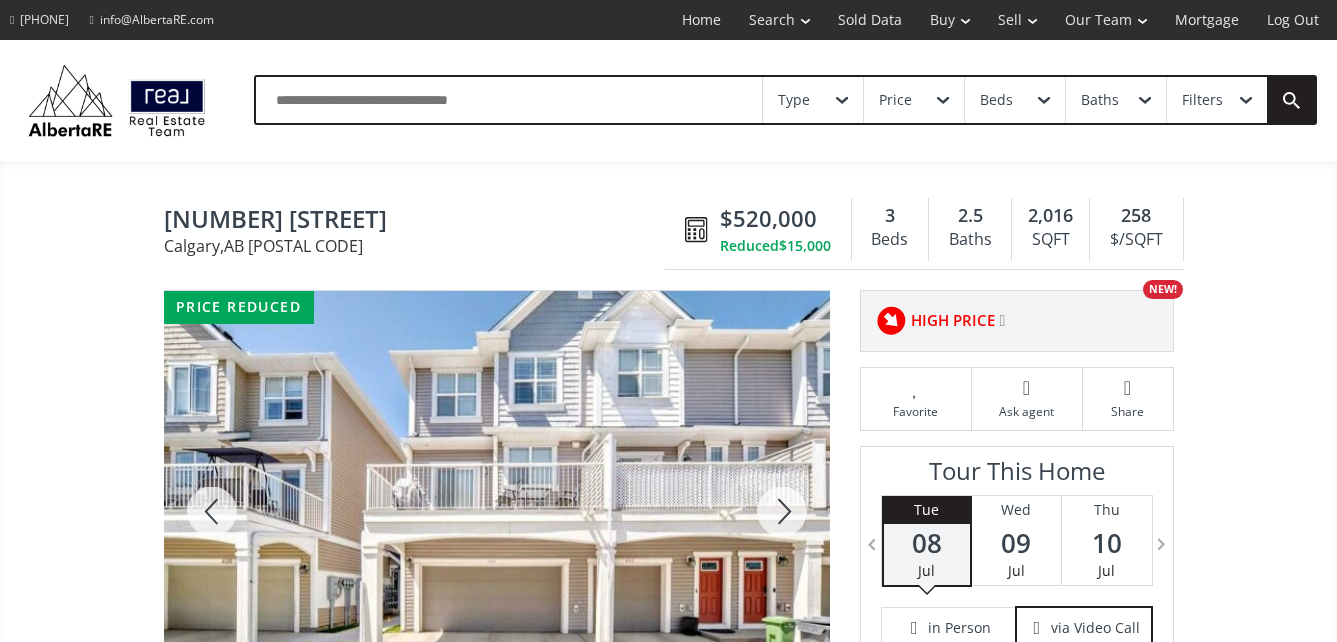 scroll, scrollTop: 0, scrollLeft: 0, axis: both 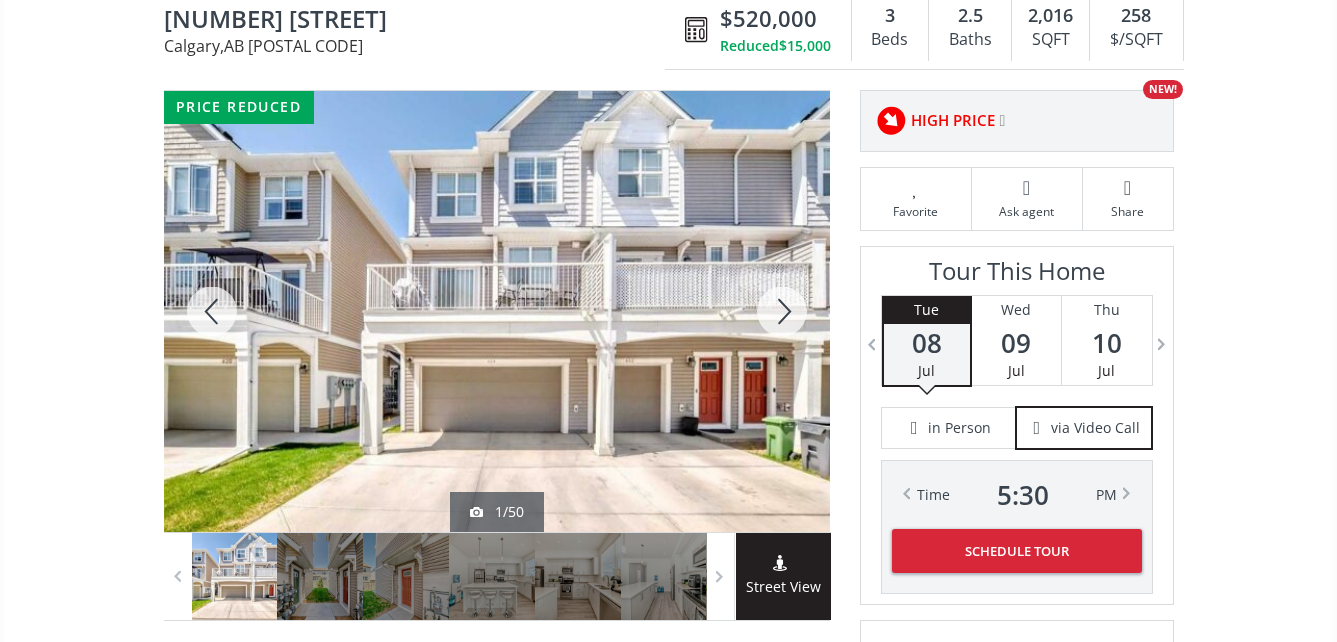 click at bounding box center (497, 311) 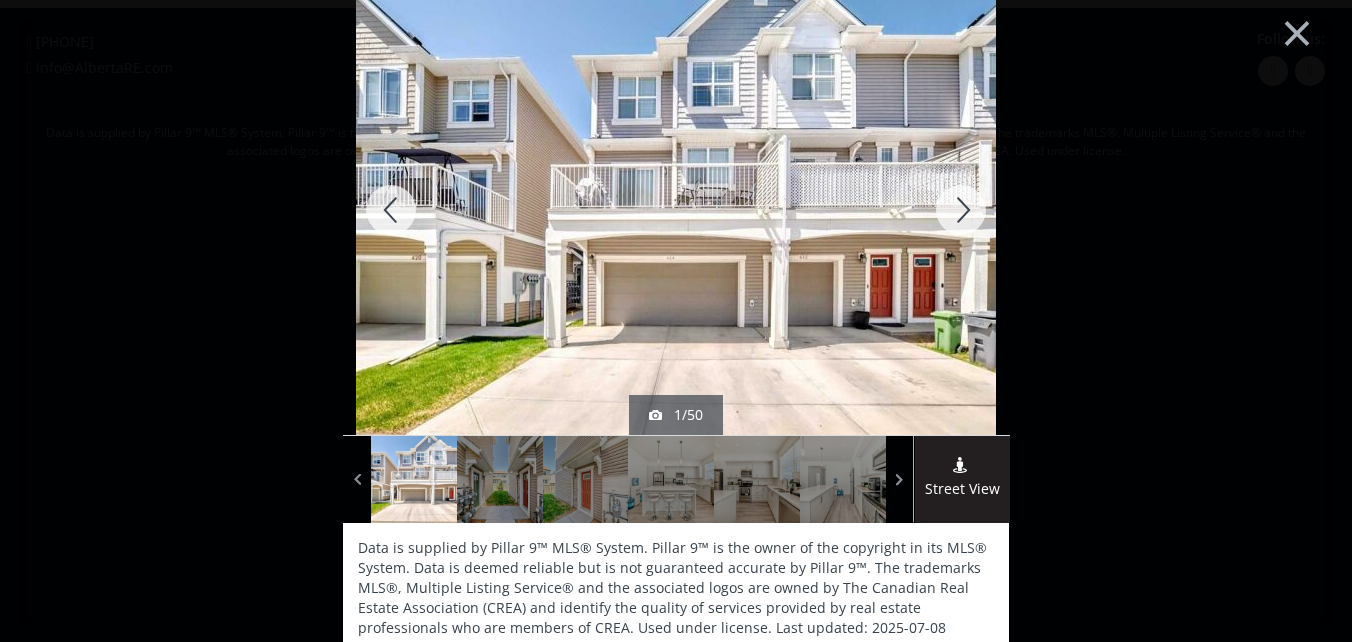 click at bounding box center [961, 210] 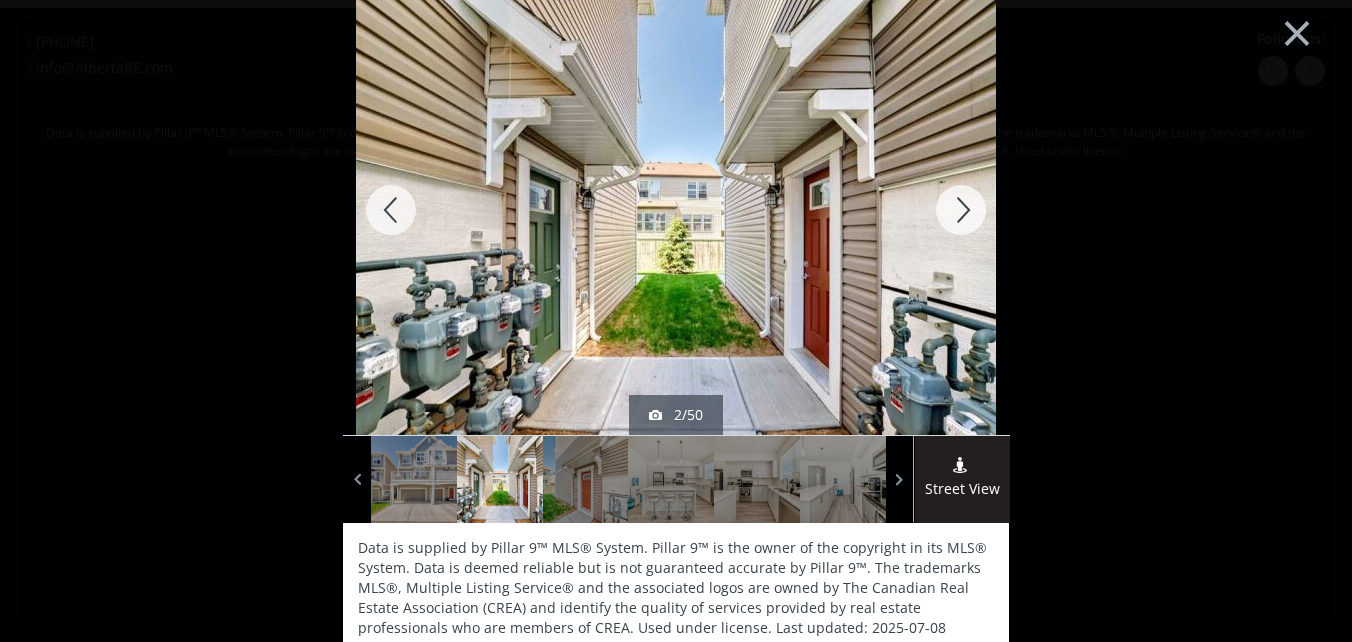click at bounding box center (961, 210) 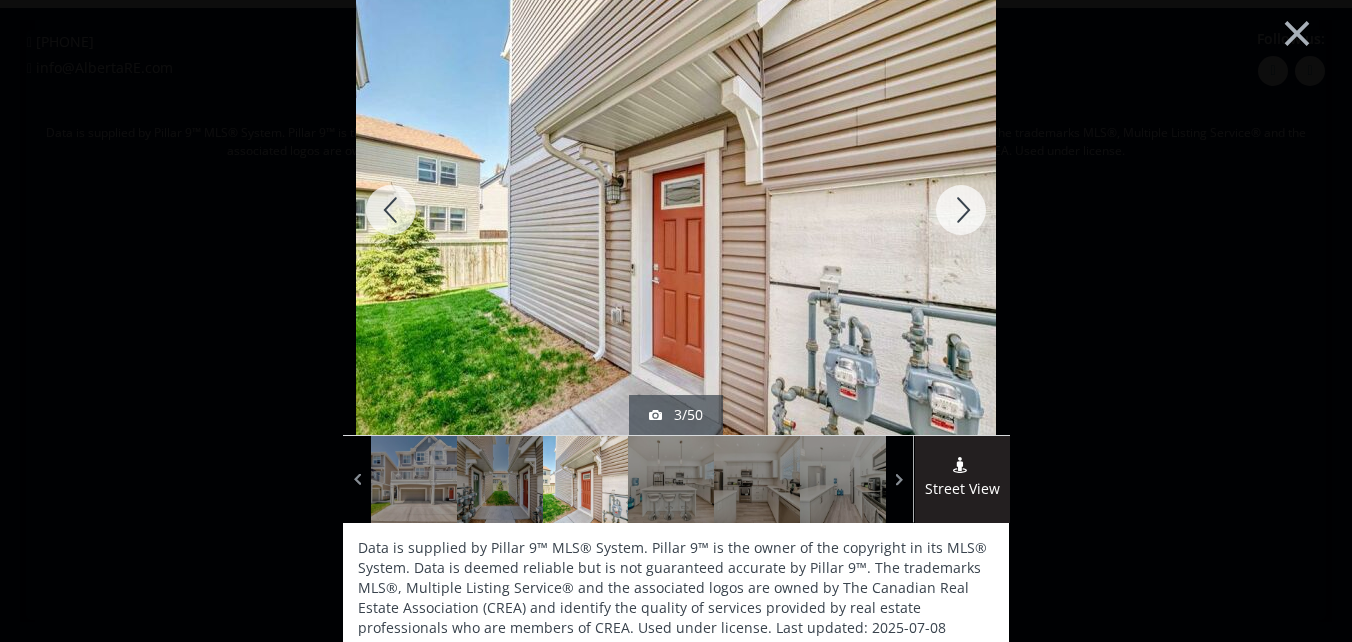 click at bounding box center [391, 210] 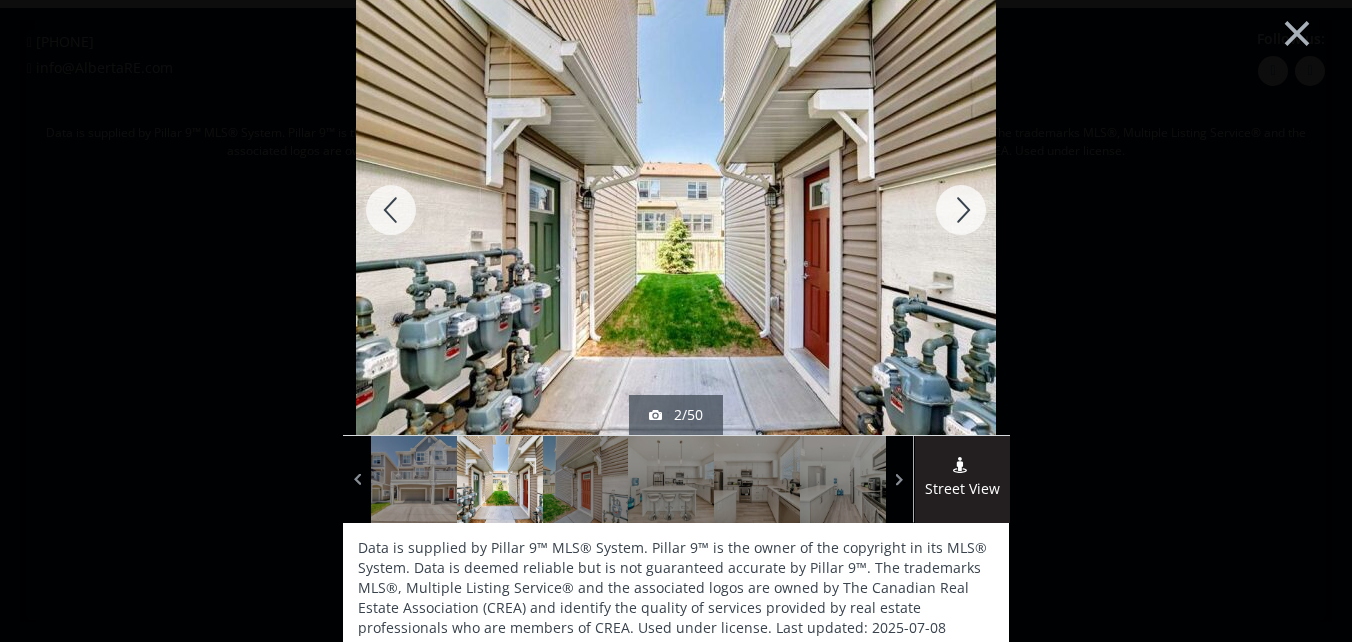 click at bounding box center [961, 210] 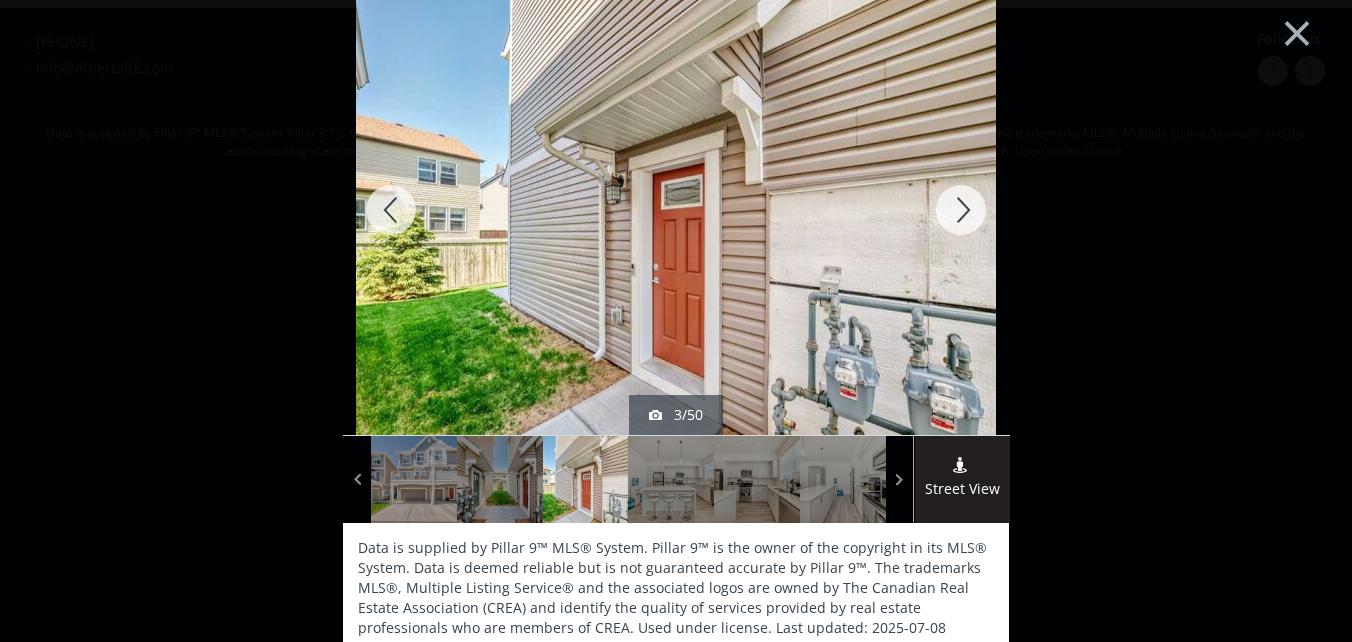 click at bounding box center (961, 210) 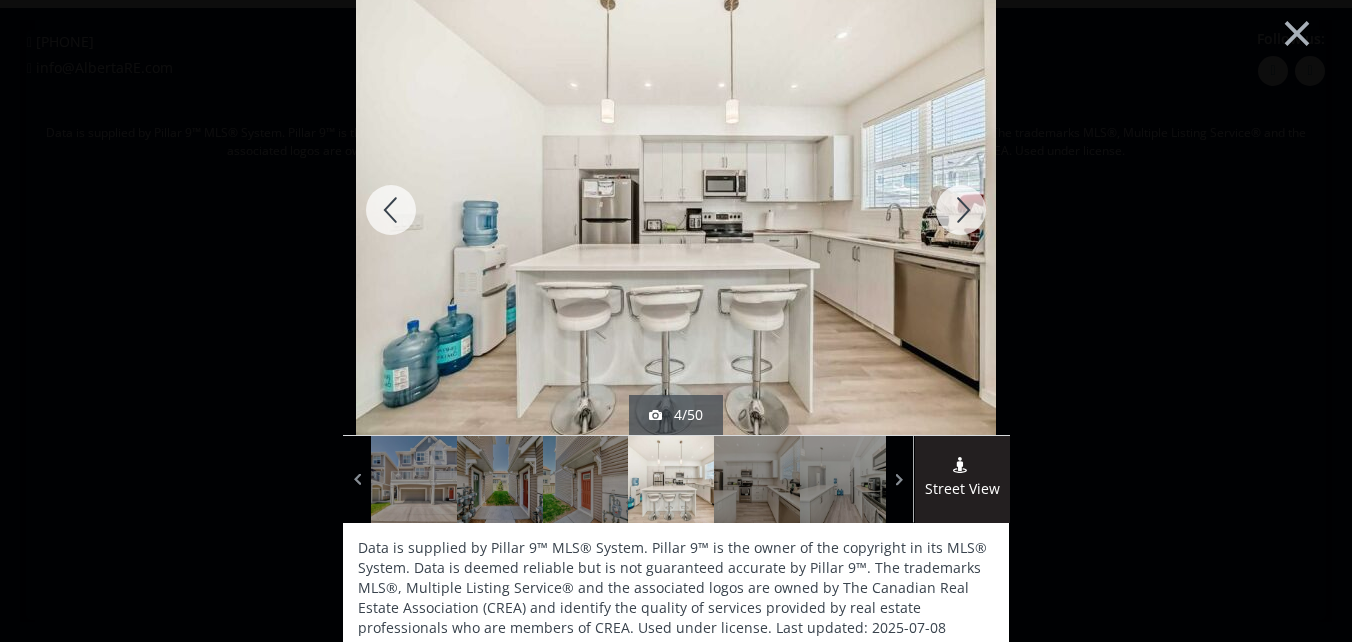 click at bounding box center [961, 210] 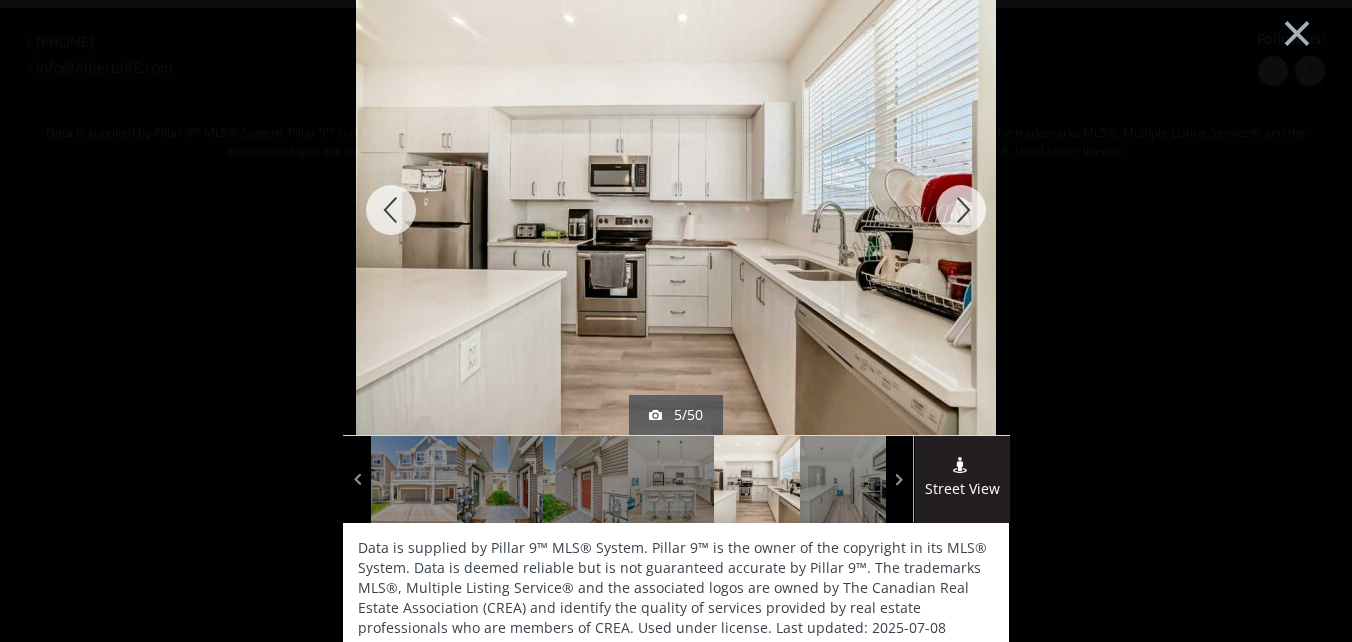 click at bounding box center [961, 210] 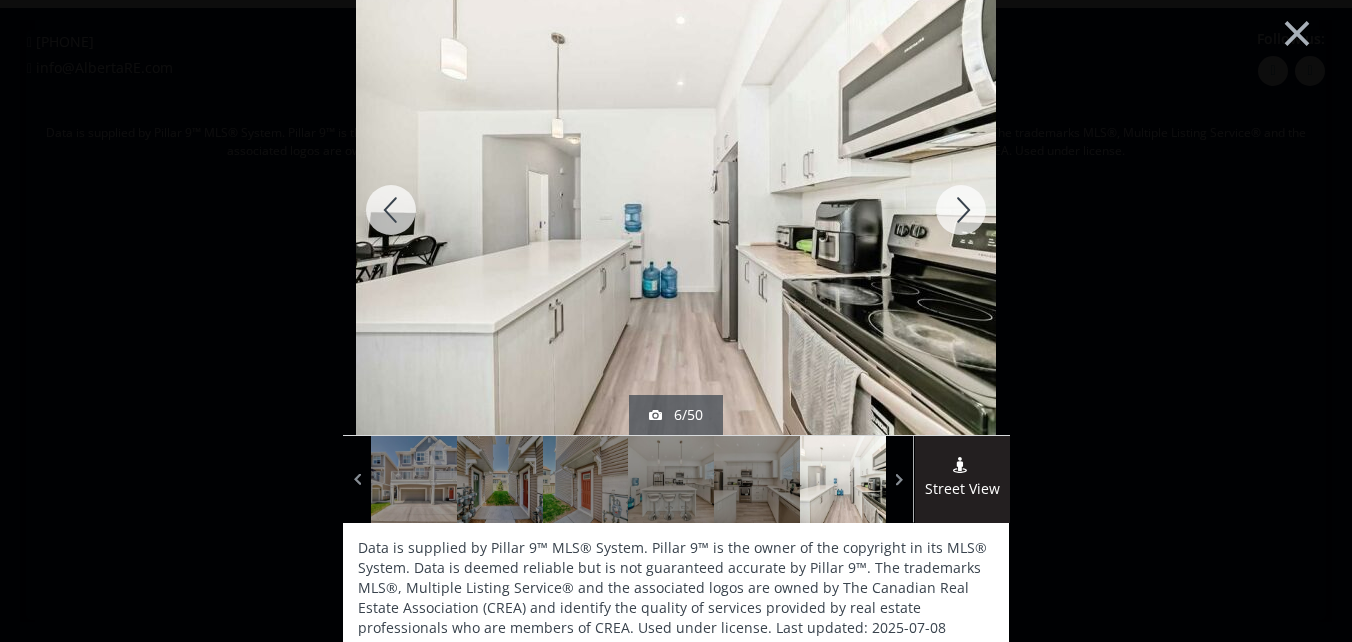 click at bounding box center (961, 210) 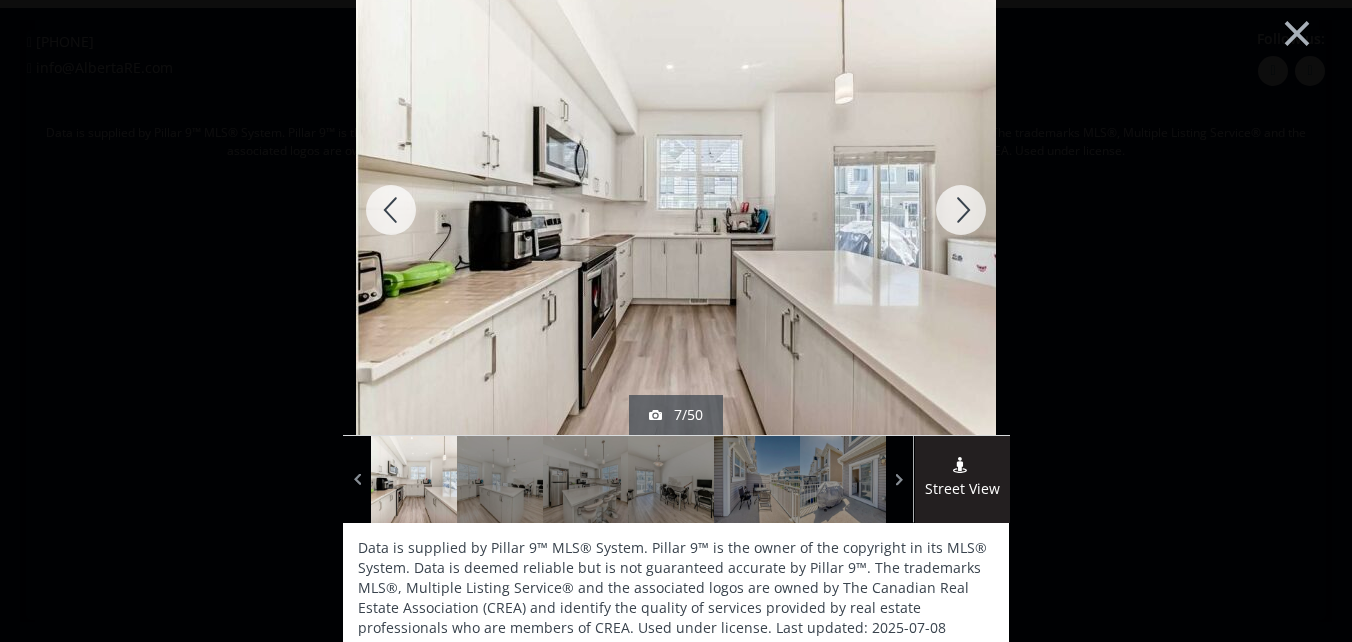 click at bounding box center (961, 210) 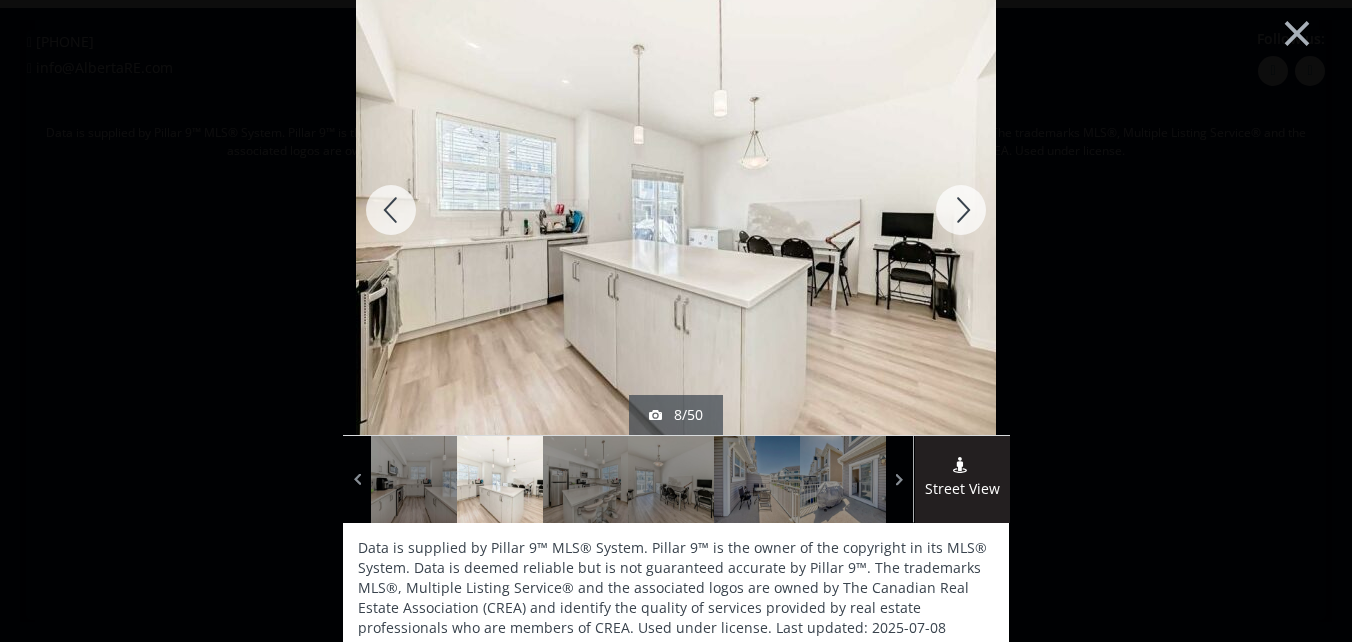 click at bounding box center [961, 210] 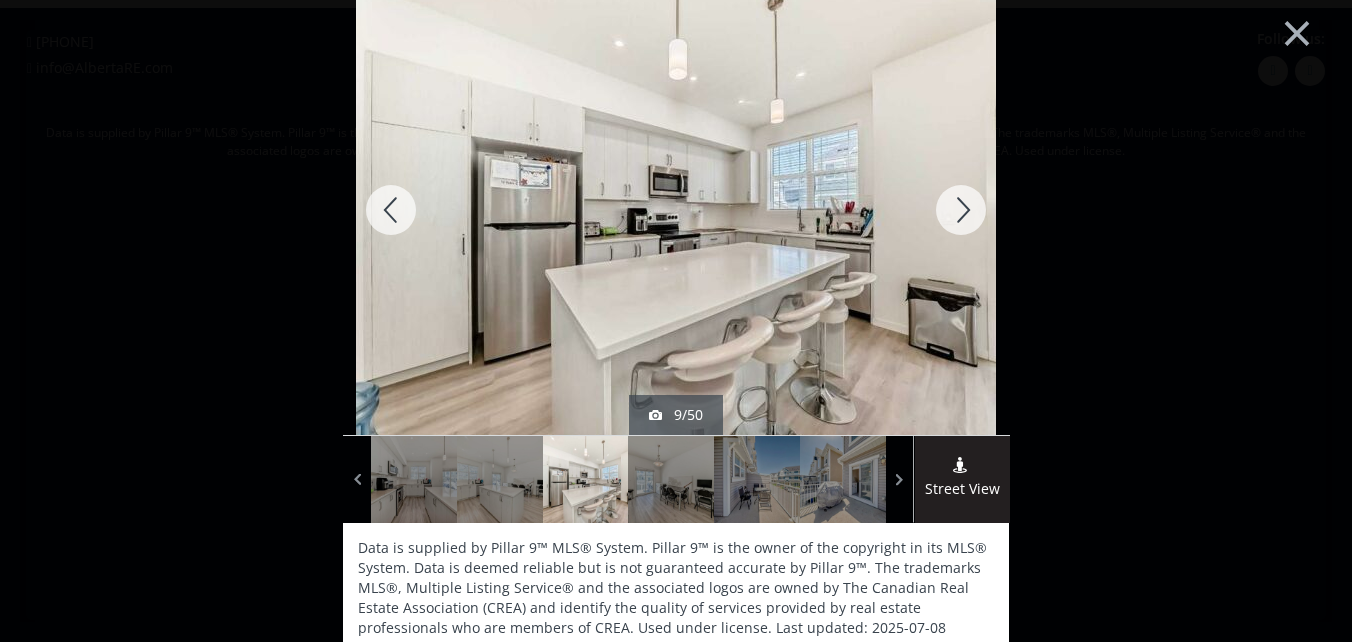 click at bounding box center [961, 210] 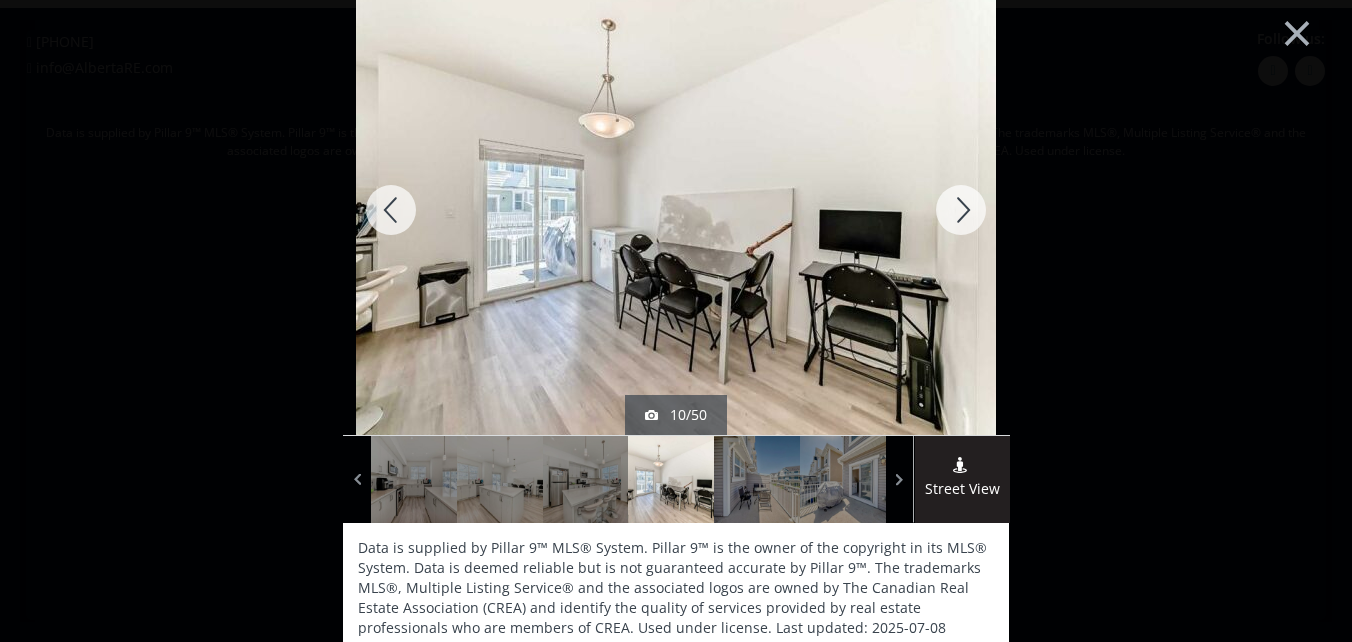 click at bounding box center (961, 210) 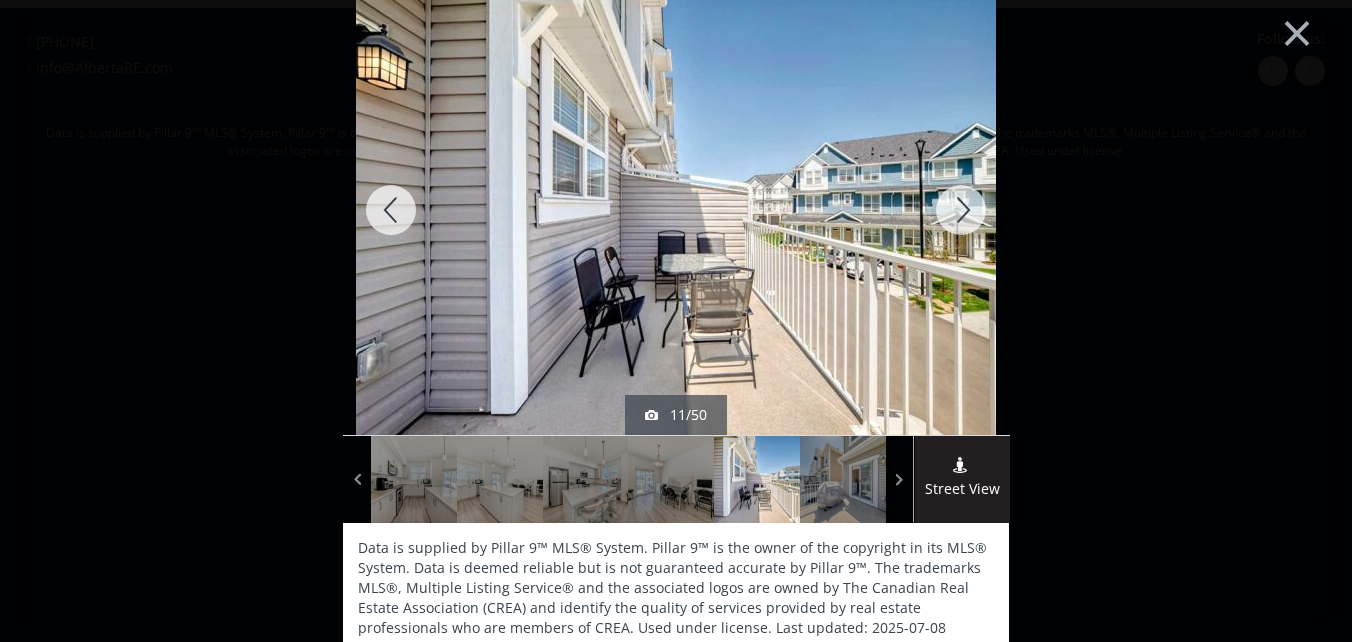 click at bounding box center [961, 210] 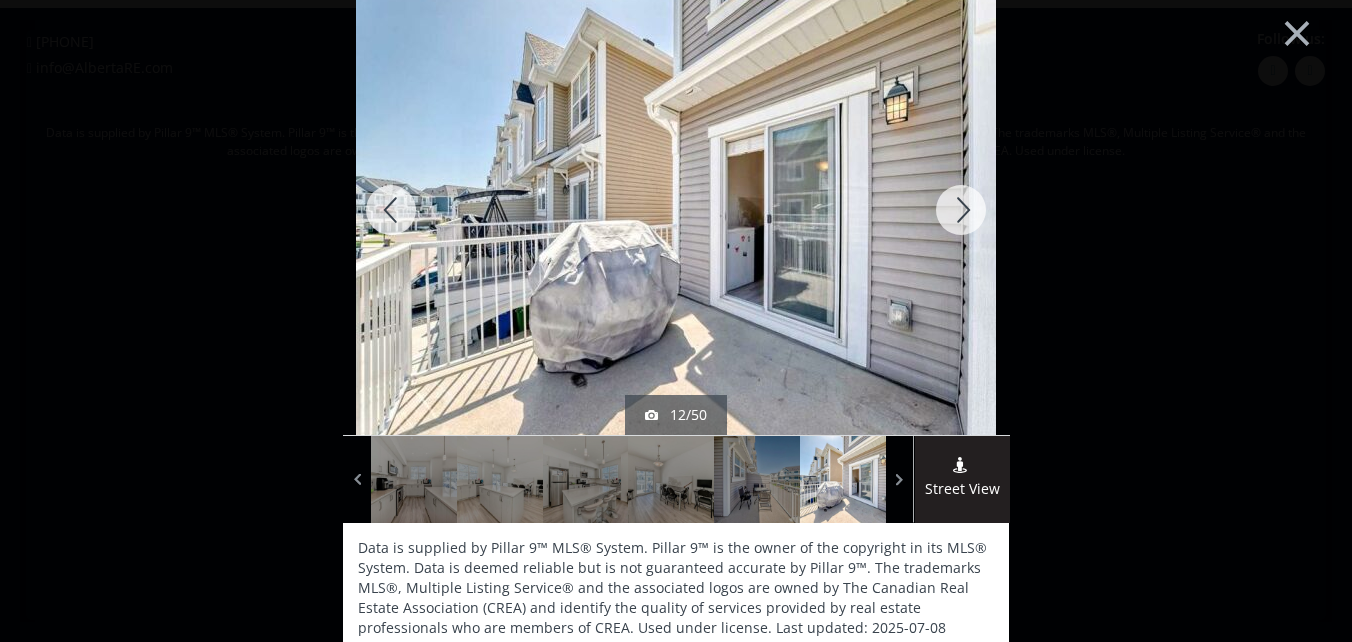 click at bounding box center (961, 210) 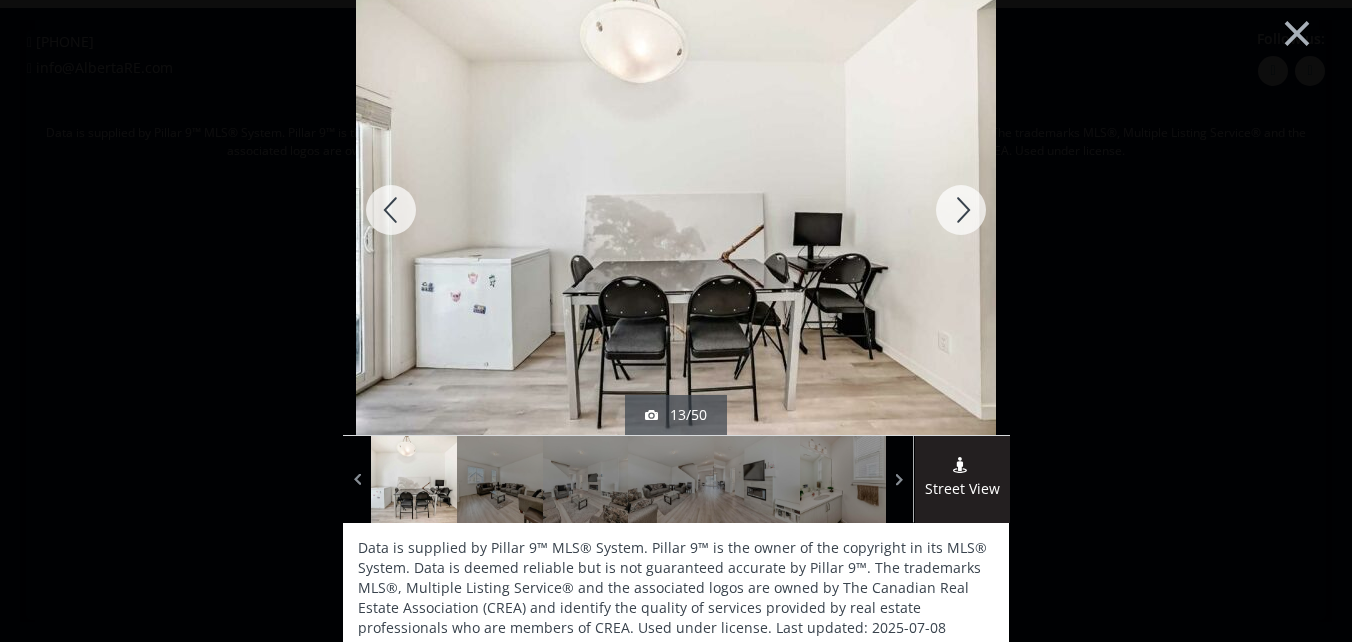 click at bounding box center [961, 210] 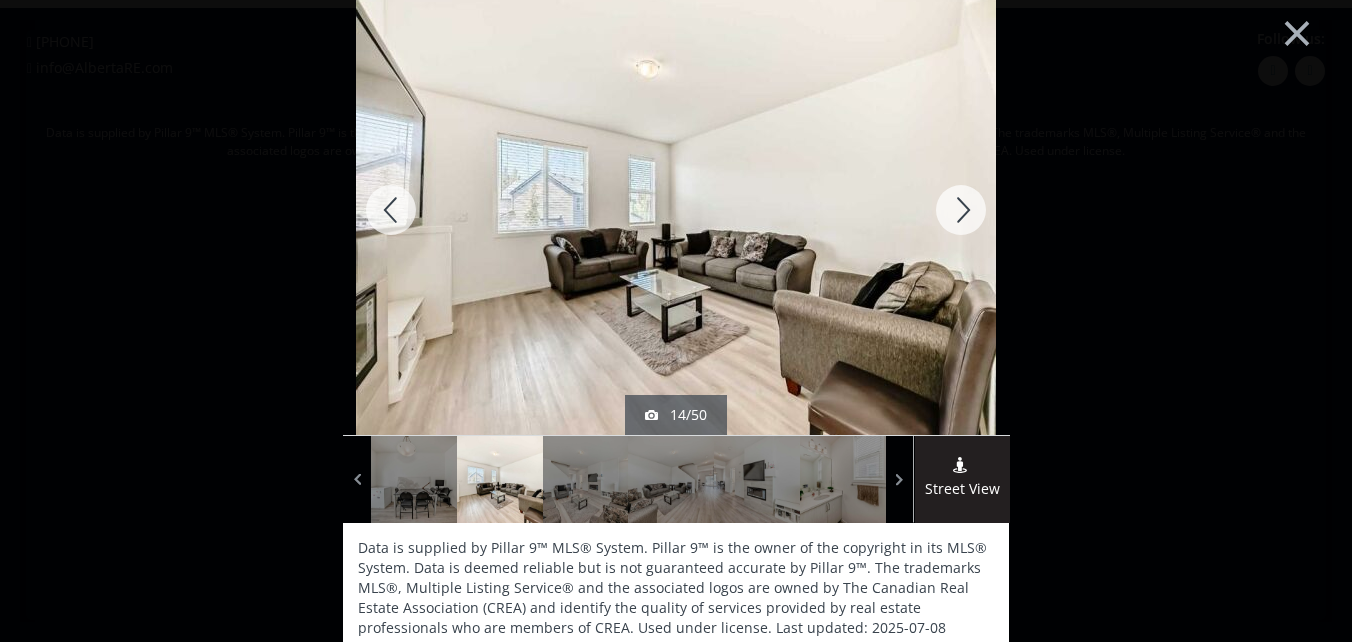 click at bounding box center (961, 210) 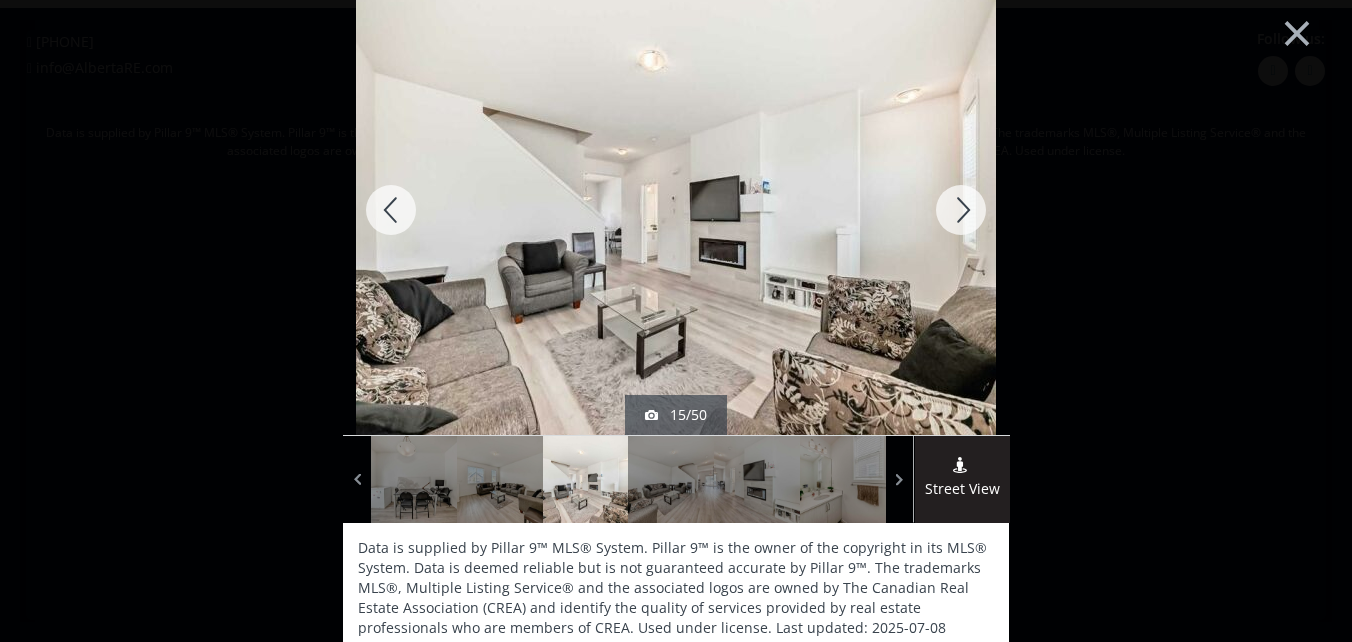 click at bounding box center (961, 210) 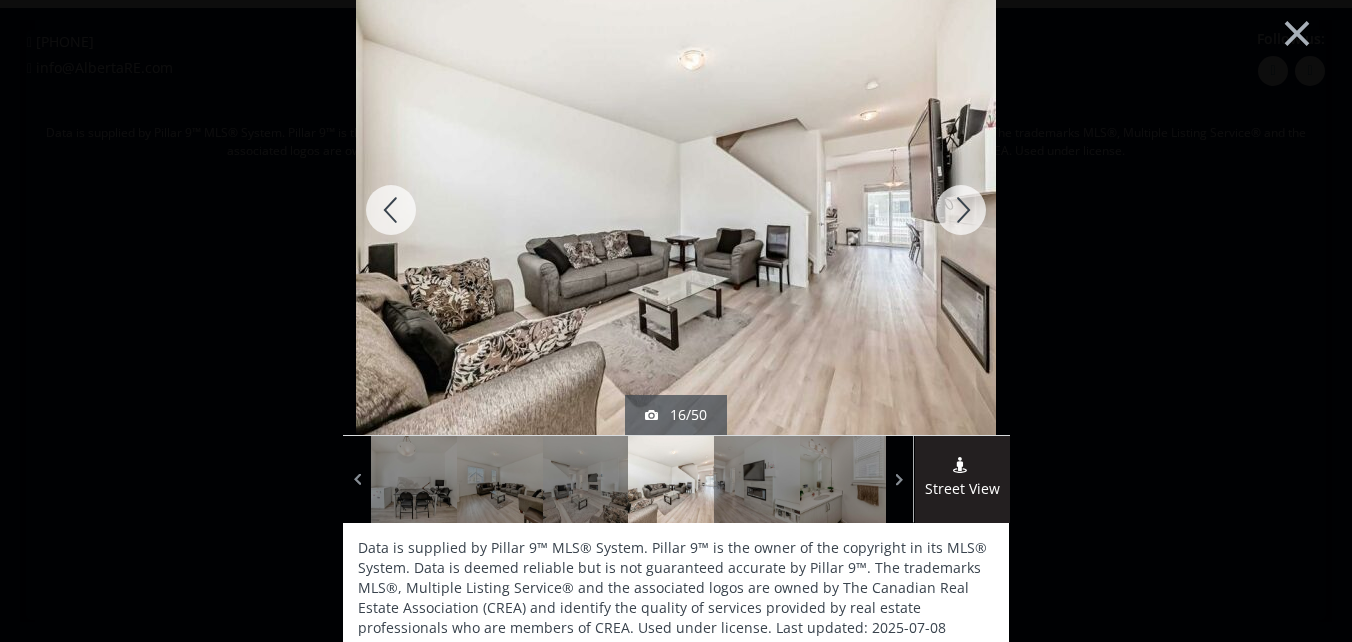 click at bounding box center [961, 210] 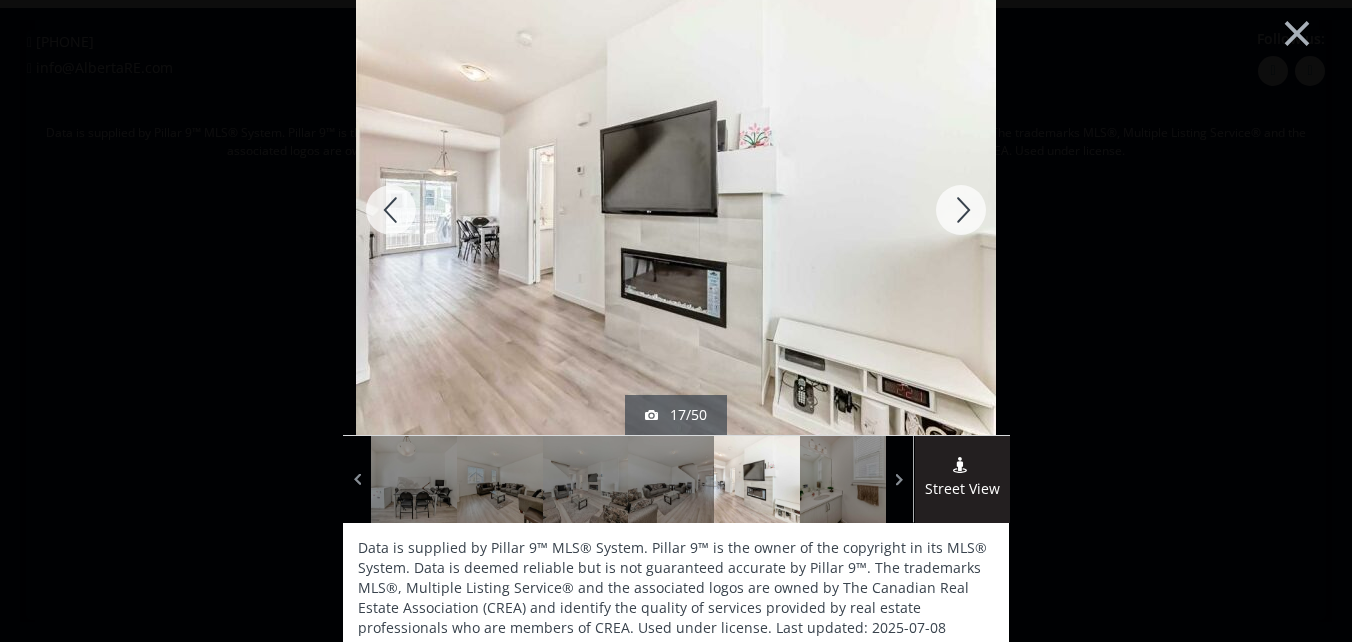 click at bounding box center [961, 210] 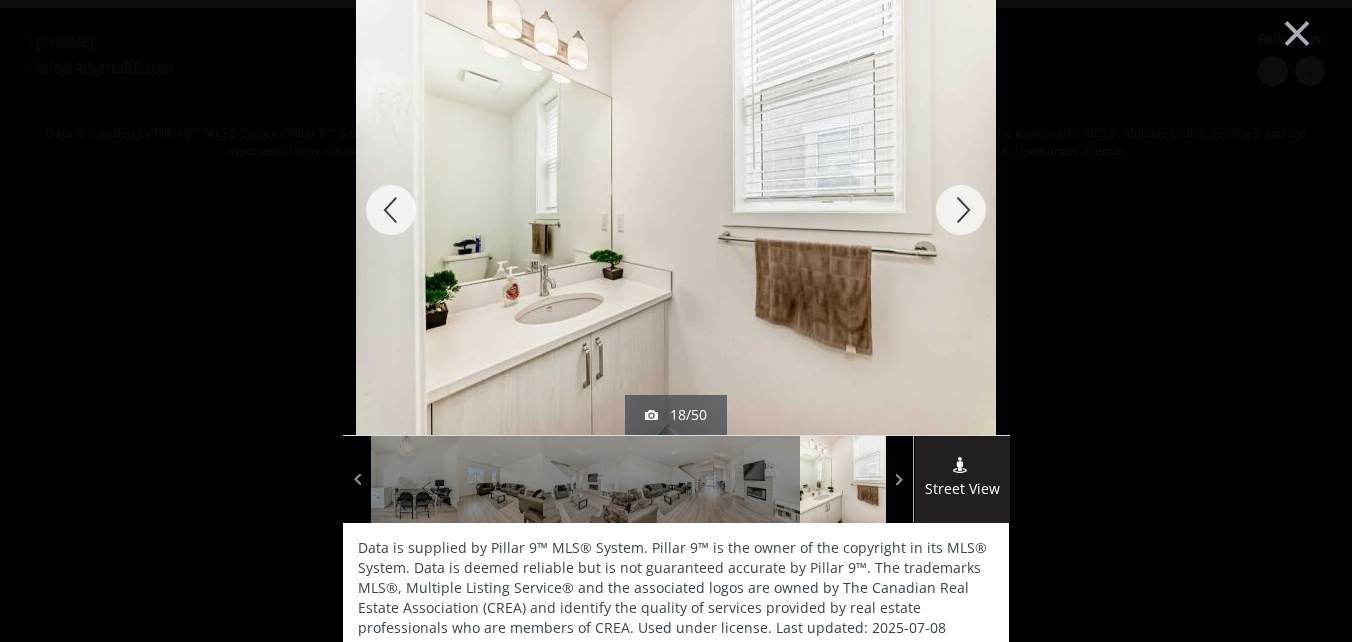 click at bounding box center [961, 210] 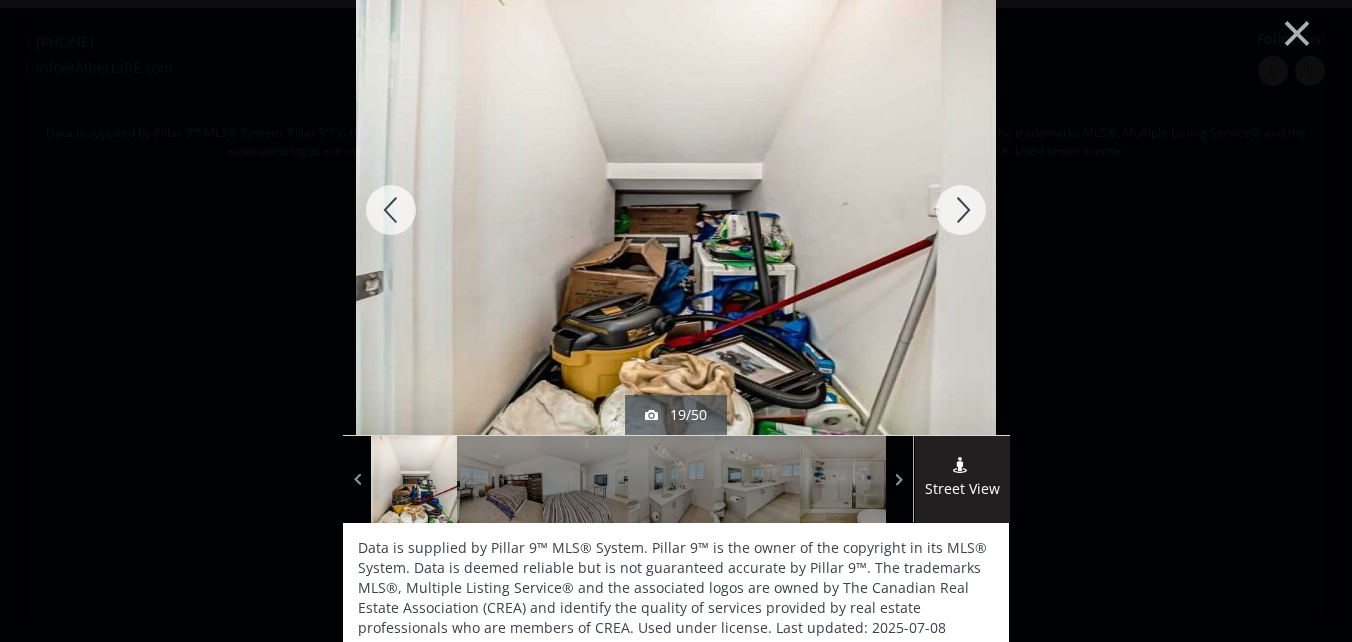 click at bounding box center (961, 210) 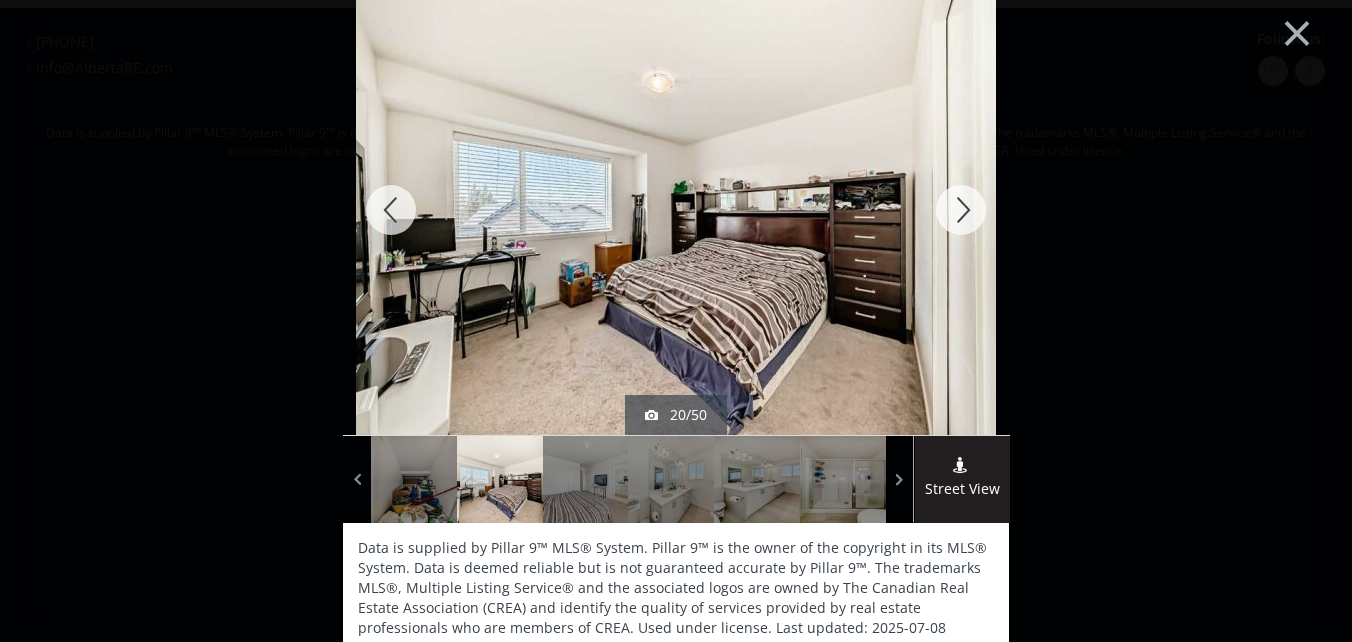 click at bounding box center [961, 210] 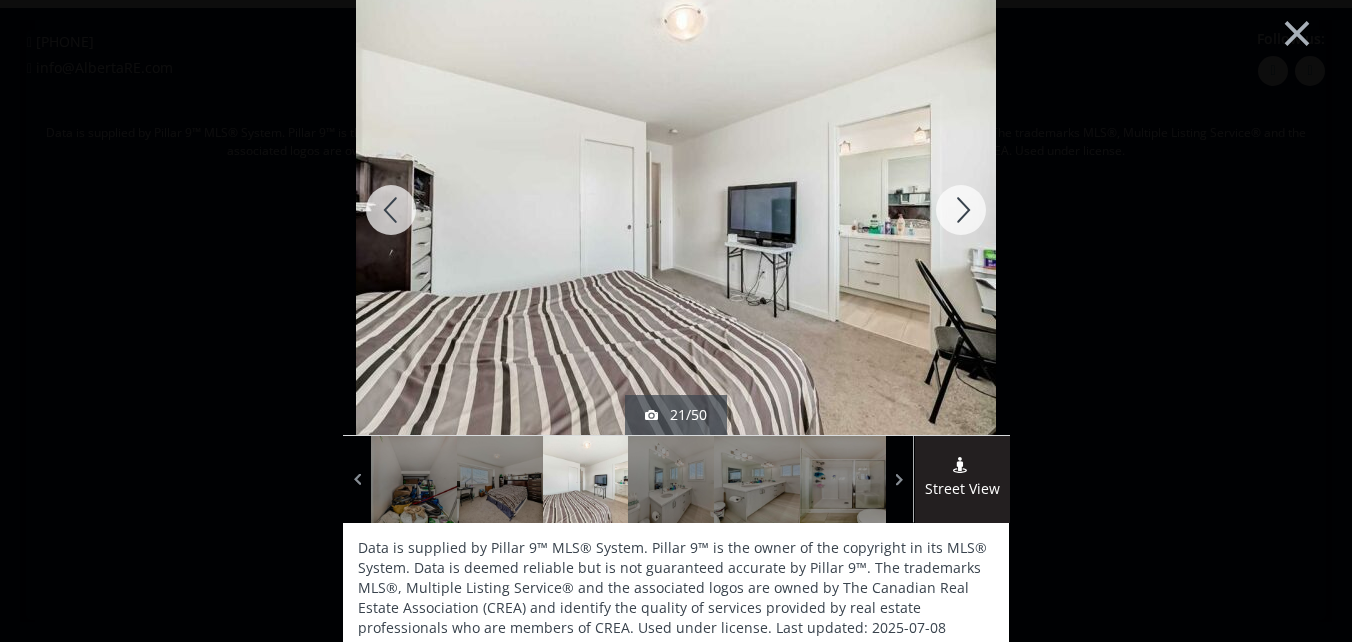 click at bounding box center [961, 210] 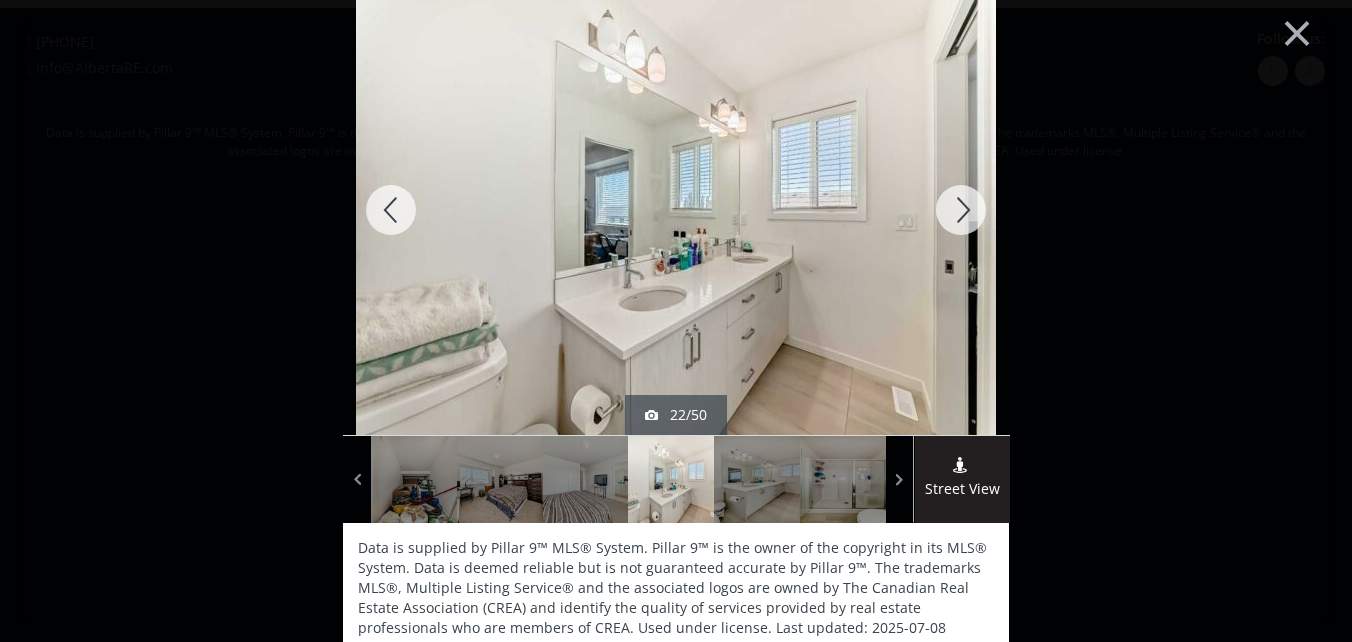 click at bounding box center (961, 210) 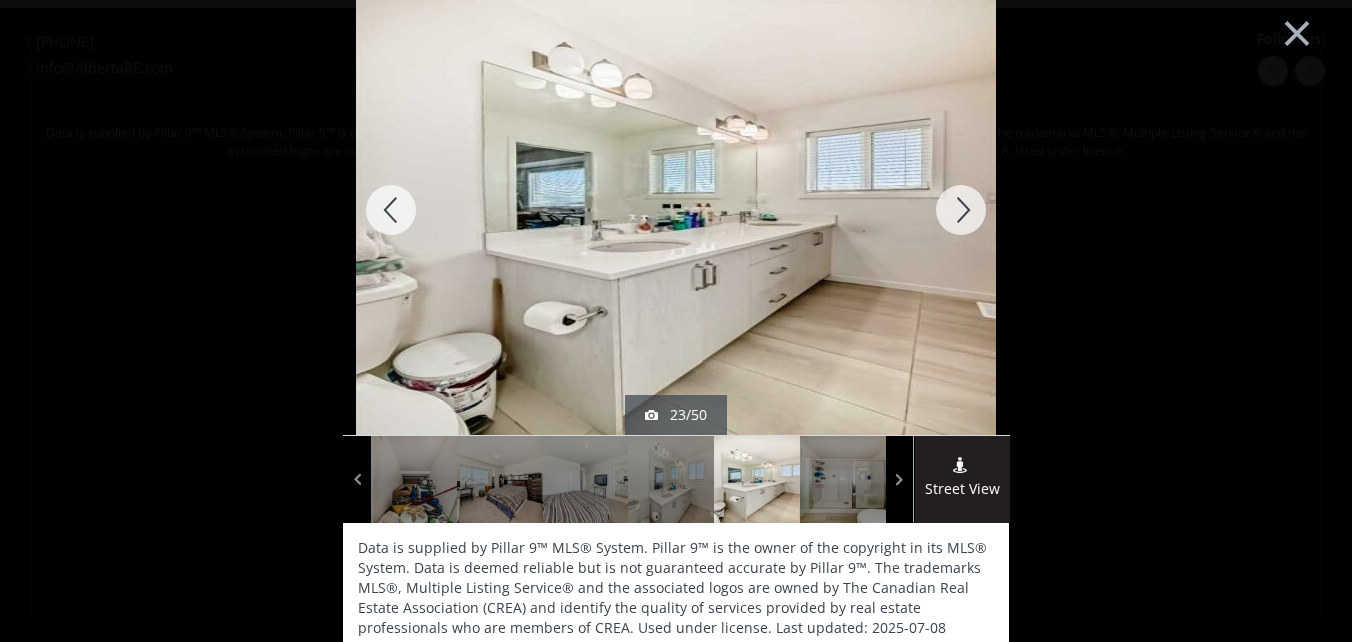 click at bounding box center [961, 210] 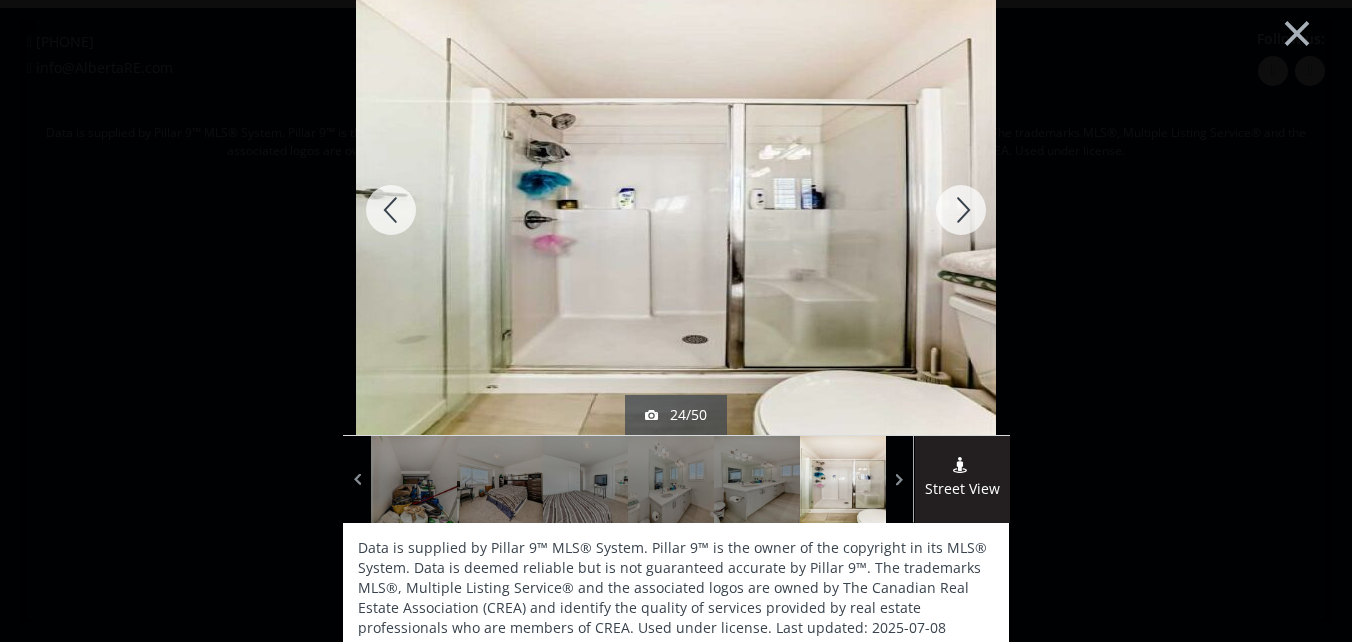click at bounding box center (961, 210) 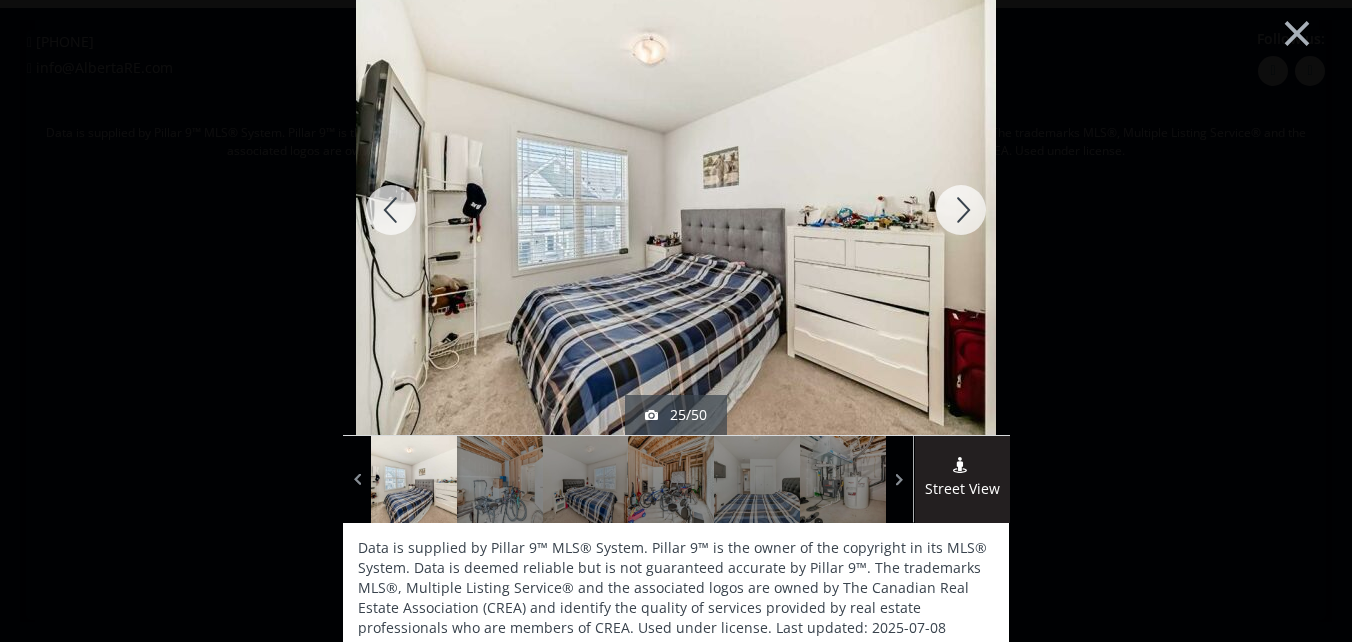 click at bounding box center (391, 210) 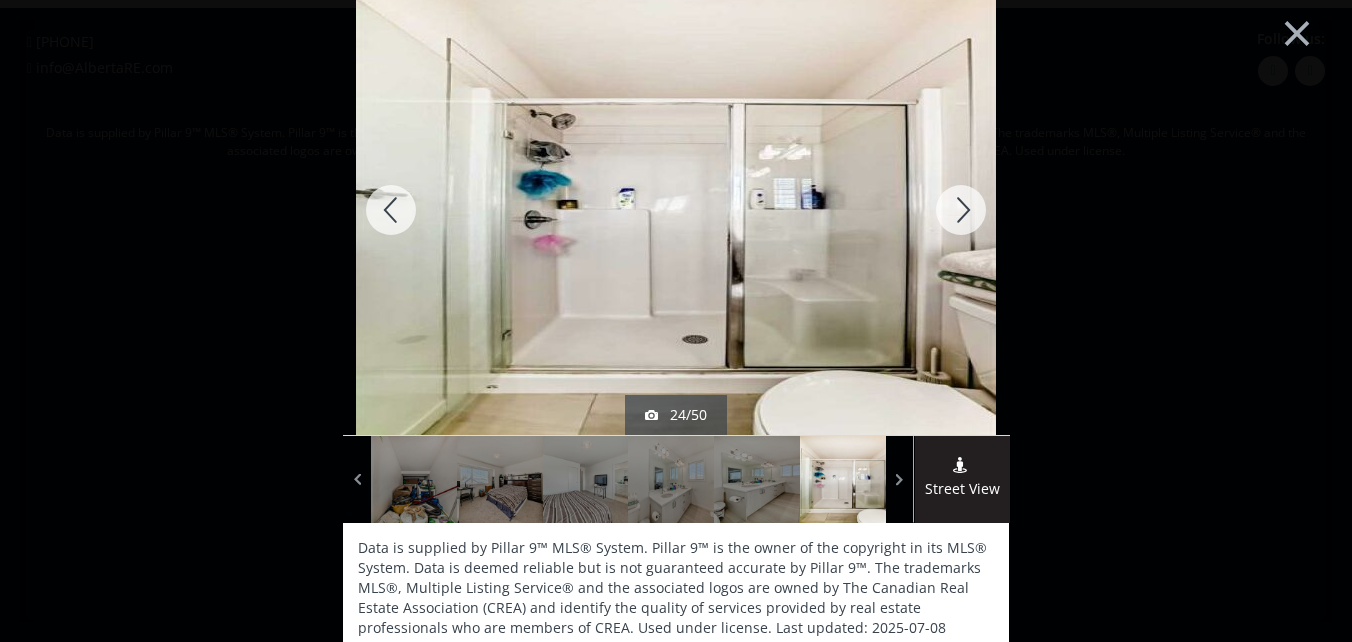 click at bounding box center (961, 210) 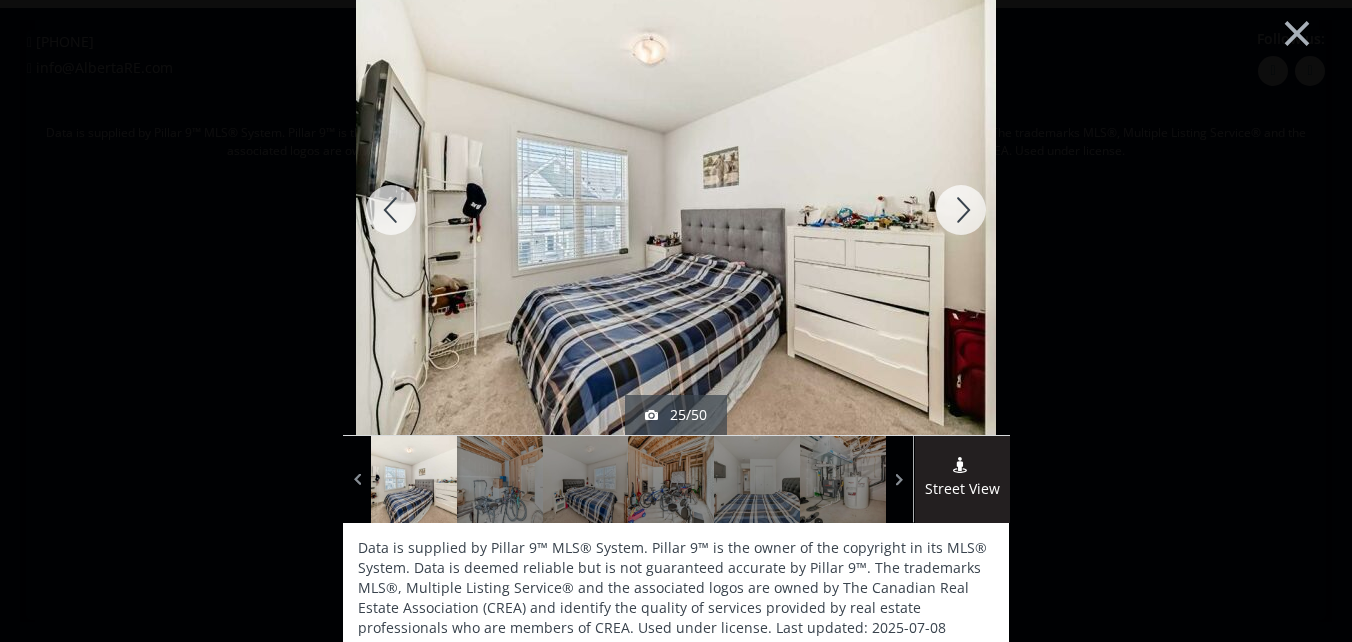 click at bounding box center [961, 210] 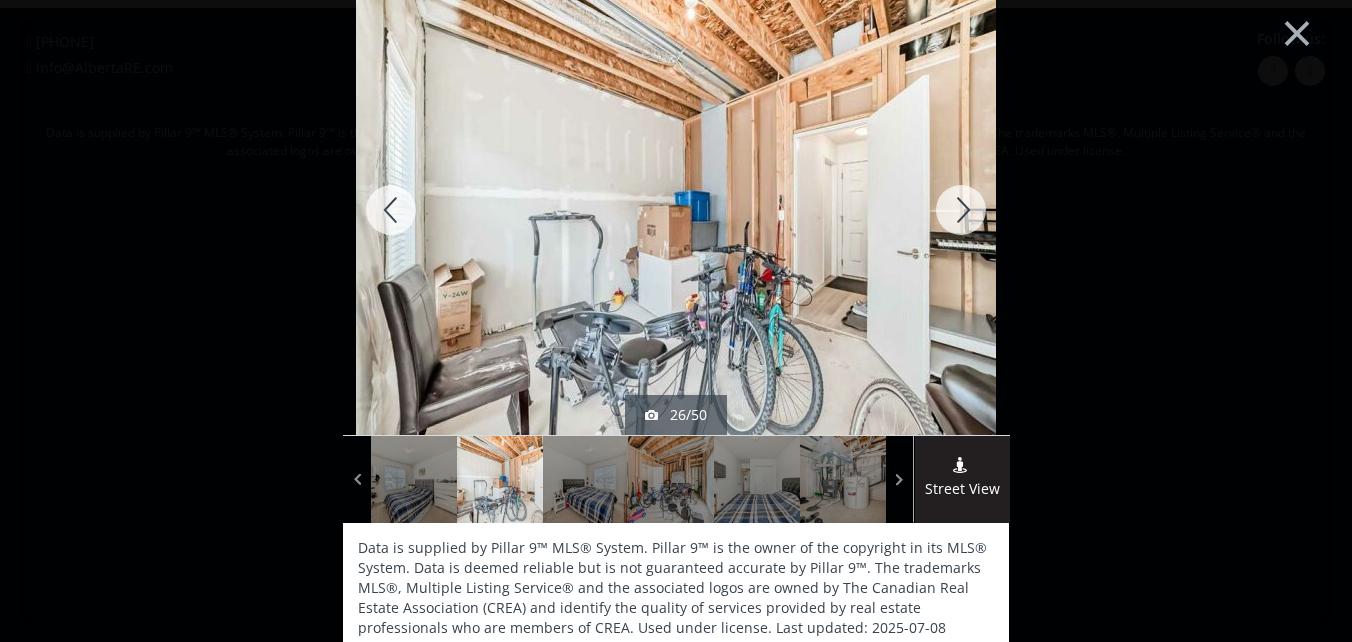 click at bounding box center [961, 210] 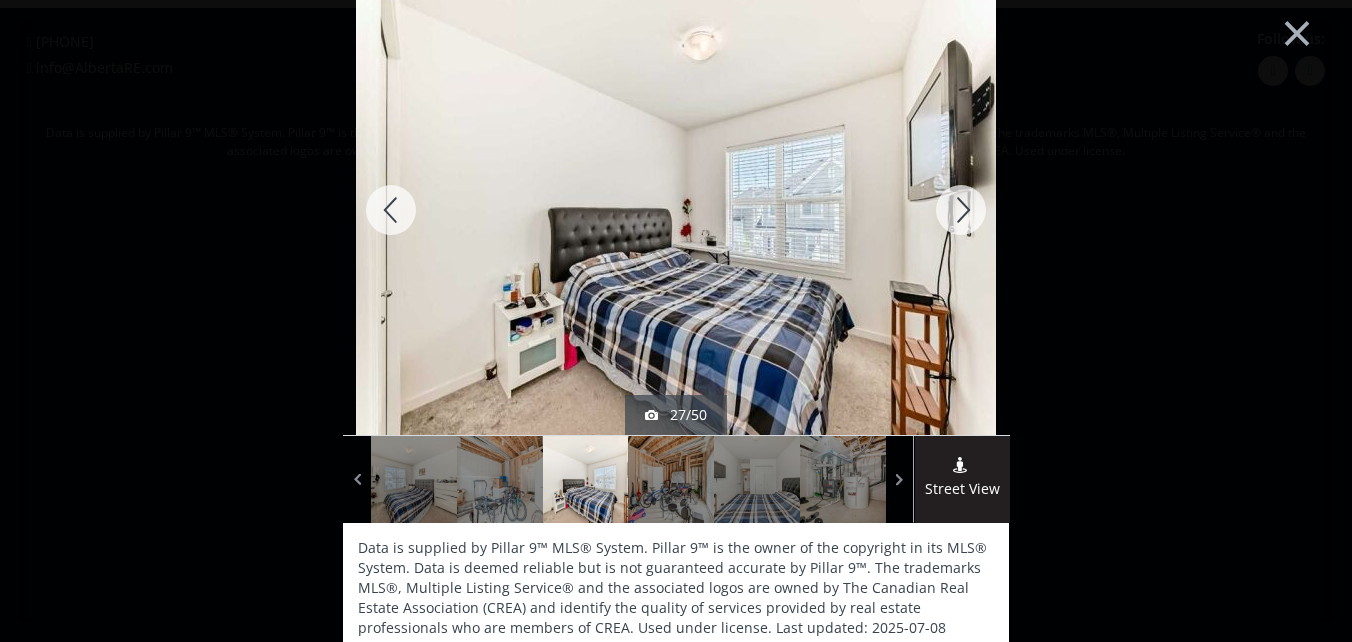 click at bounding box center (961, 210) 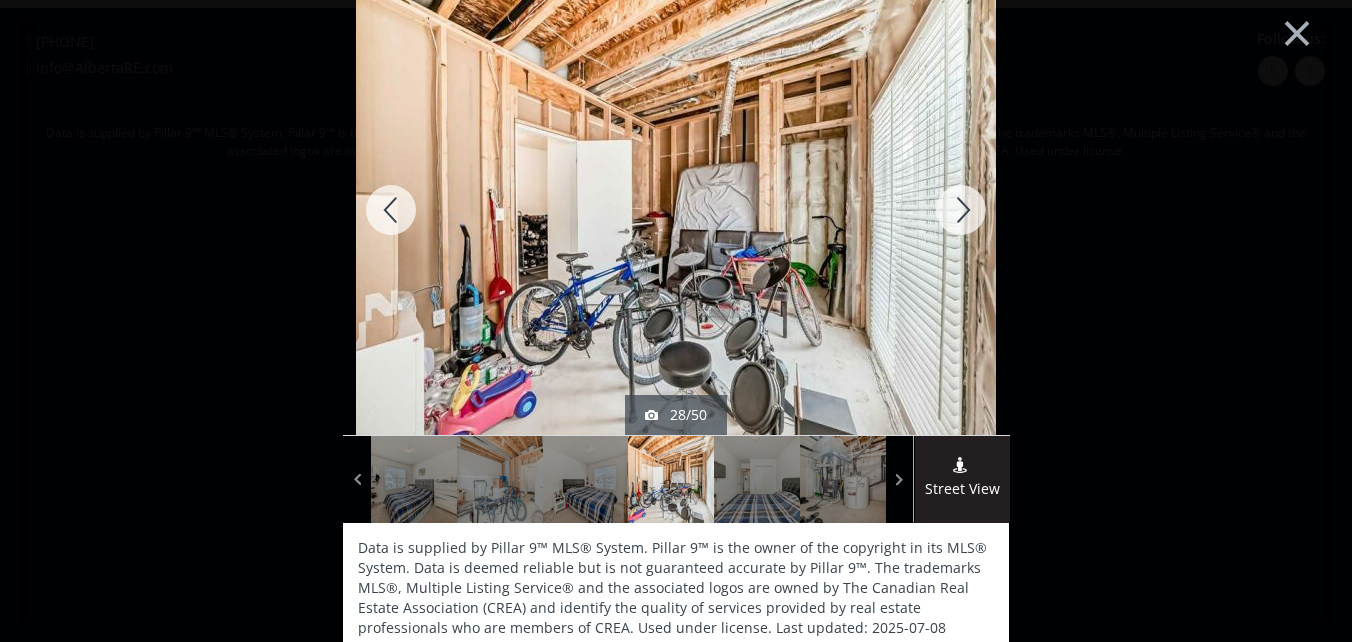 click at bounding box center [961, 210] 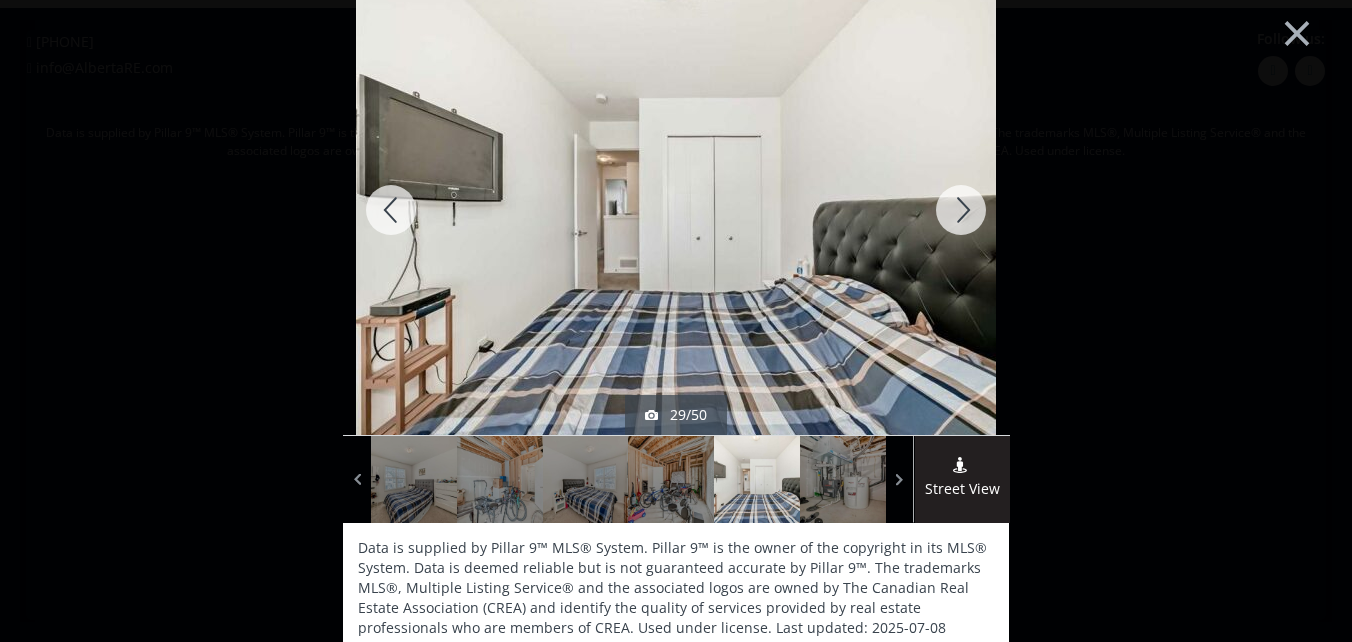 click at bounding box center (961, 210) 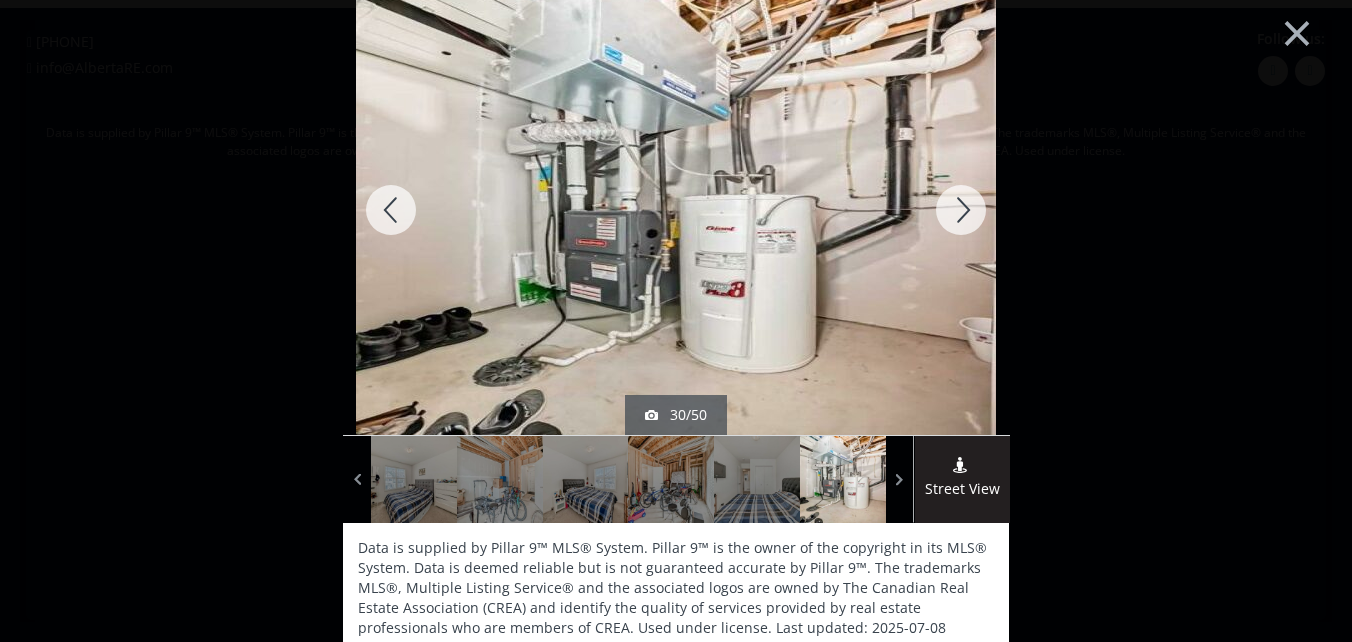 click at bounding box center [961, 210] 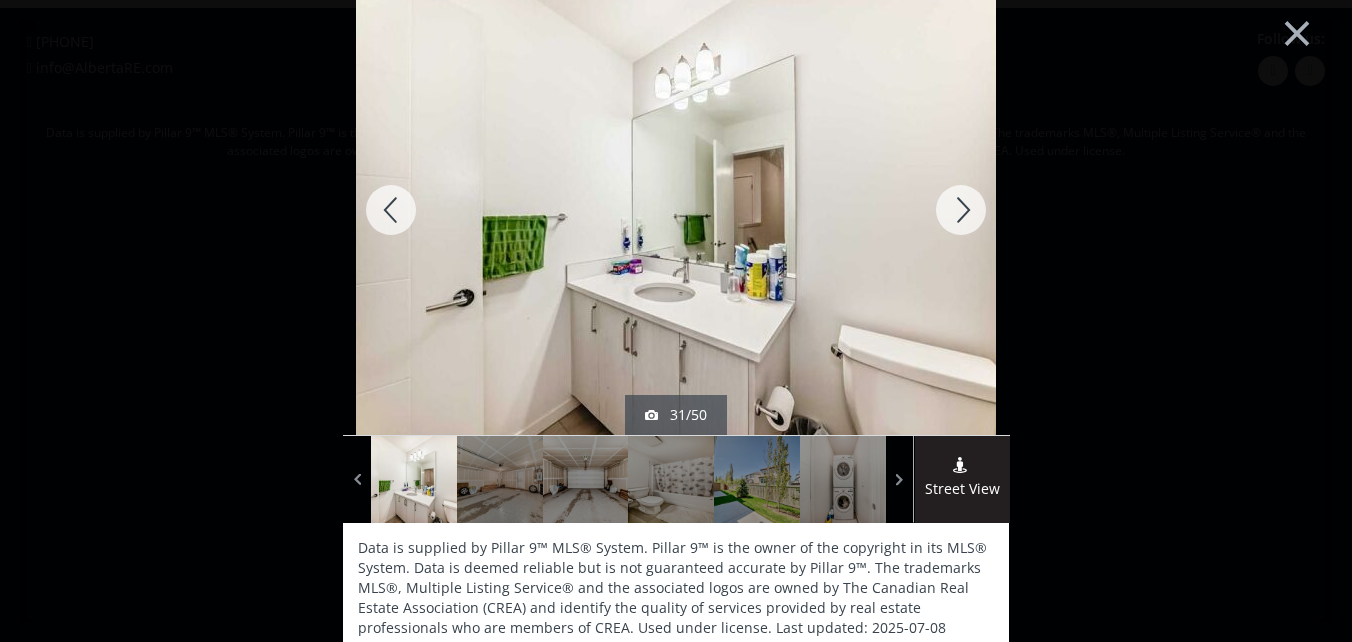 click at bounding box center [961, 210] 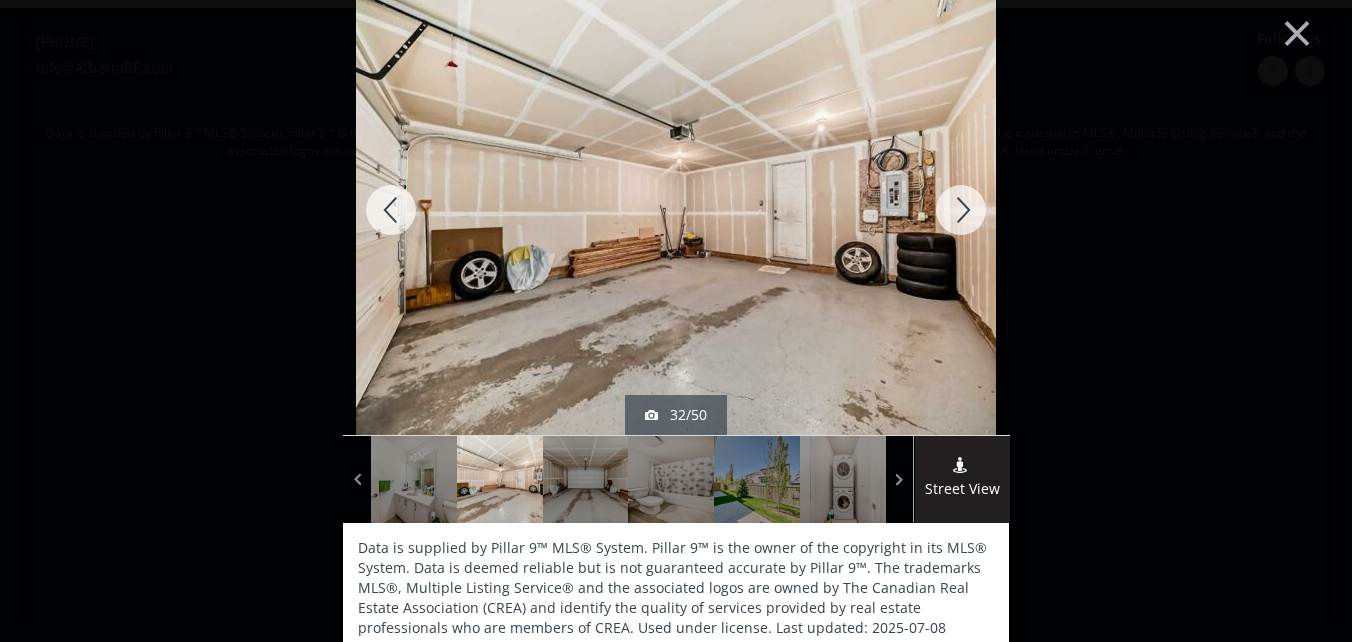 click at bounding box center [961, 210] 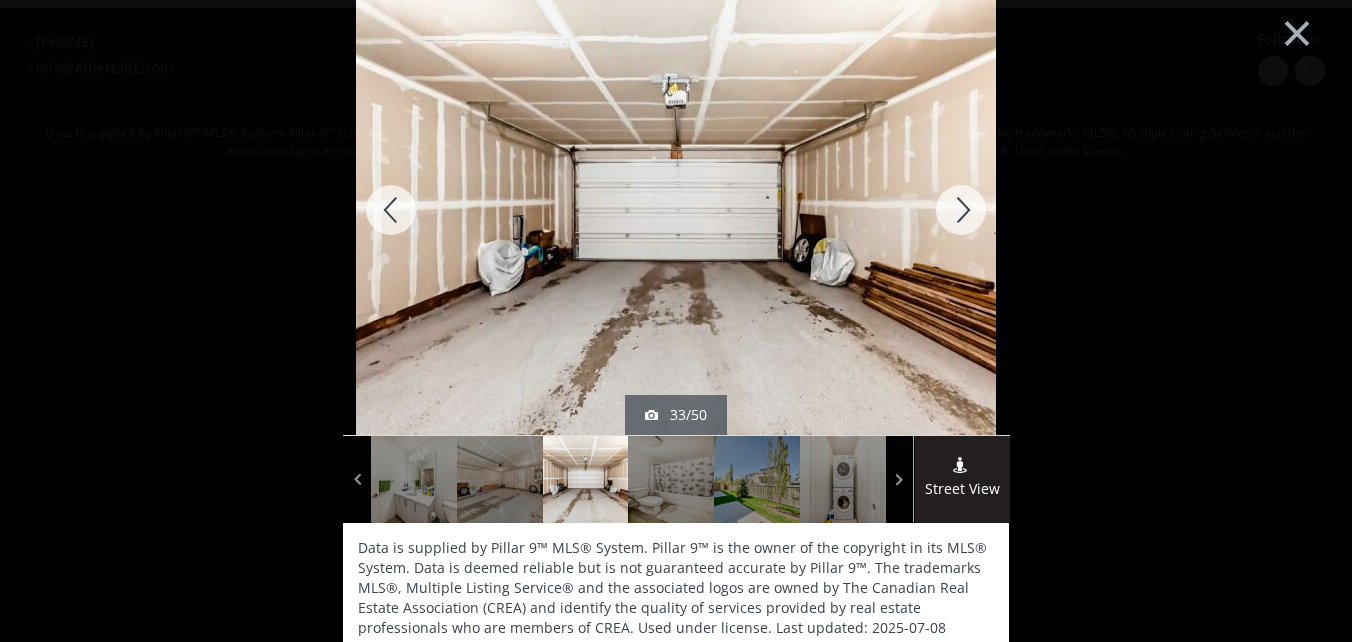 click at bounding box center [961, 210] 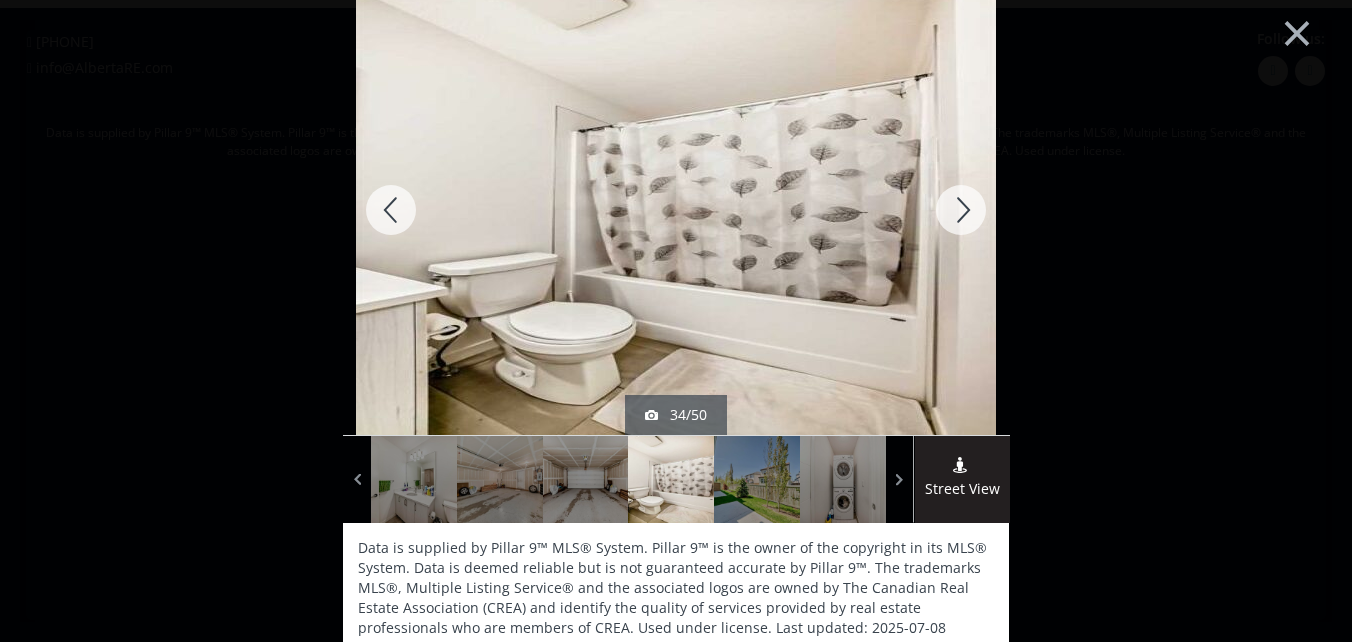 click at bounding box center (961, 210) 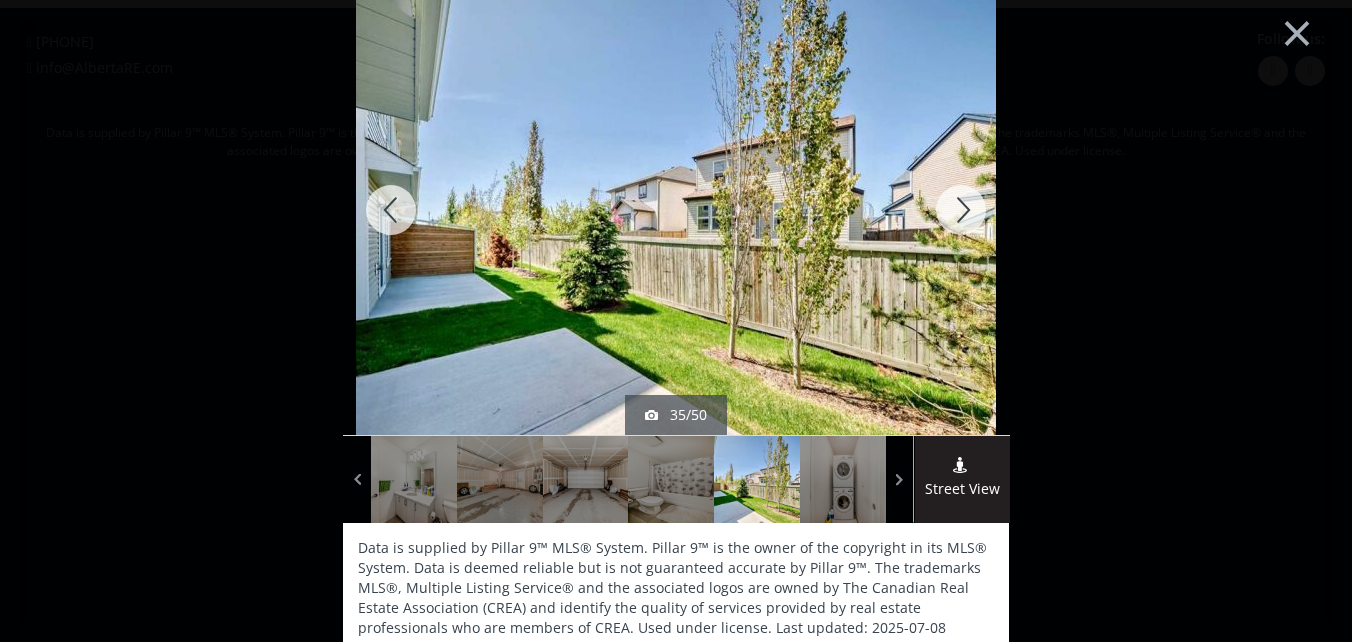 click at bounding box center [961, 210] 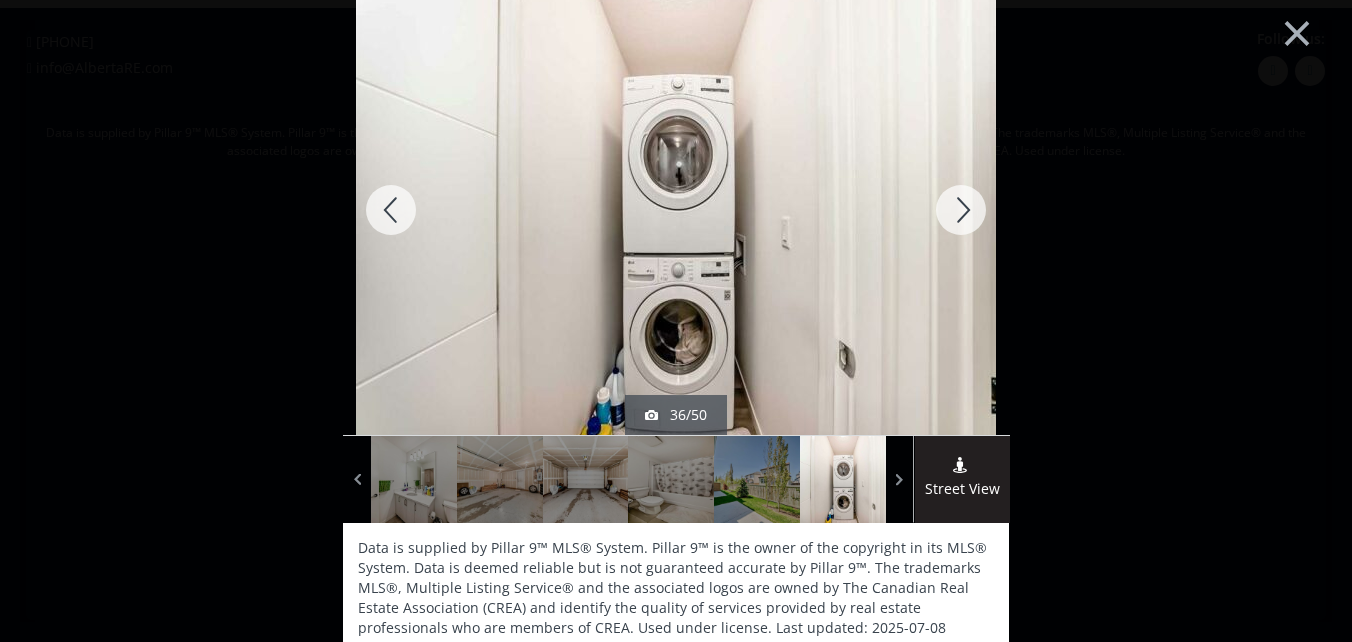 click at bounding box center [961, 210] 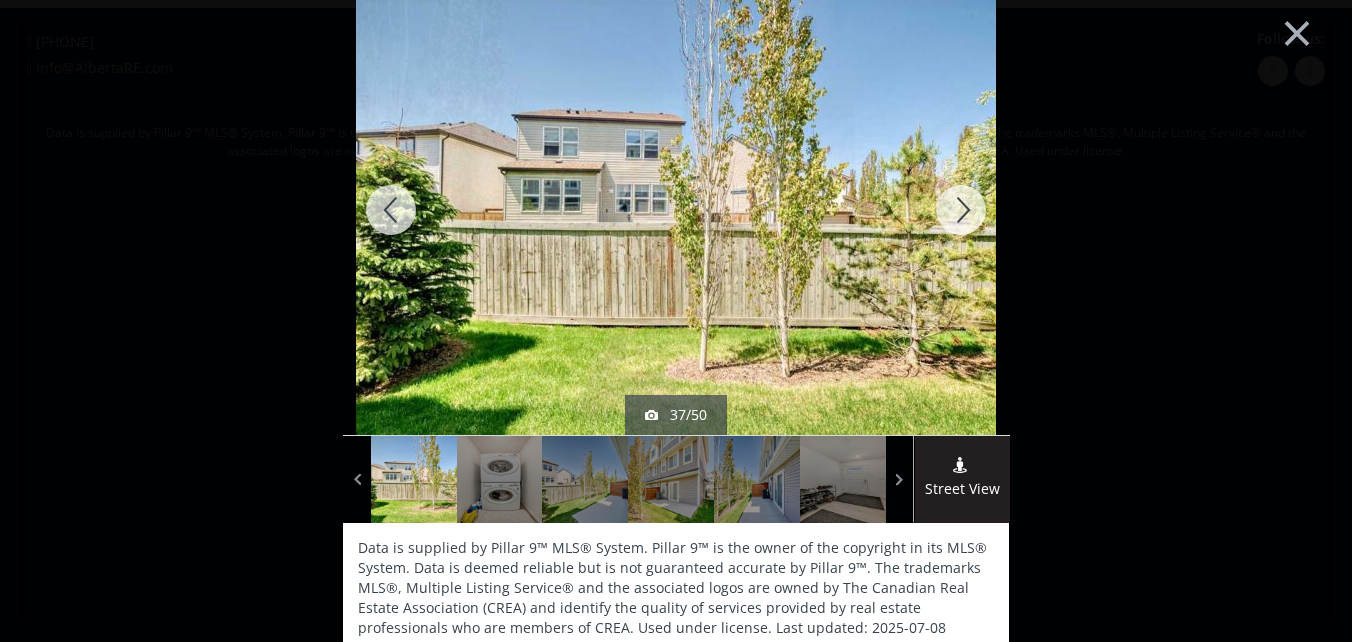 click at bounding box center (961, 210) 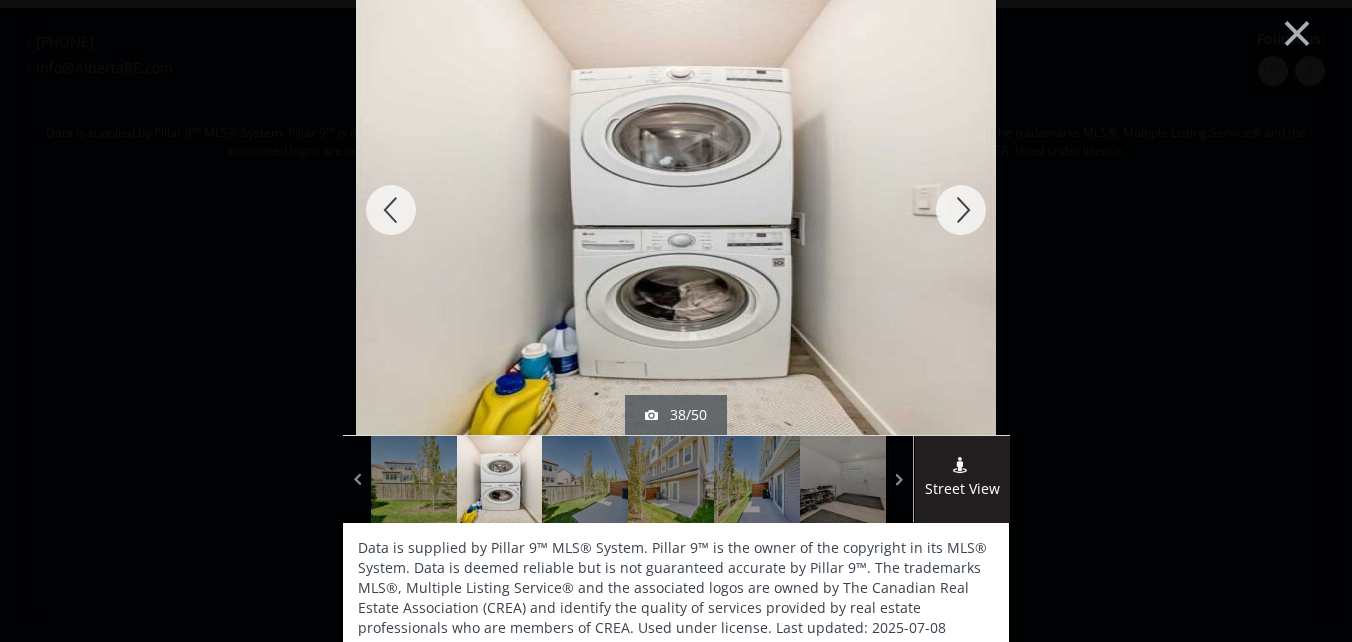 click at bounding box center [961, 210] 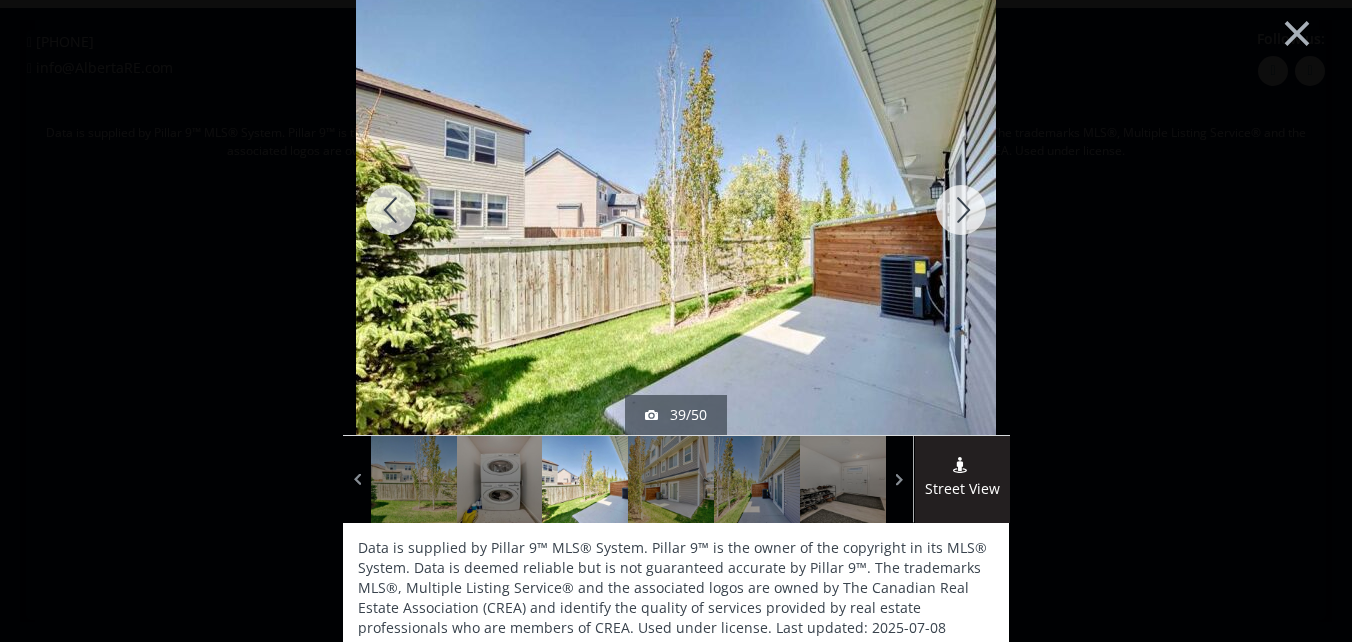 click at bounding box center (961, 210) 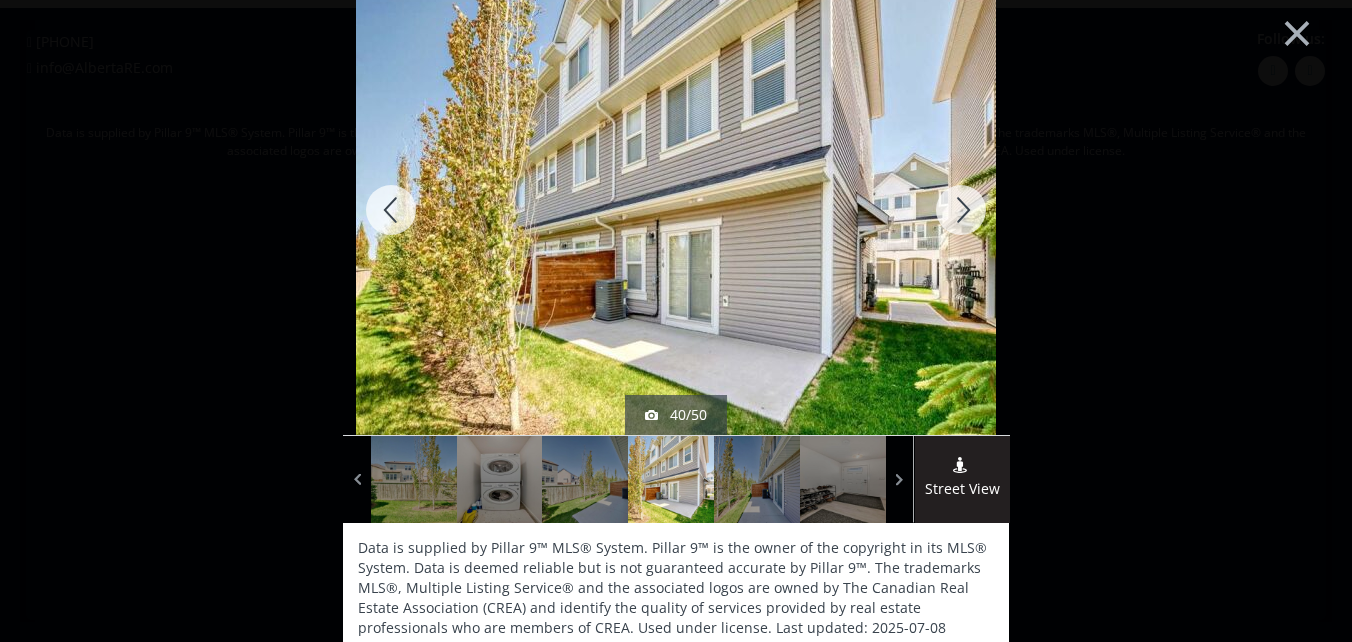 click at bounding box center (961, 210) 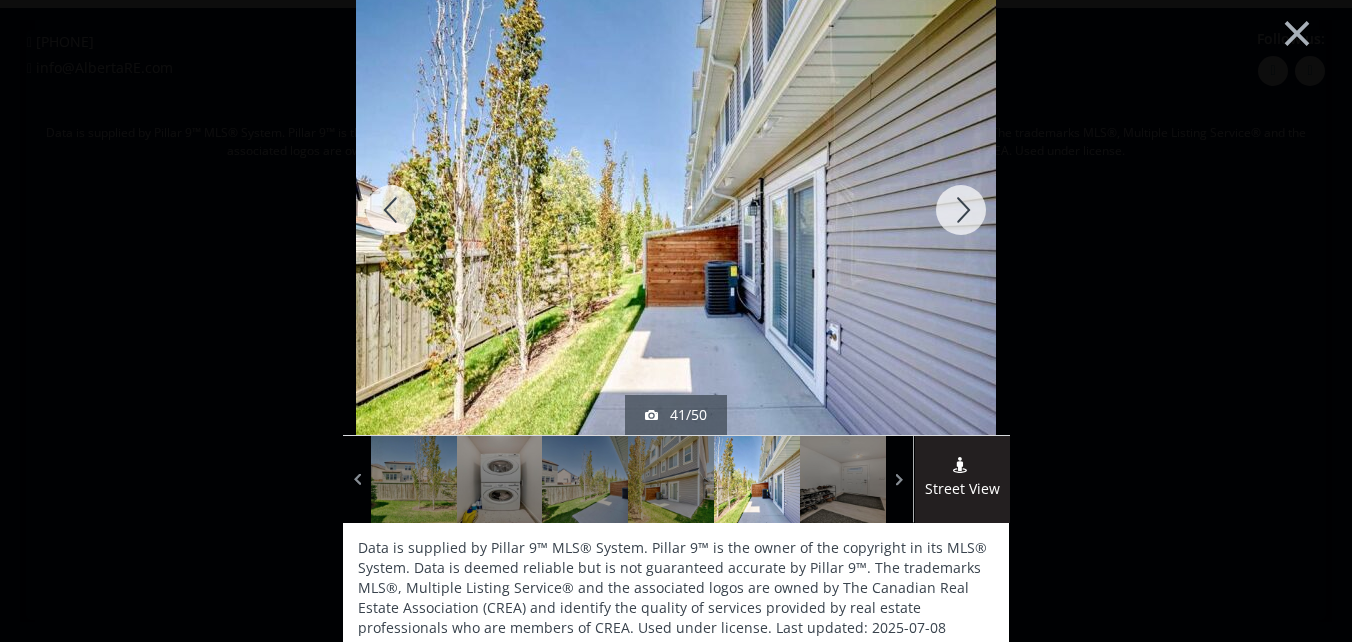 click at bounding box center [961, 210] 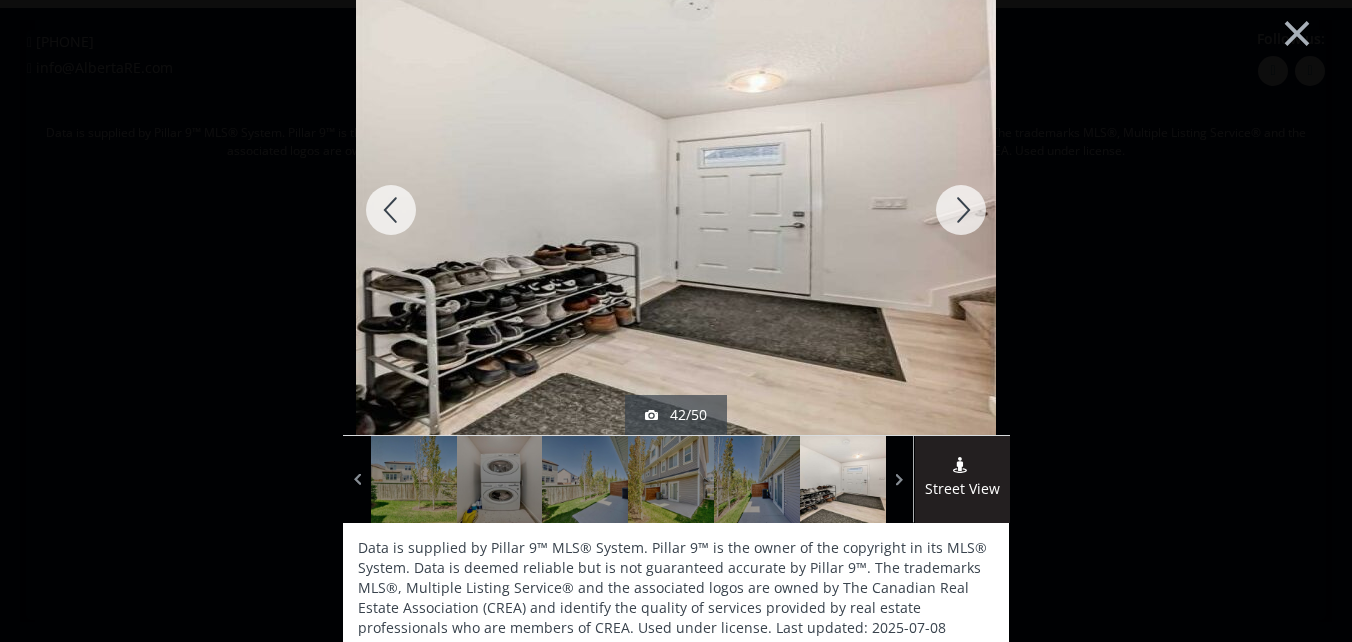 click at bounding box center (961, 210) 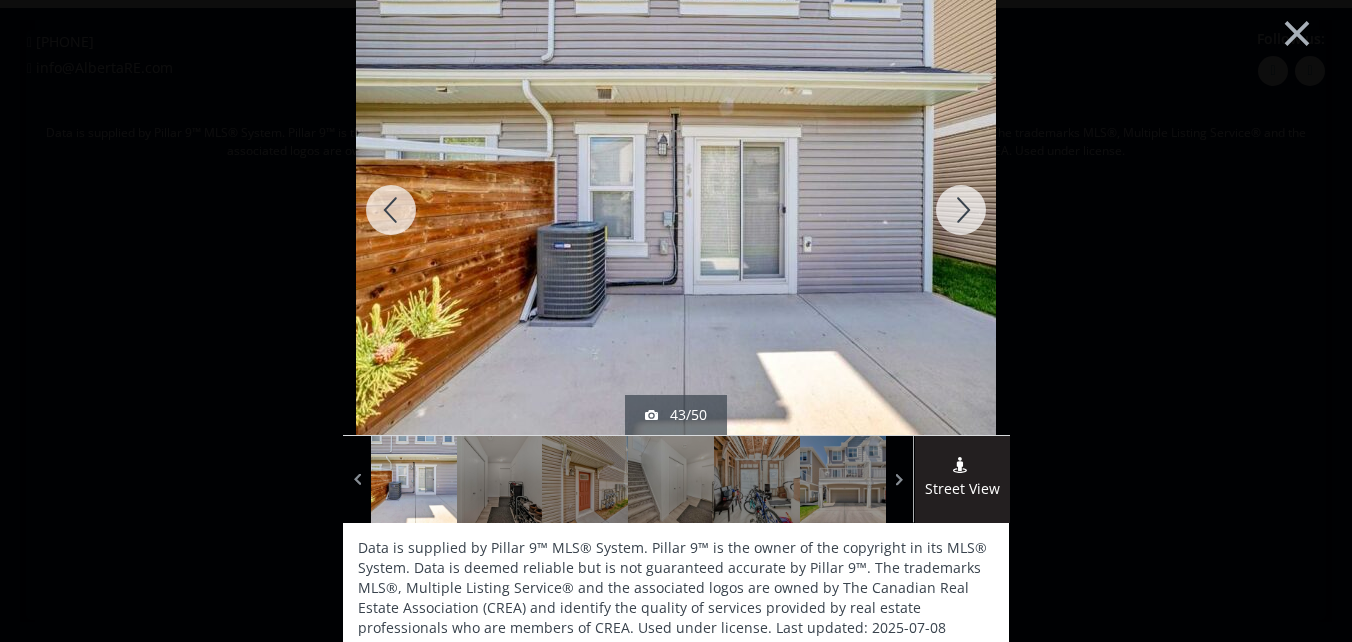 click at bounding box center [961, 210] 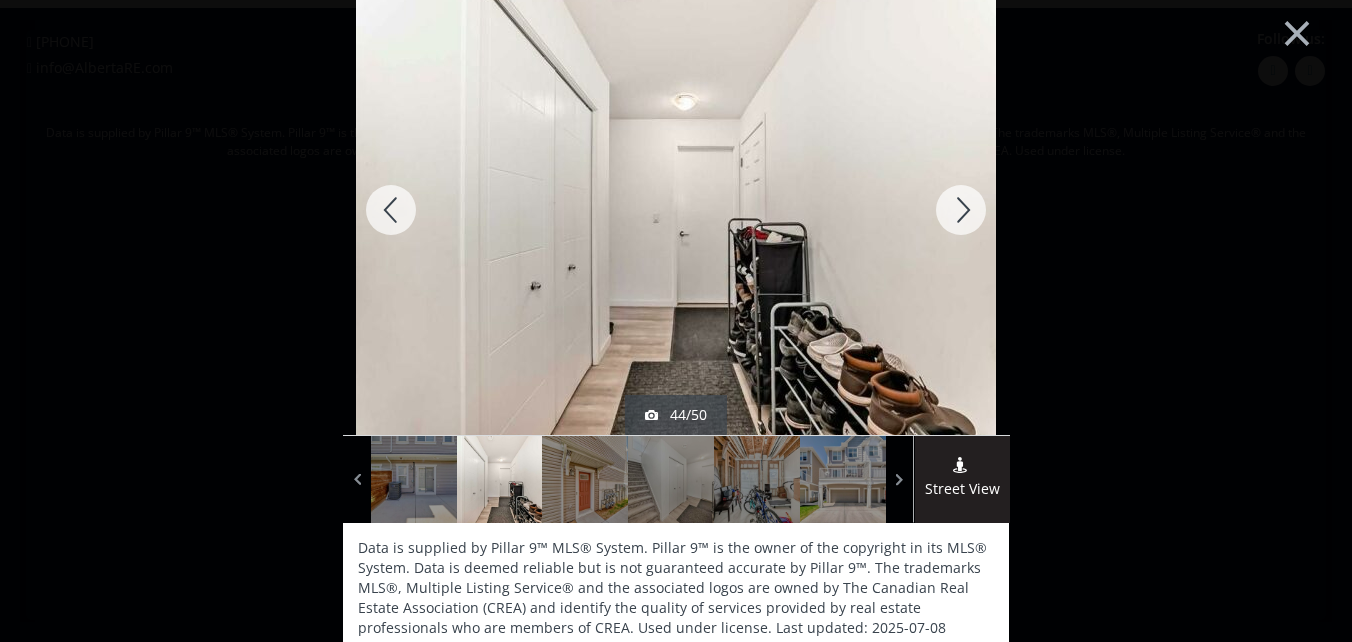 click at bounding box center (961, 210) 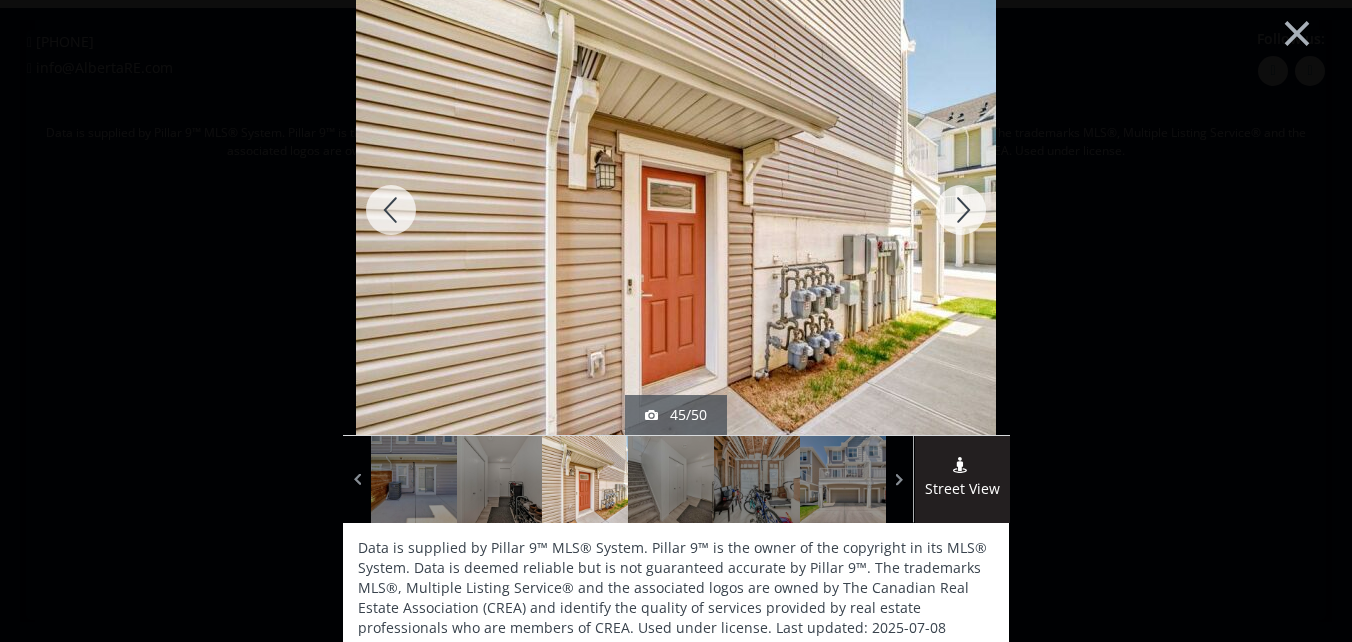 click at bounding box center [961, 210] 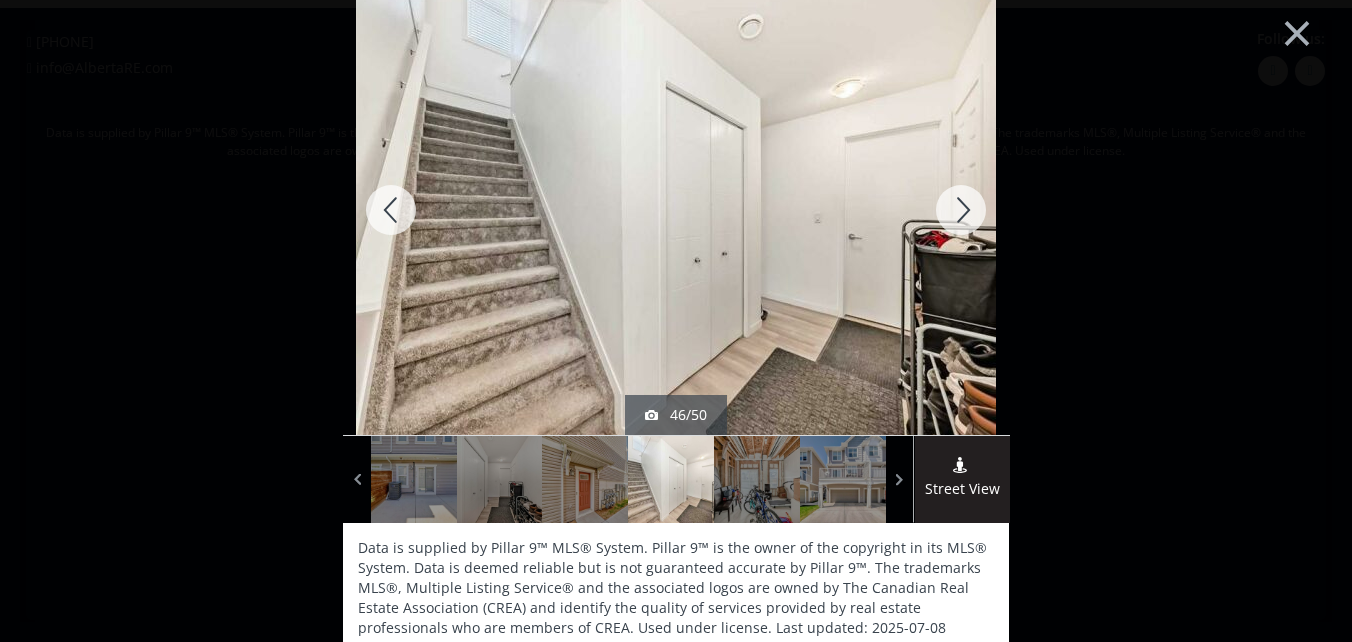 click at bounding box center (961, 210) 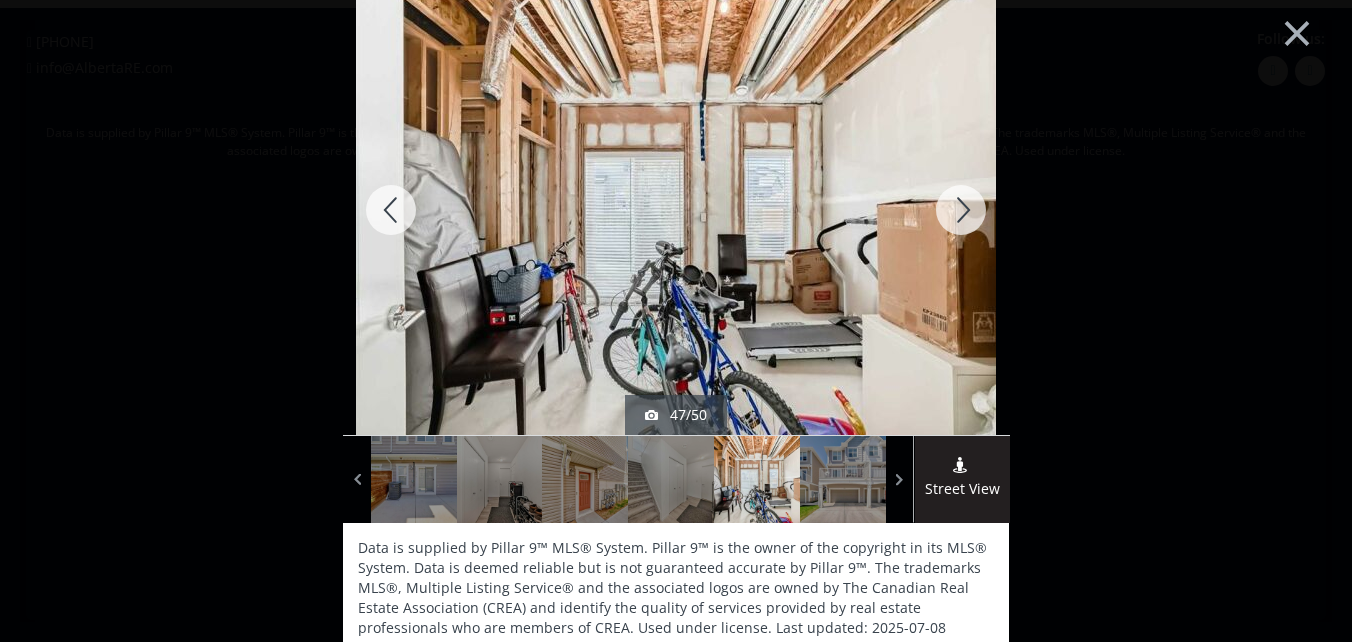 click at bounding box center (961, 210) 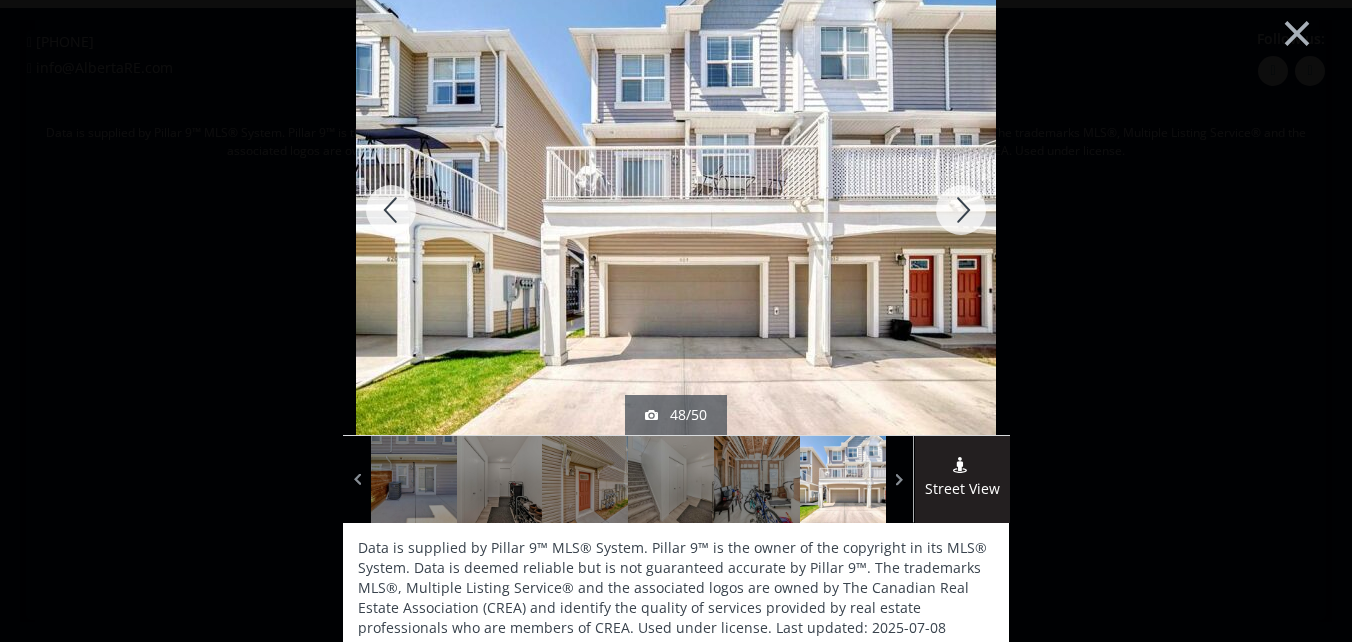 click at bounding box center (961, 210) 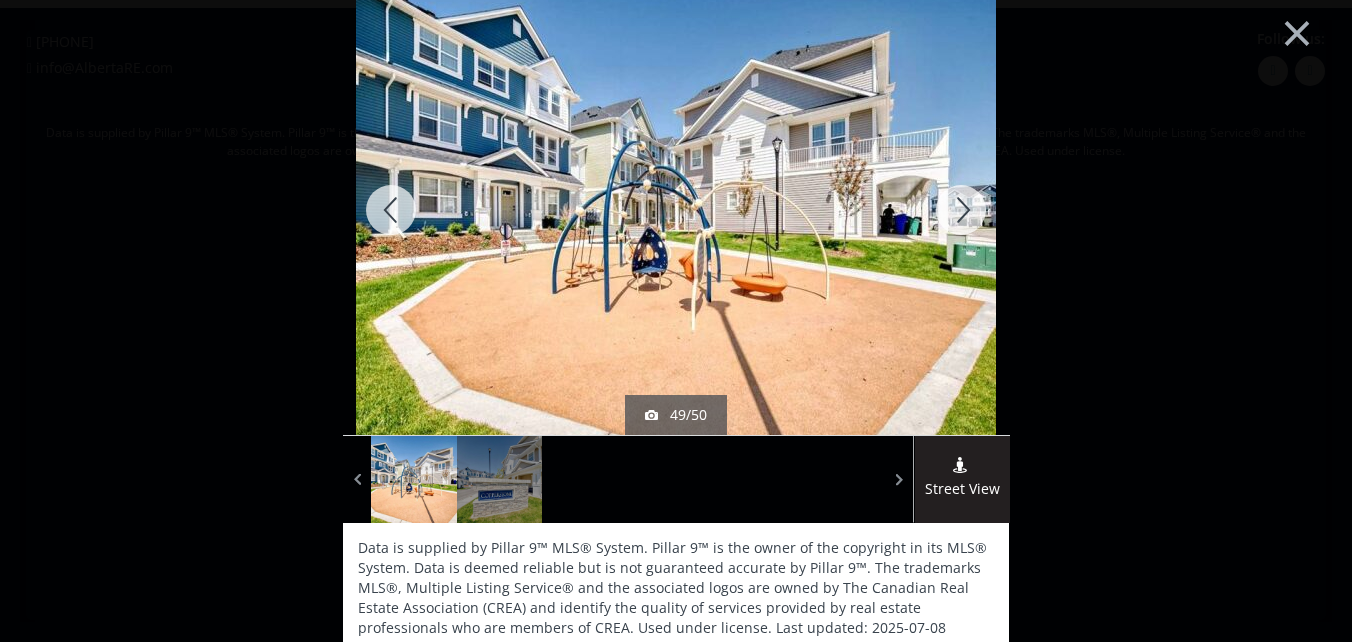 click at bounding box center (961, 210) 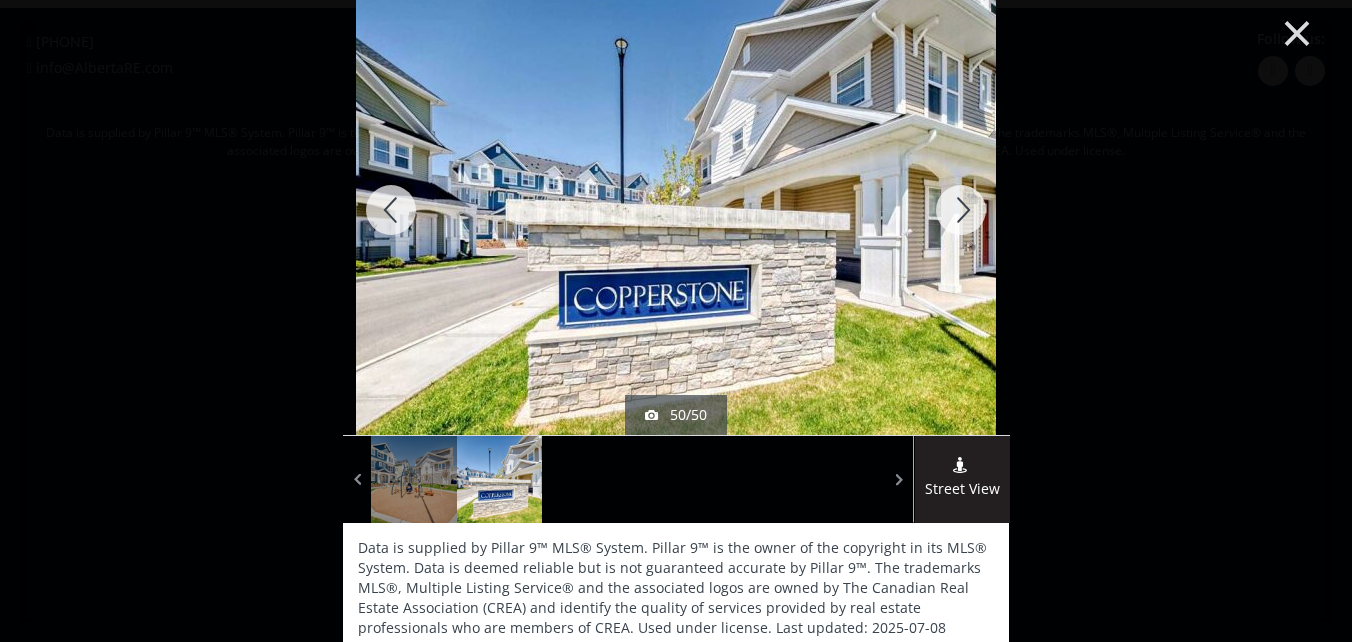 click on "×" at bounding box center [1297, 31] 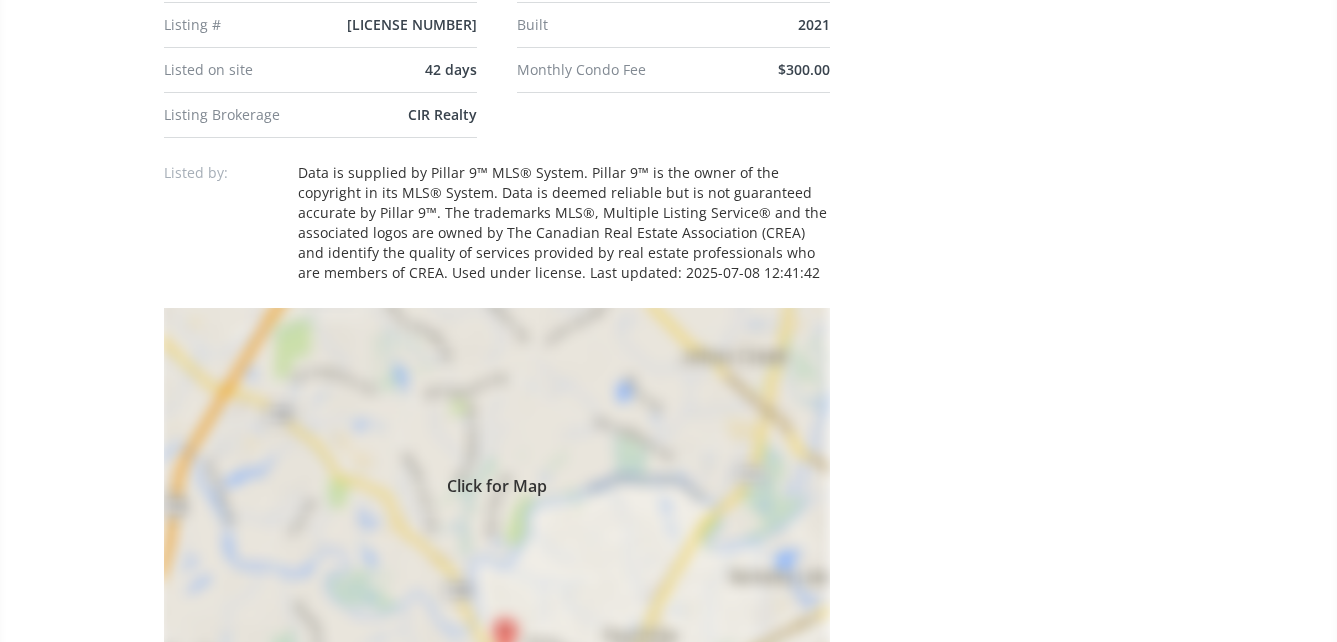 scroll, scrollTop: 1500, scrollLeft: 0, axis: vertical 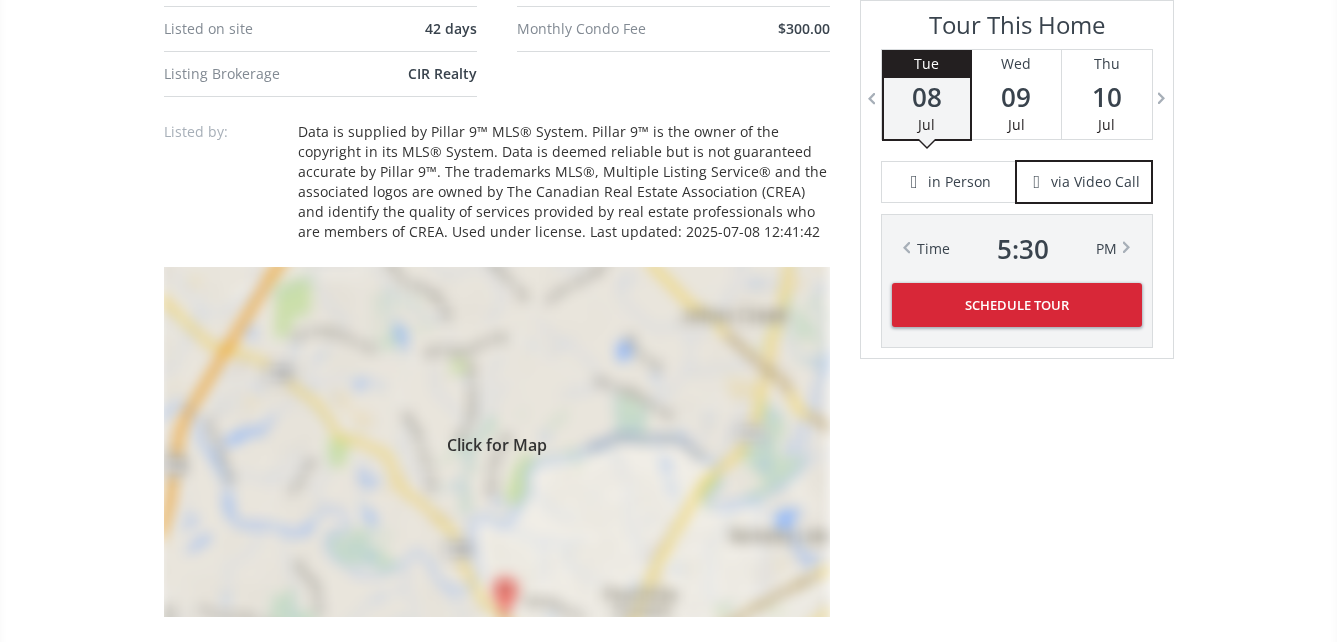click on "Click for Map" at bounding box center [497, 442] 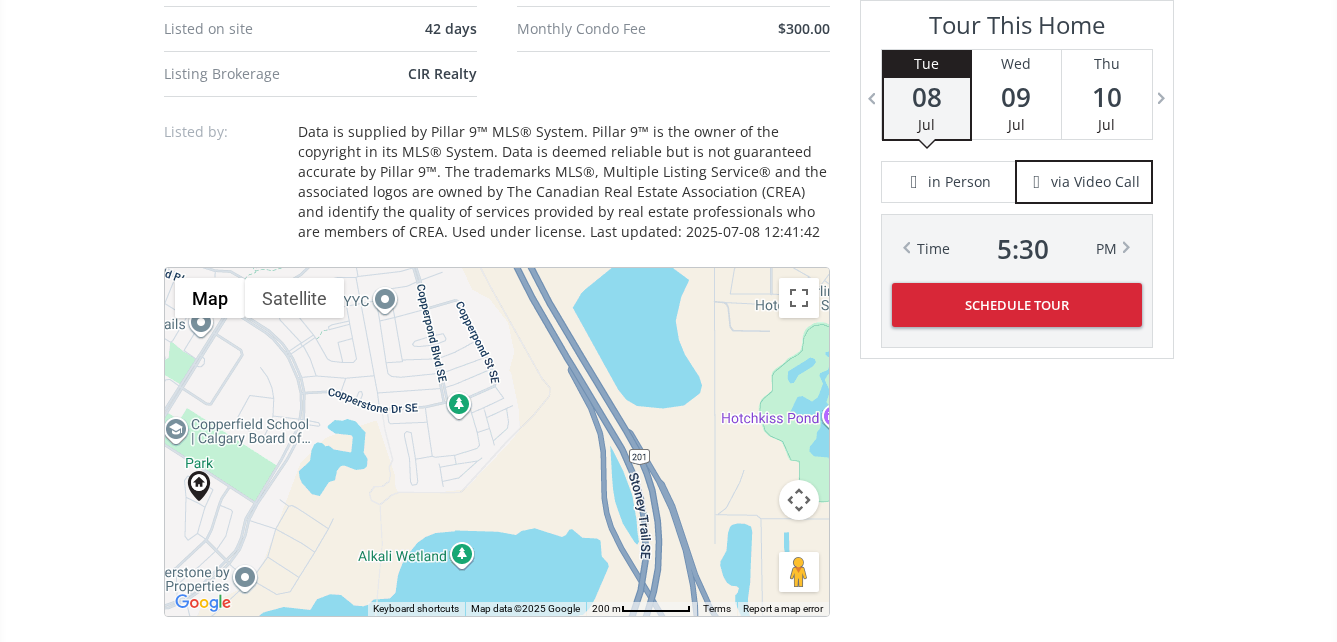 drag, startPoint x: 612, startPoint y: 467, endPoint x: 330, endPoint y: 541, distance: 291.5476 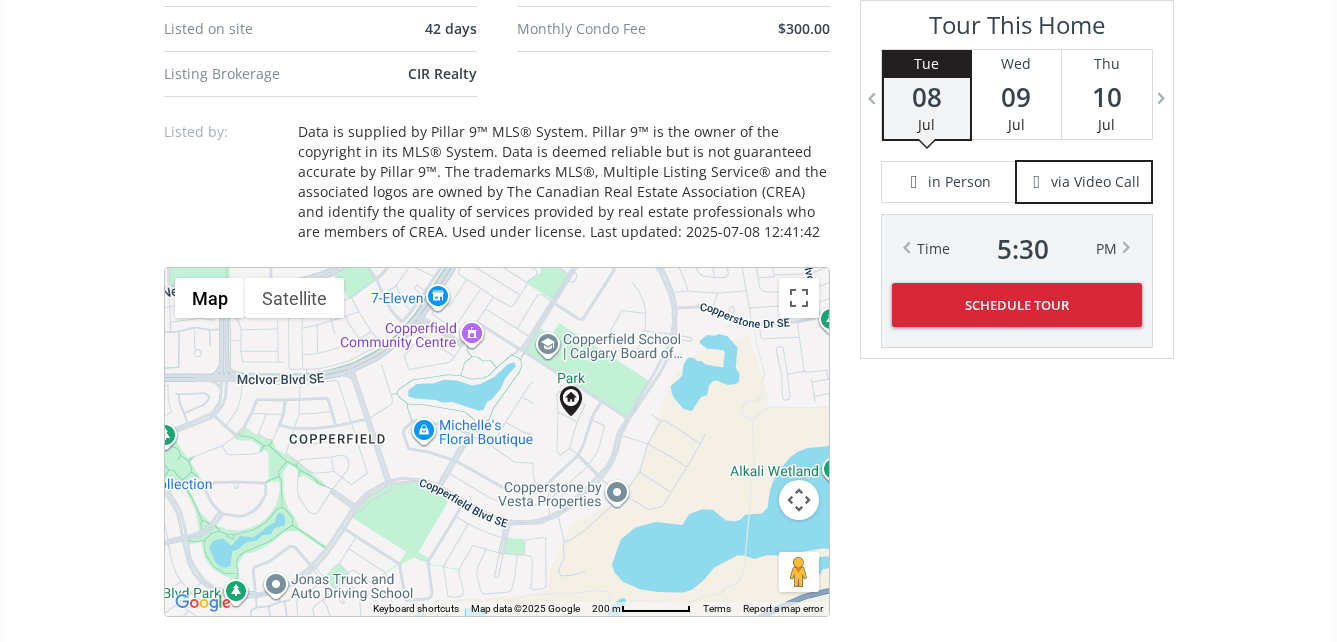 drag, startPoint x: 319, startPoint y: 332, endPoint x: 678, endPoint y: 236, distance: 371.61404 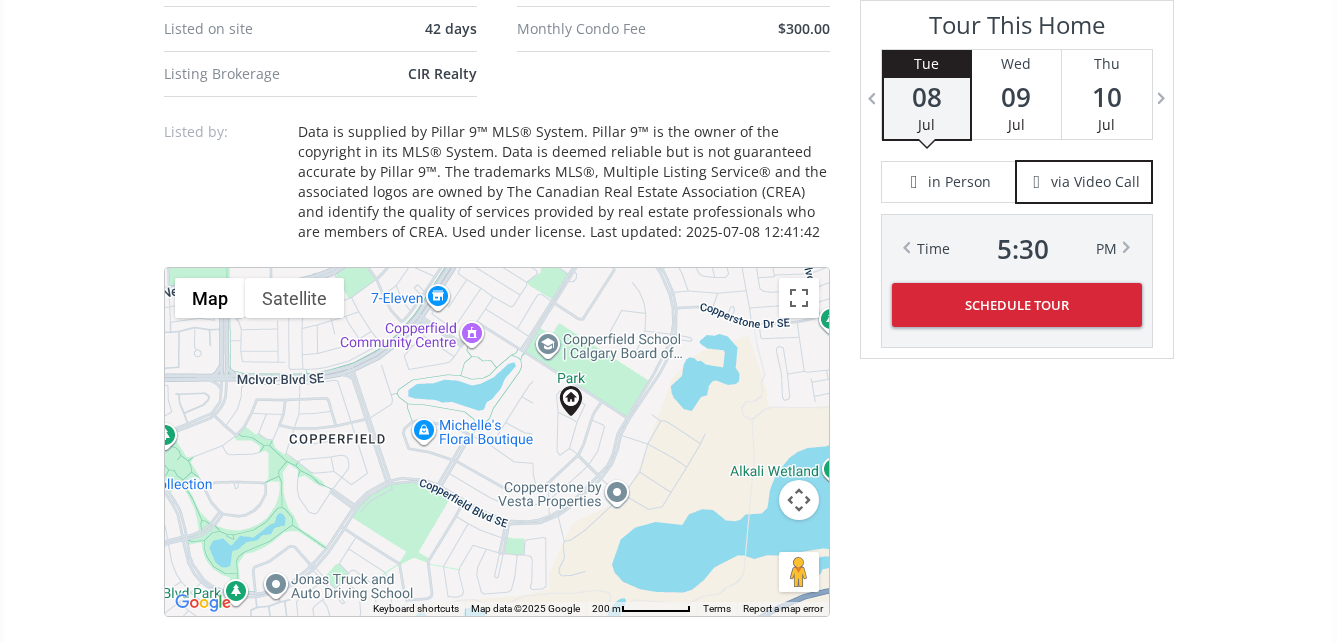 click on "To navigate, press the arrow keys." at bounding box center (497, 442) 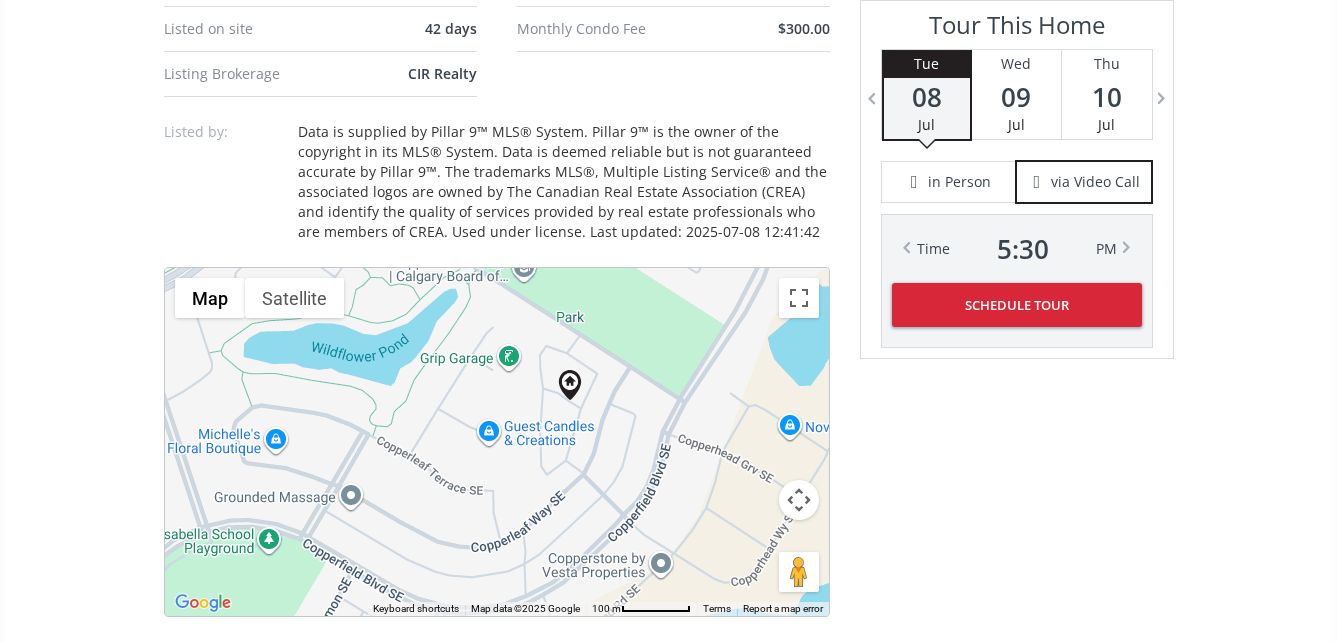 click on "To navigate, press the arrow keys." at bounding box center [497, 442] 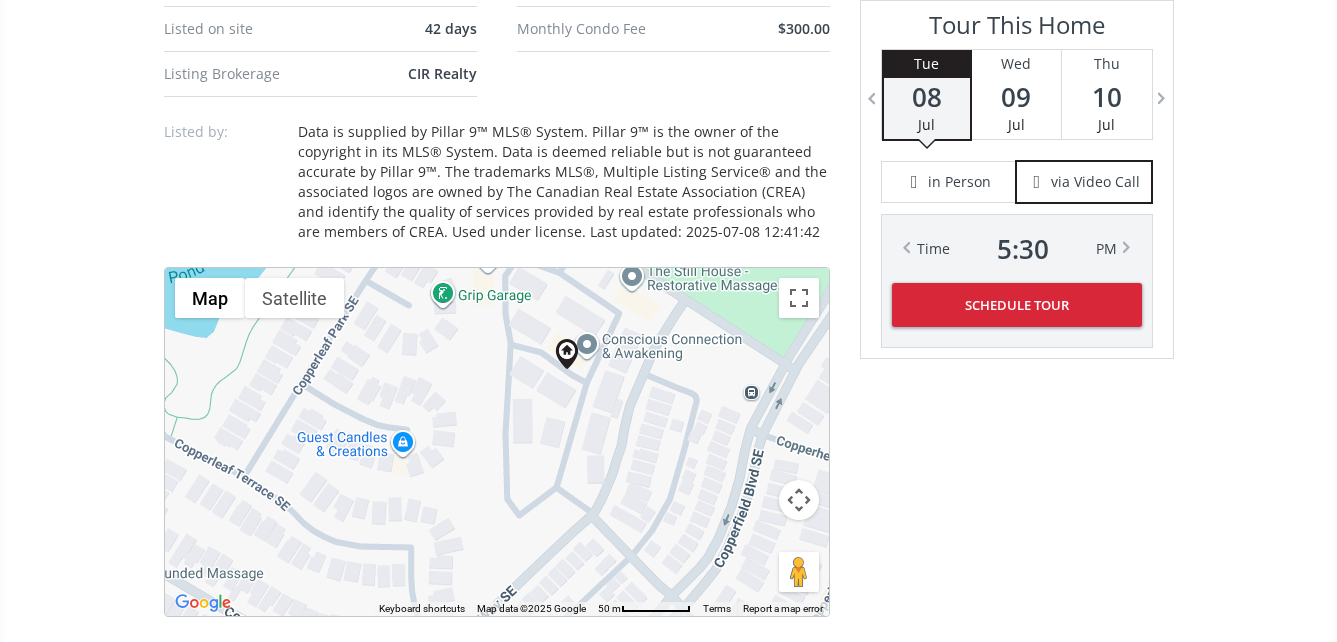 click on "To navigate, press the arrow keys." at bounding box center [497, 442] 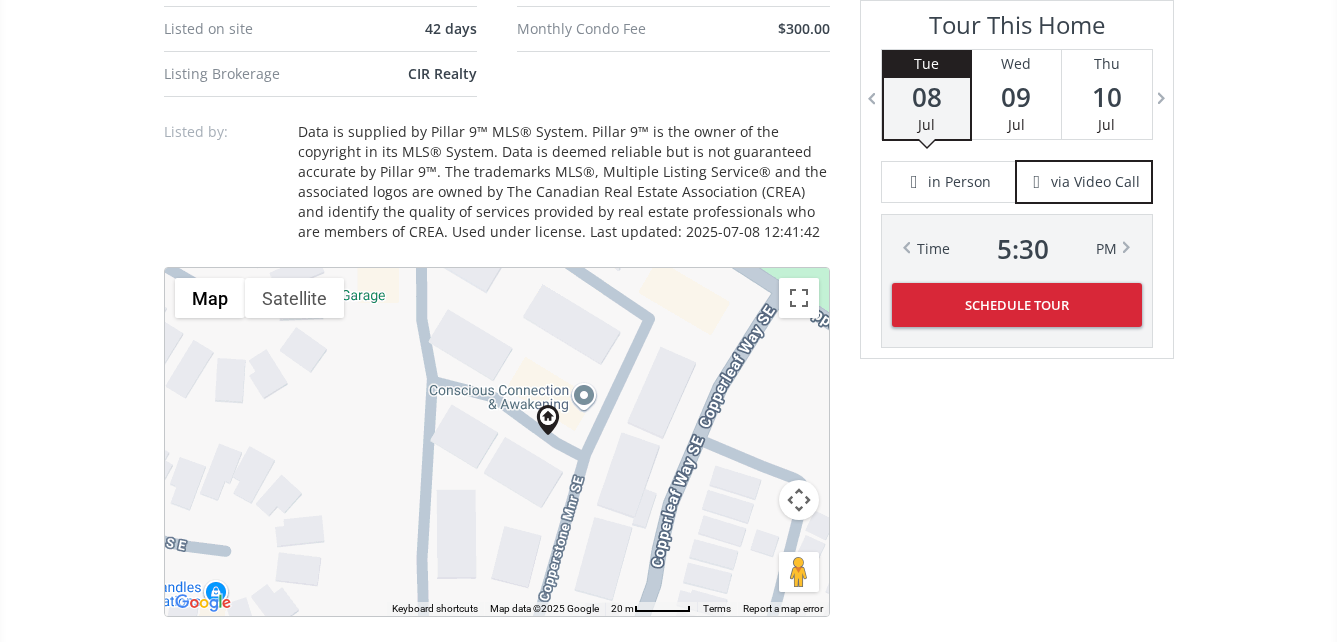 drag, startPoint x: 547, startPoint y: 371, endPoint x: 550, endPoint y: 474, distance: 103.04368 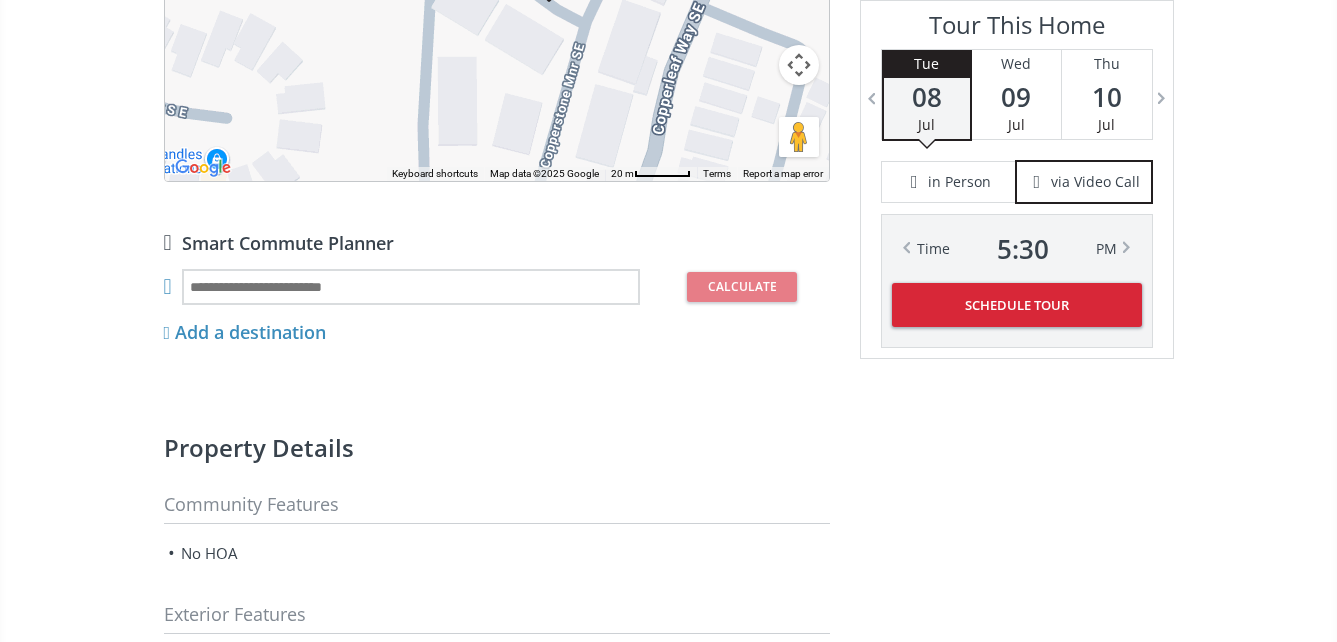 scroll, scrollTop: 2000, scrollLeft: 0, axis: vertical 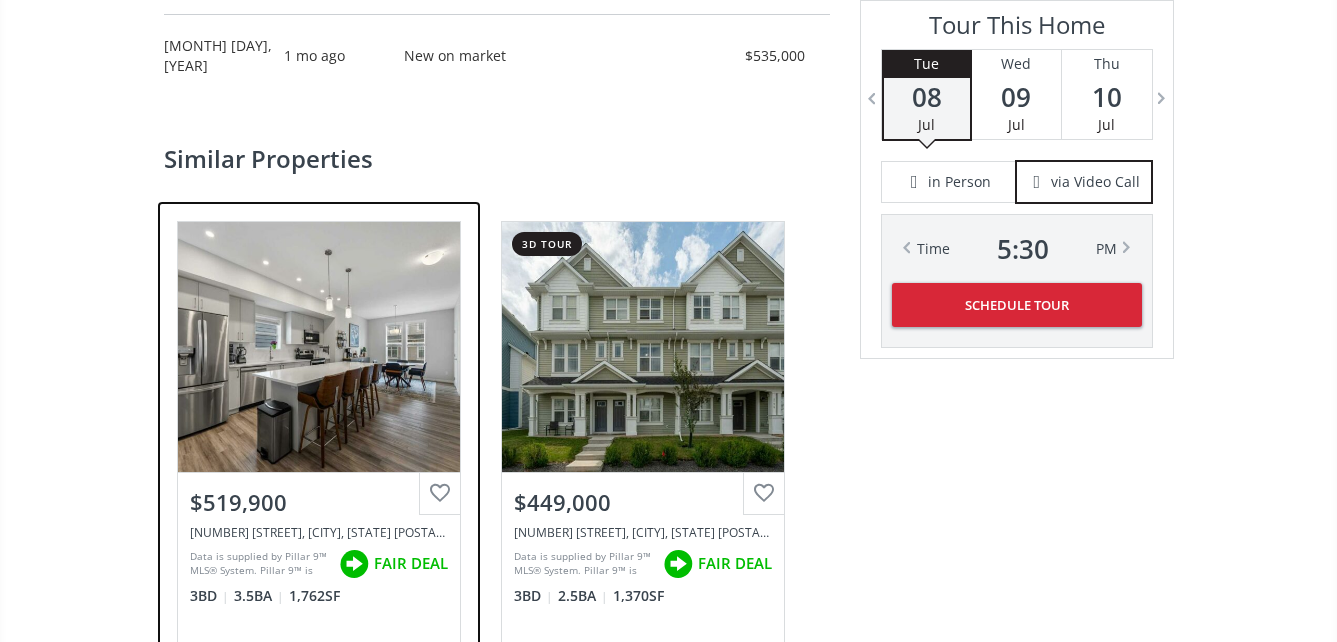 click on "View Photos & Details" at bounding box center [319, 347] 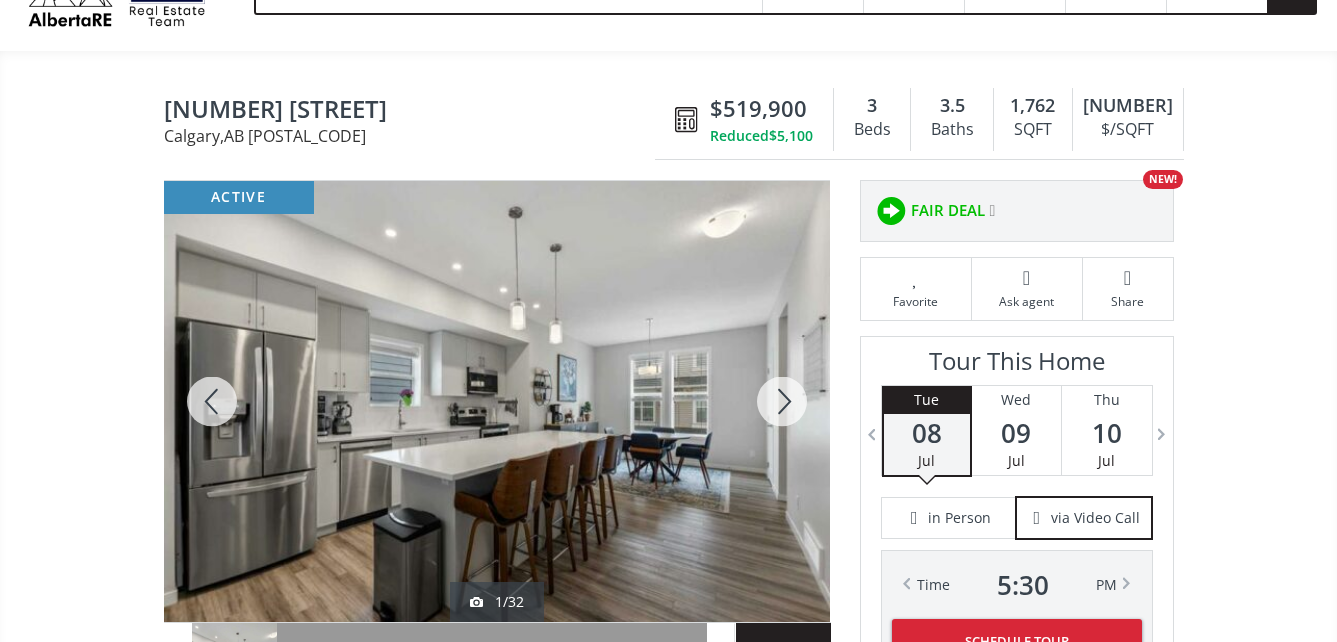 scroll, scrollTop: 200, scrollLeft: 0, axis: vertical 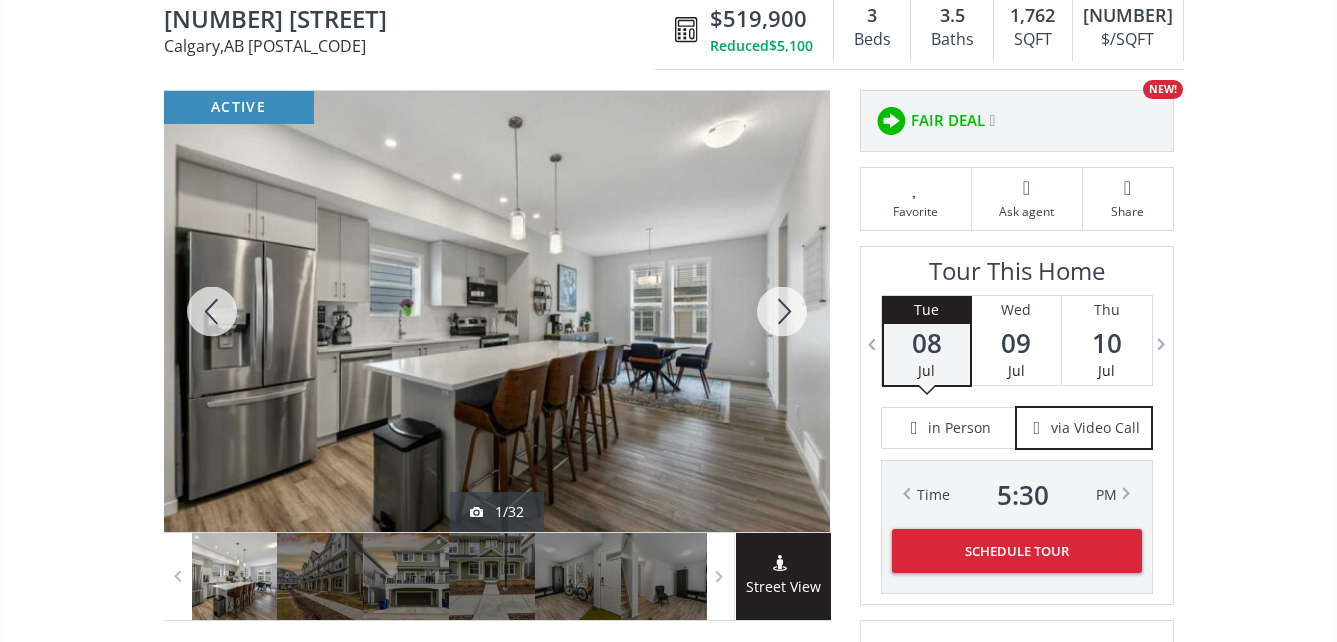 click at bounding box center [497, 311] 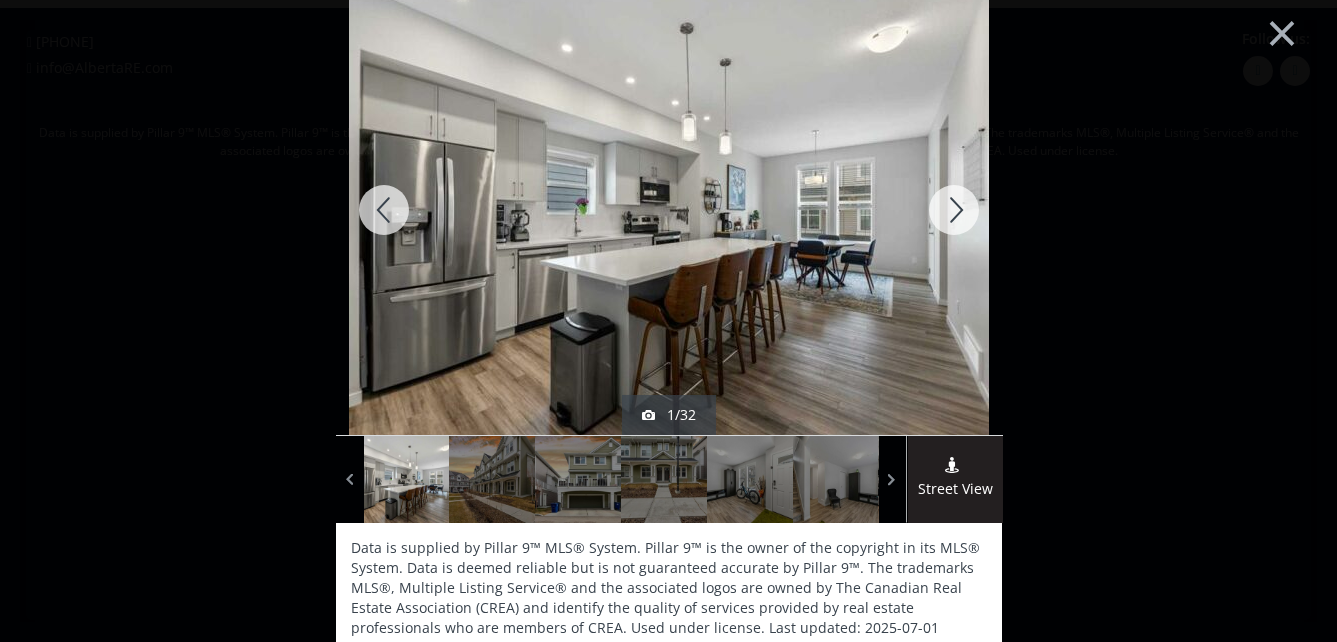 scroll, scrollTop: 0, scrollLeft: 0, axis: both 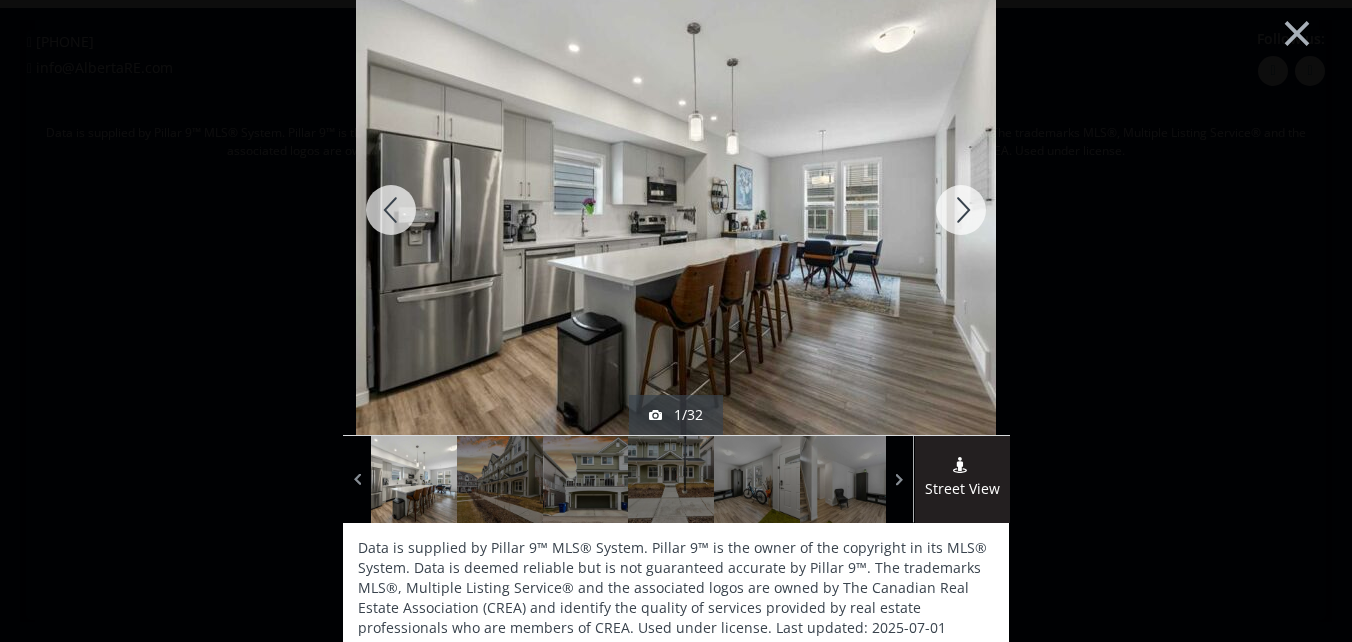 click at bounding box center [961, 210] 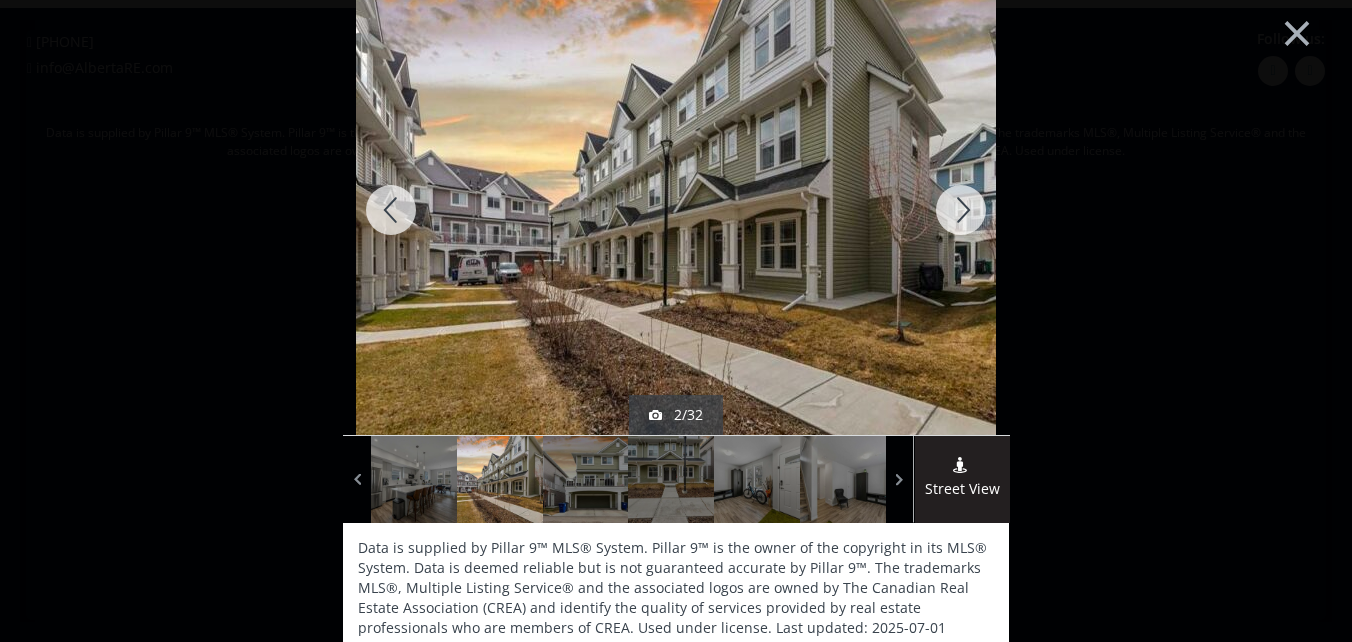 click at bounding box center [961, 210] 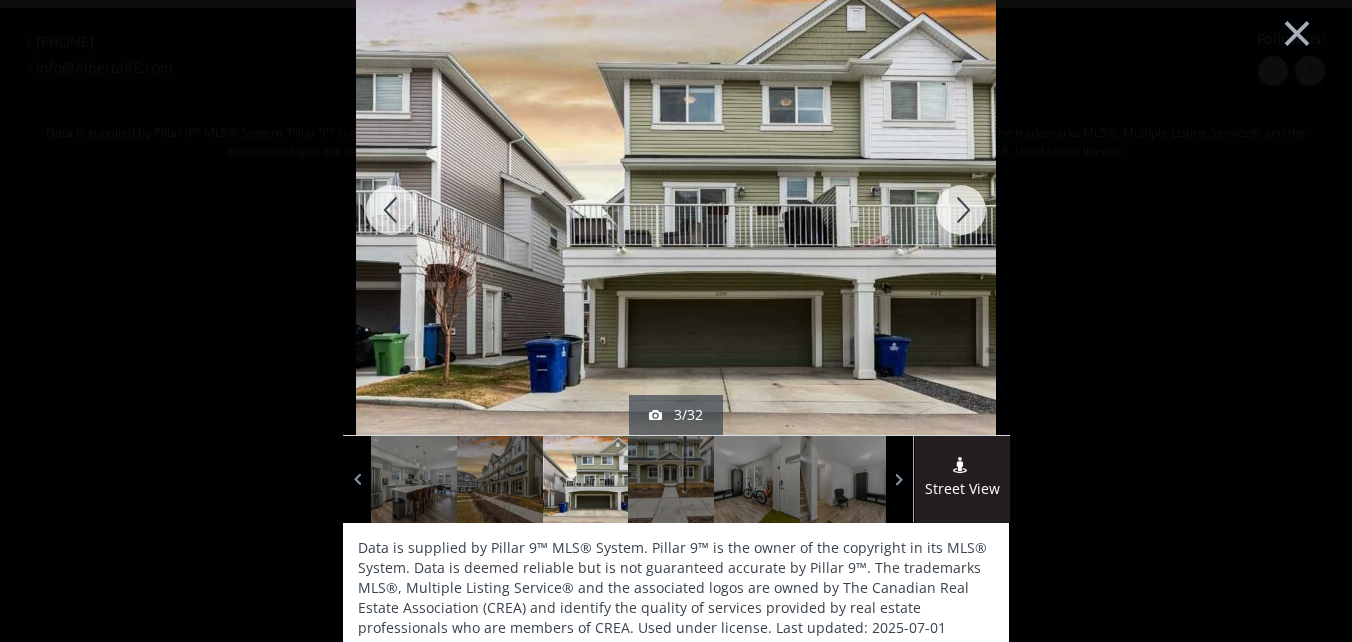 click at bounding box center (961, 210) 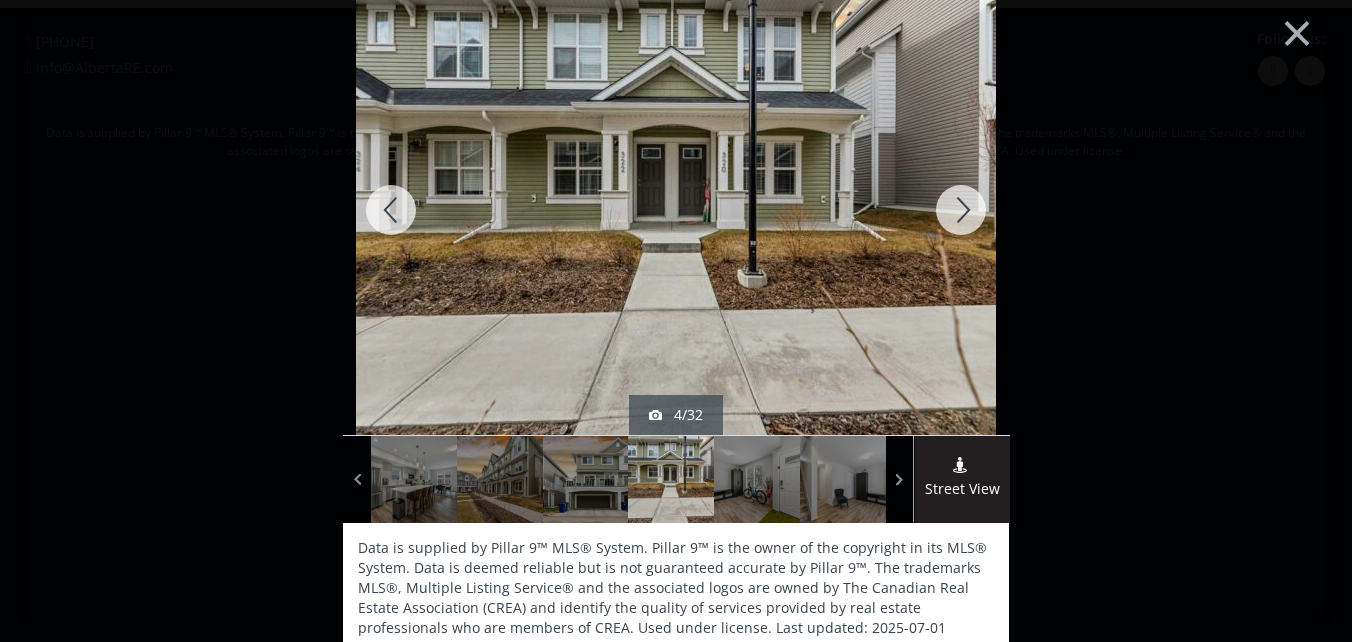 click at bounding box center (961, 210) 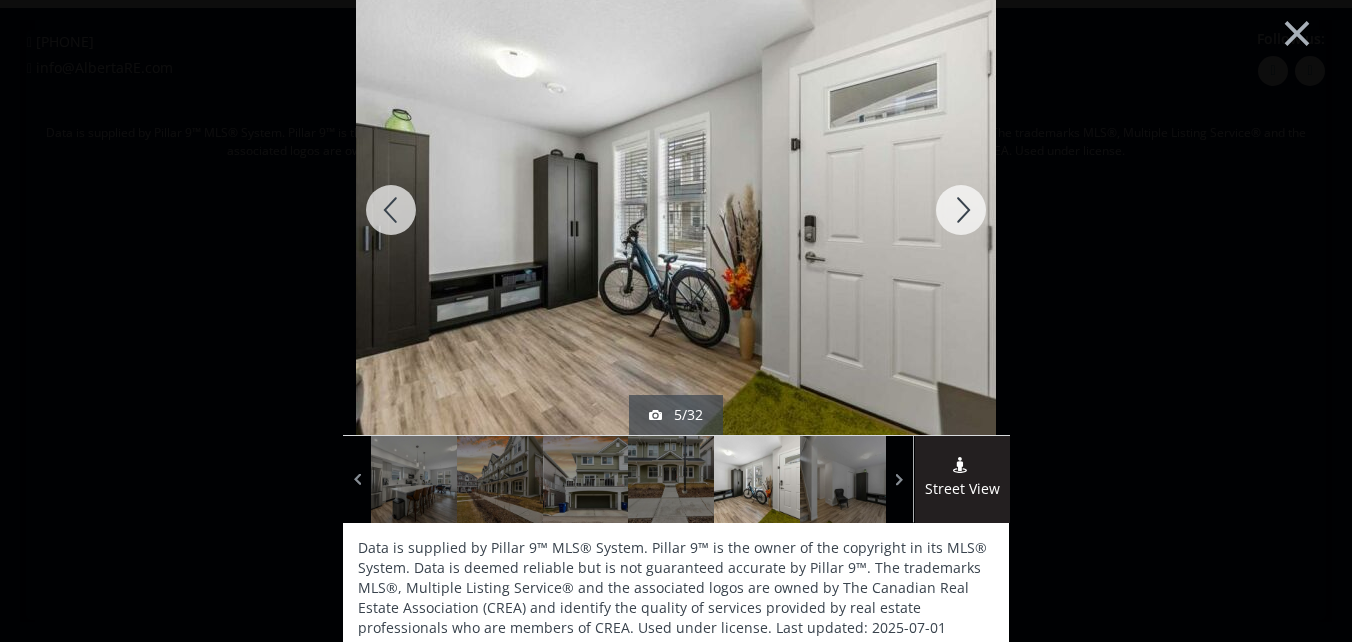 click at bounding box center [961, 210] 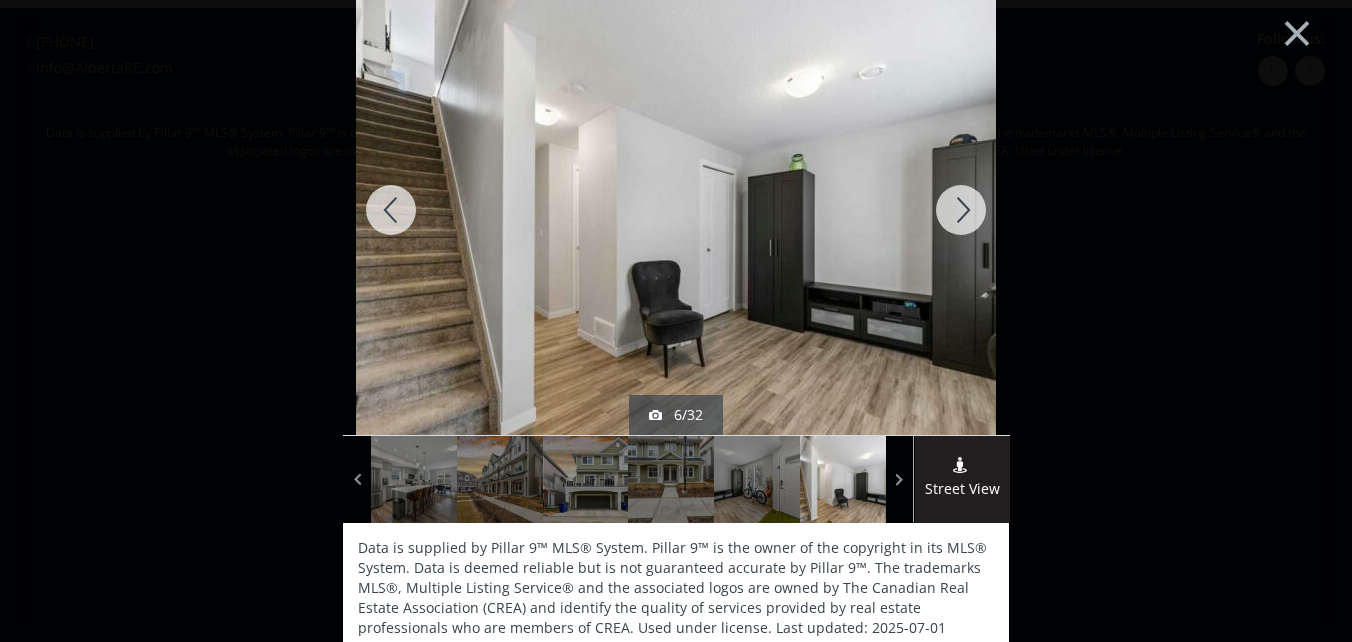 click at bounding box center (961, 210) 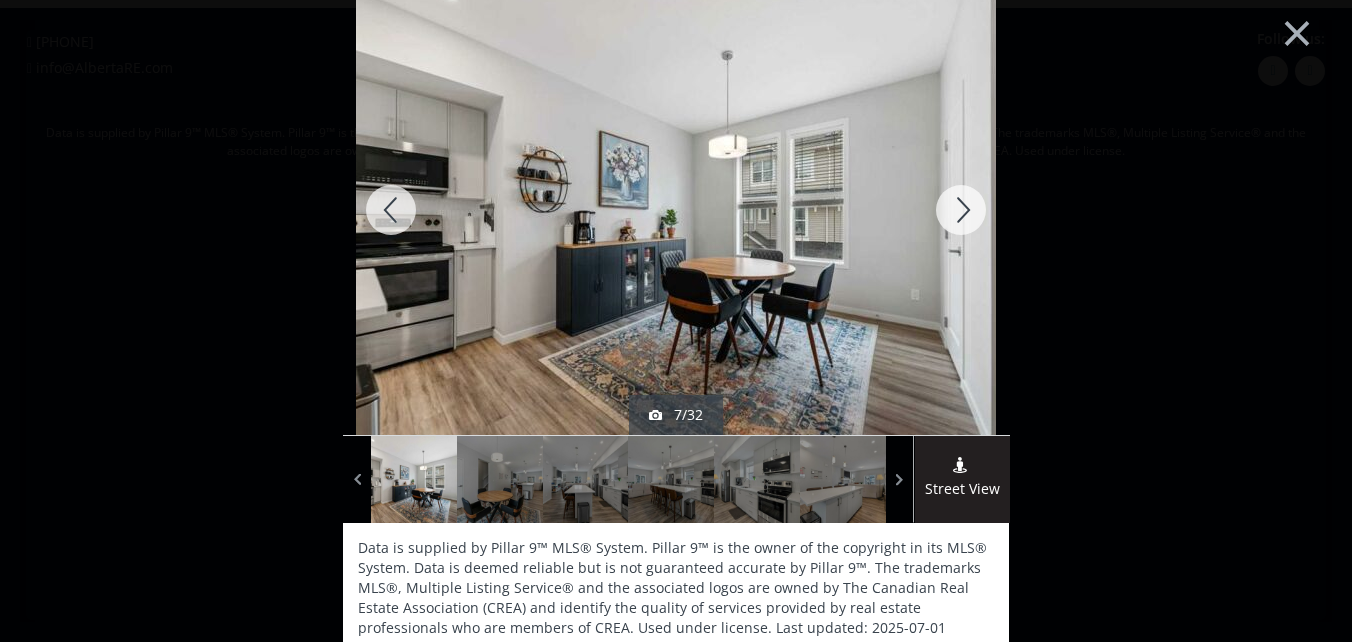 click at bounding box center (961, 210) 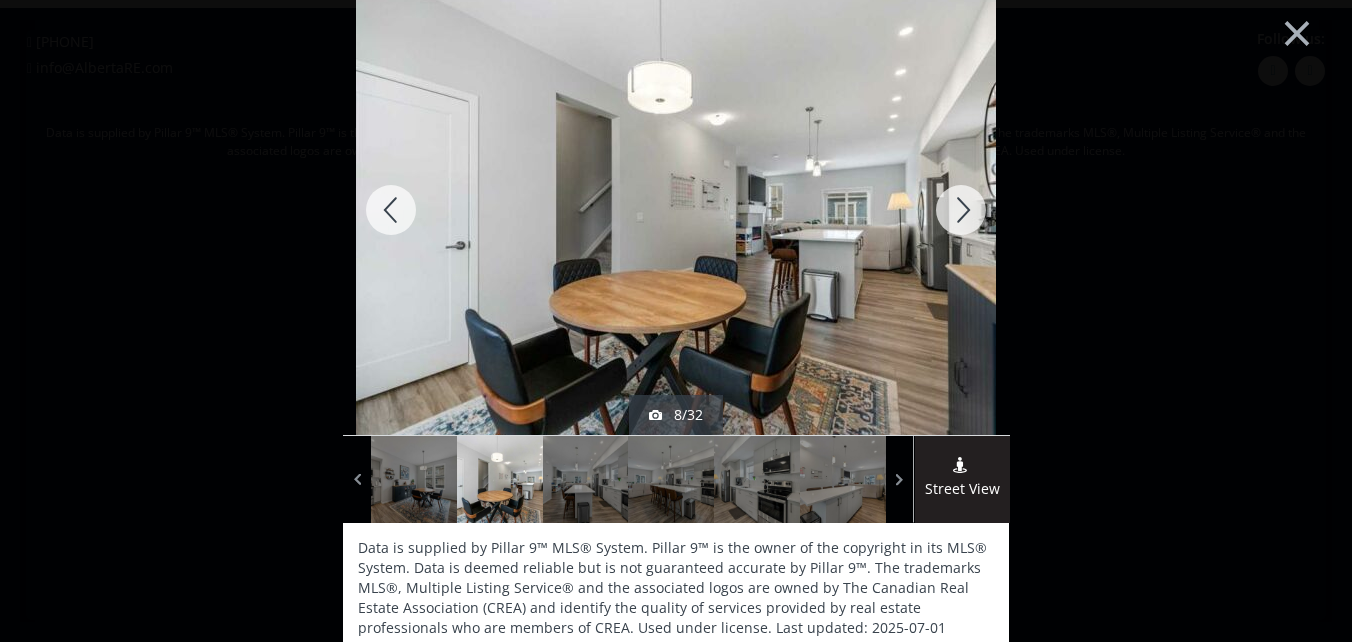 click at bounding box center (961, 210) 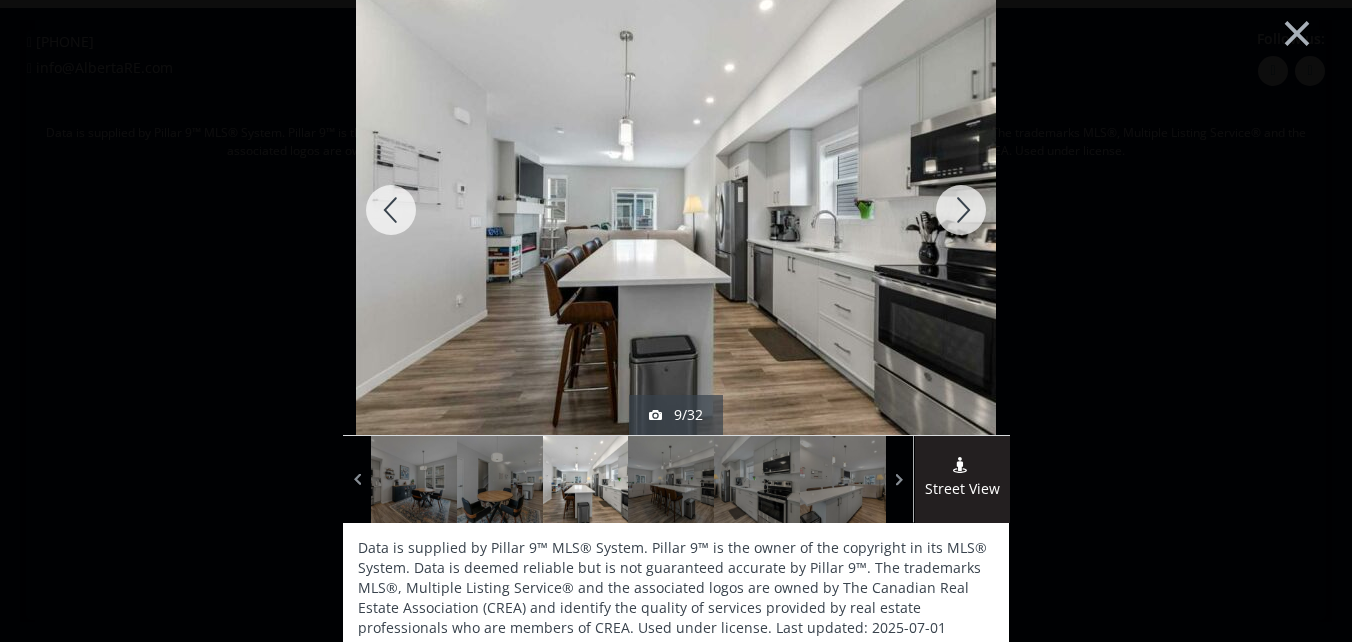 click at bounding box center (961, 210) 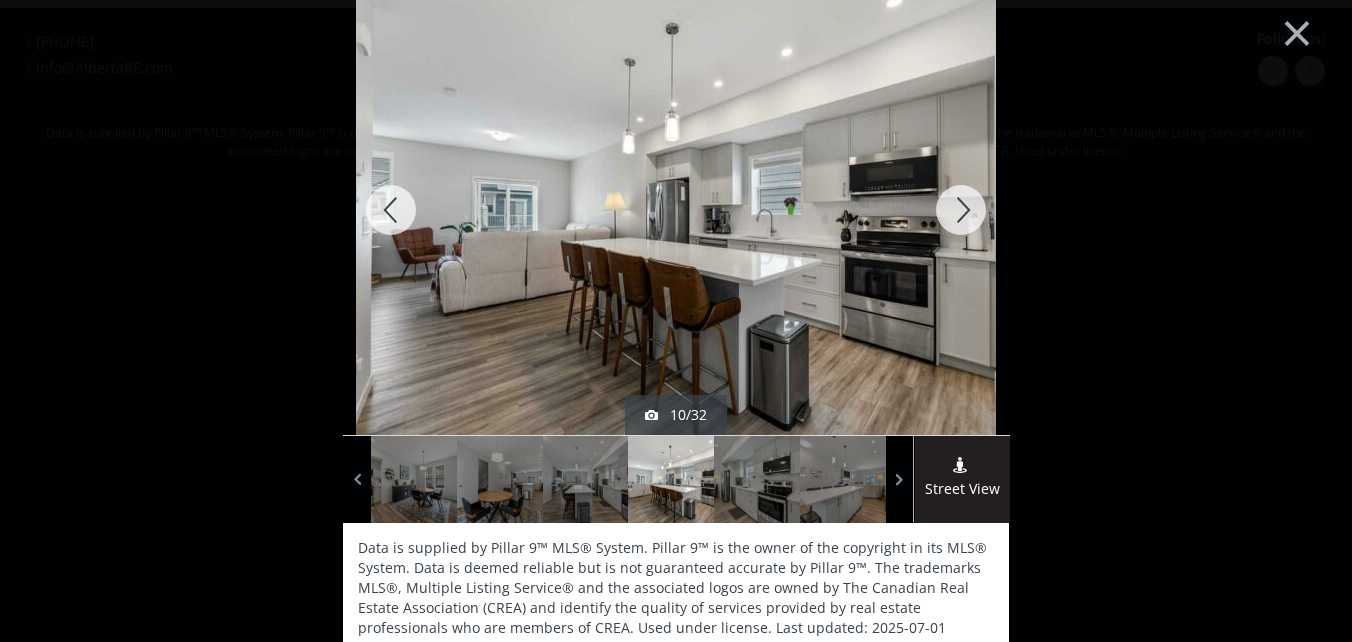 click at bounding box center (961, 210) 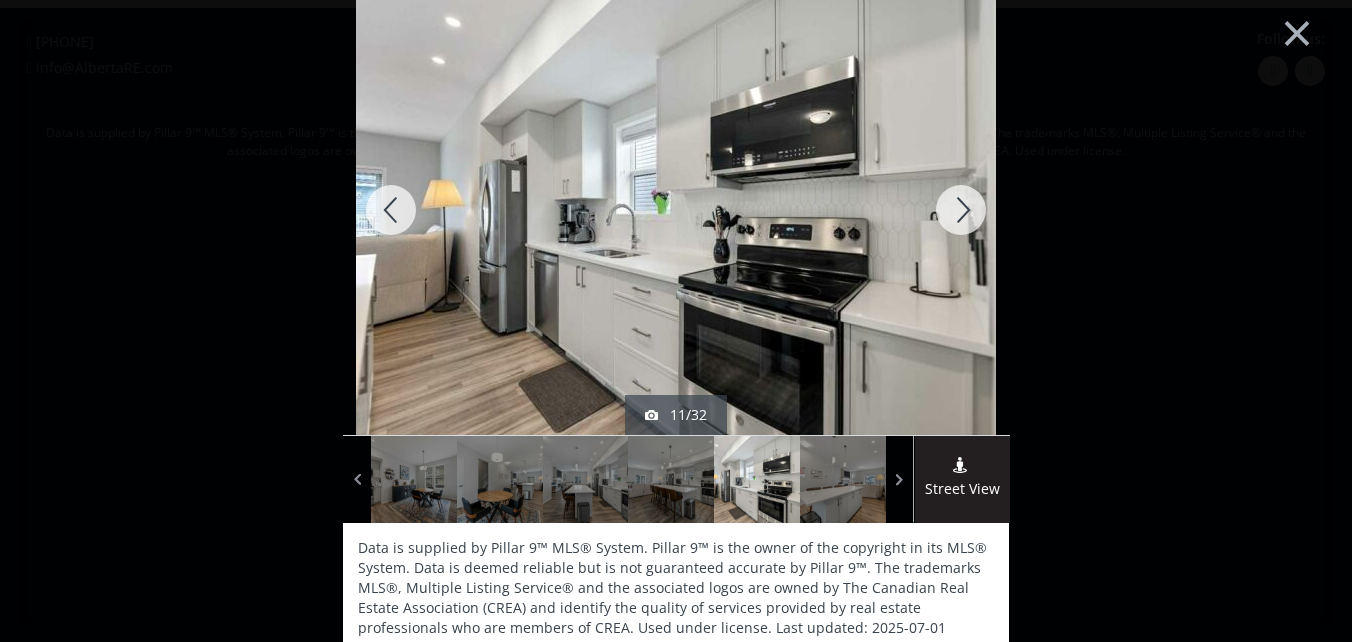 click at bounding box center (961, 210) 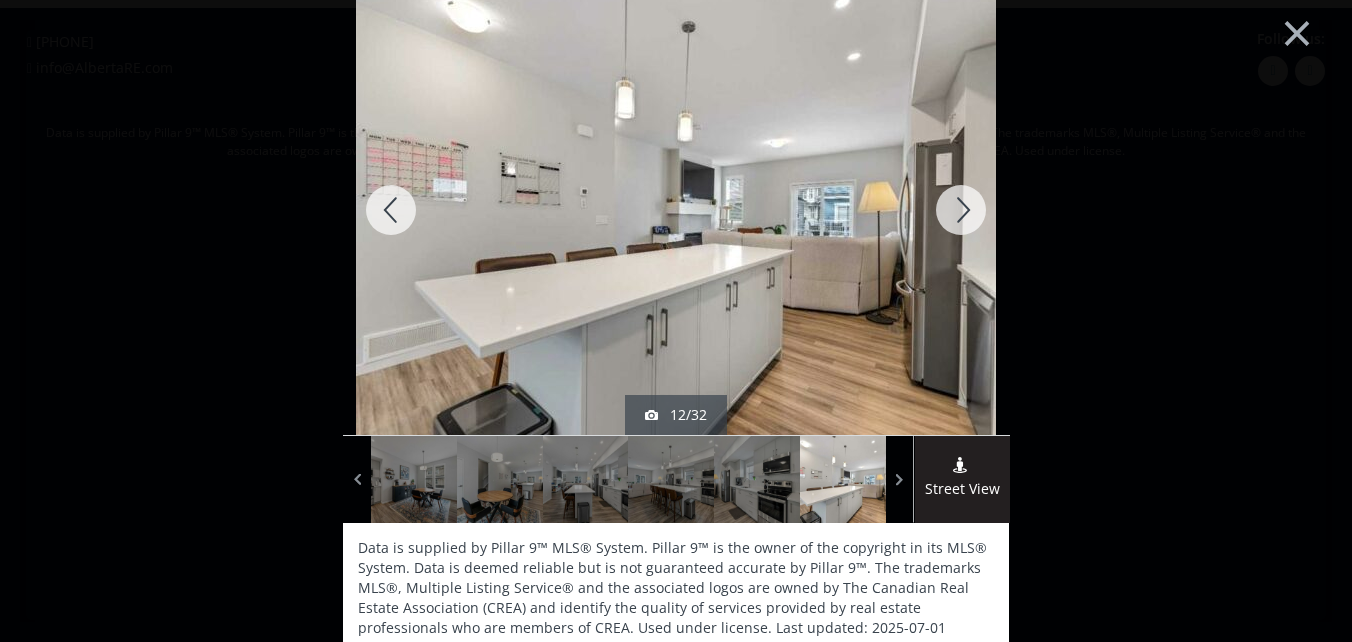 click at bounding box center (961, 210) 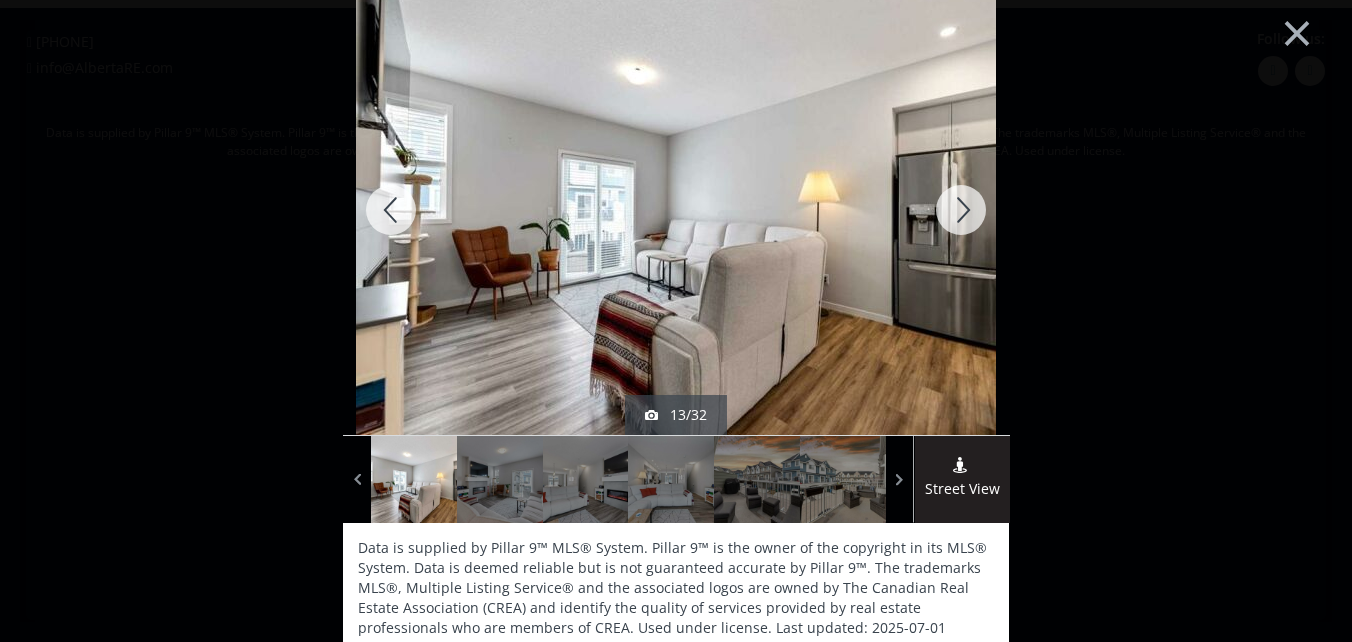 click at bounding box center [961, 210] 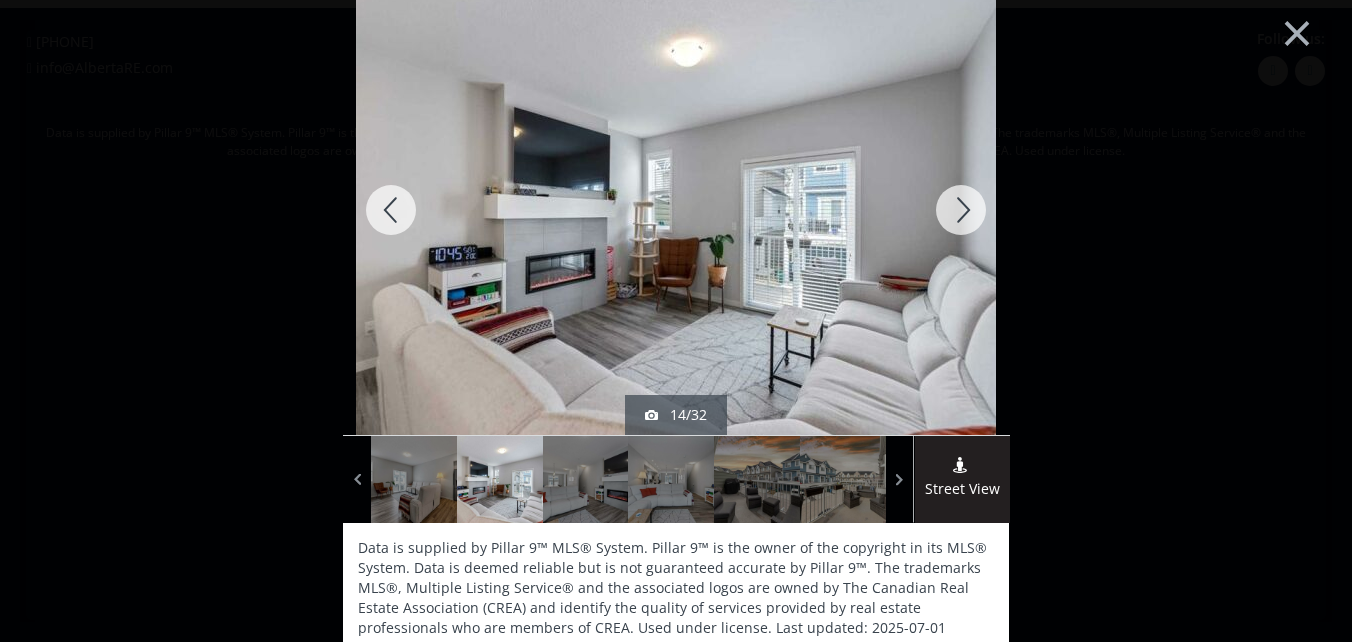 click at bounding box center (961, 210) 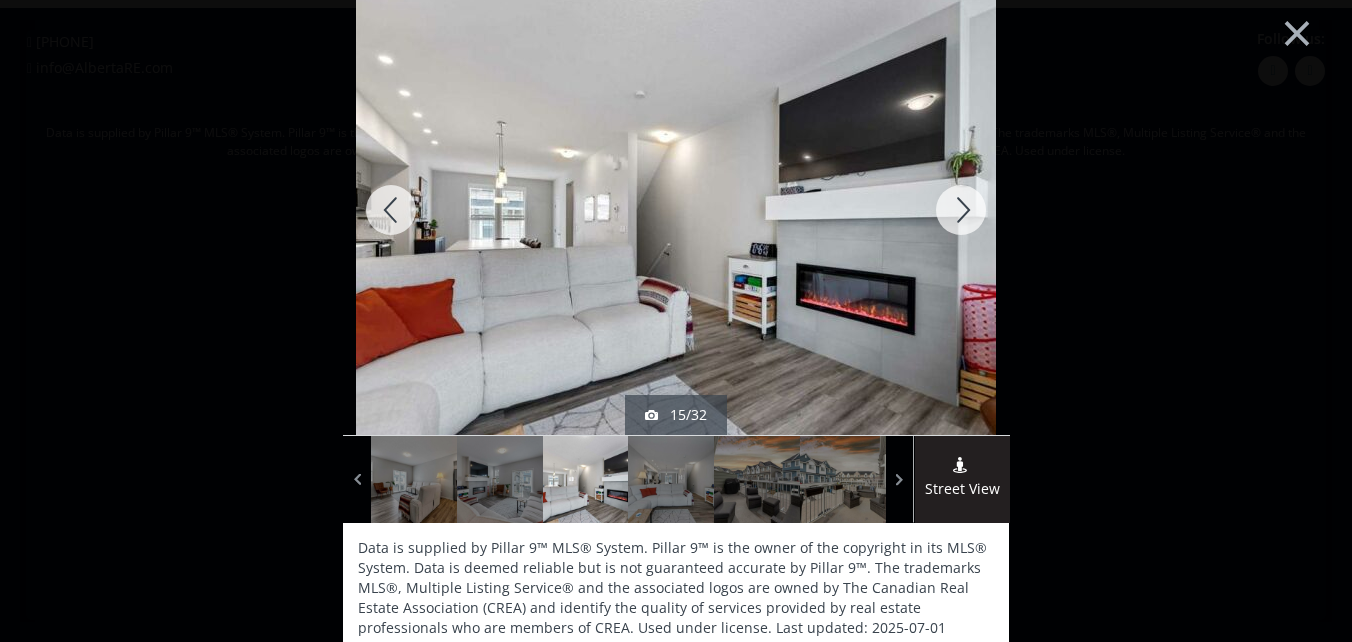 click at bounding box center (961, 210) 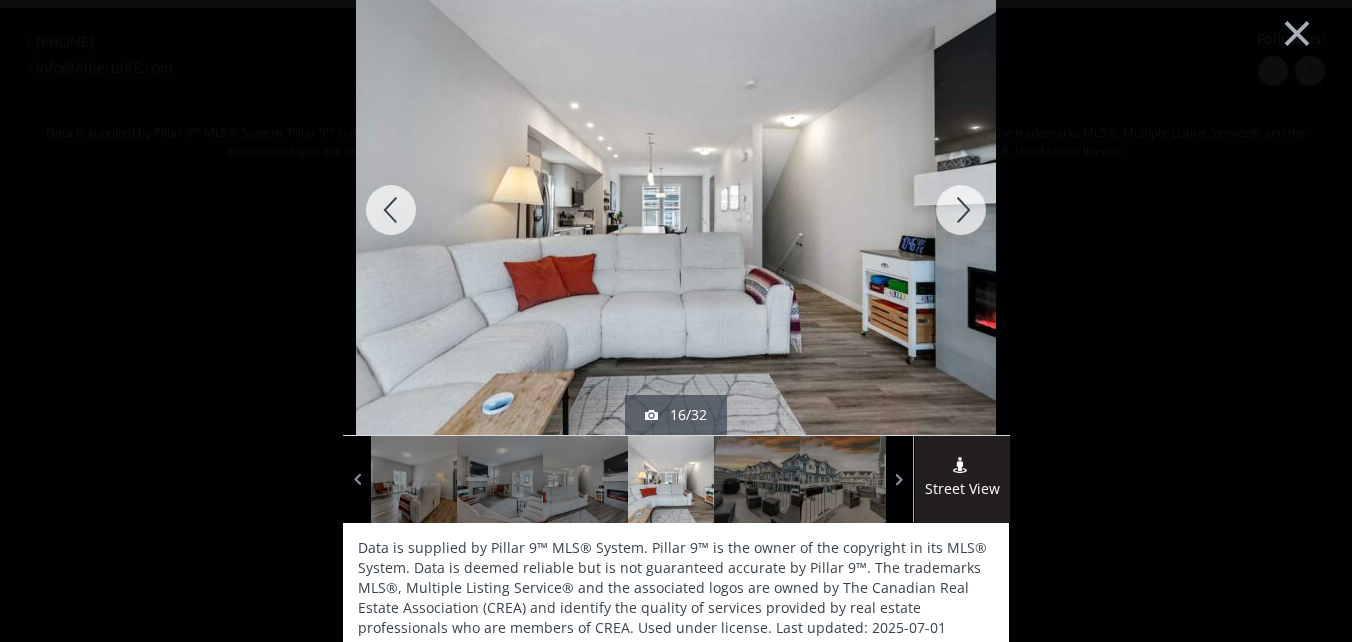 click at bounding box center [961, 210] 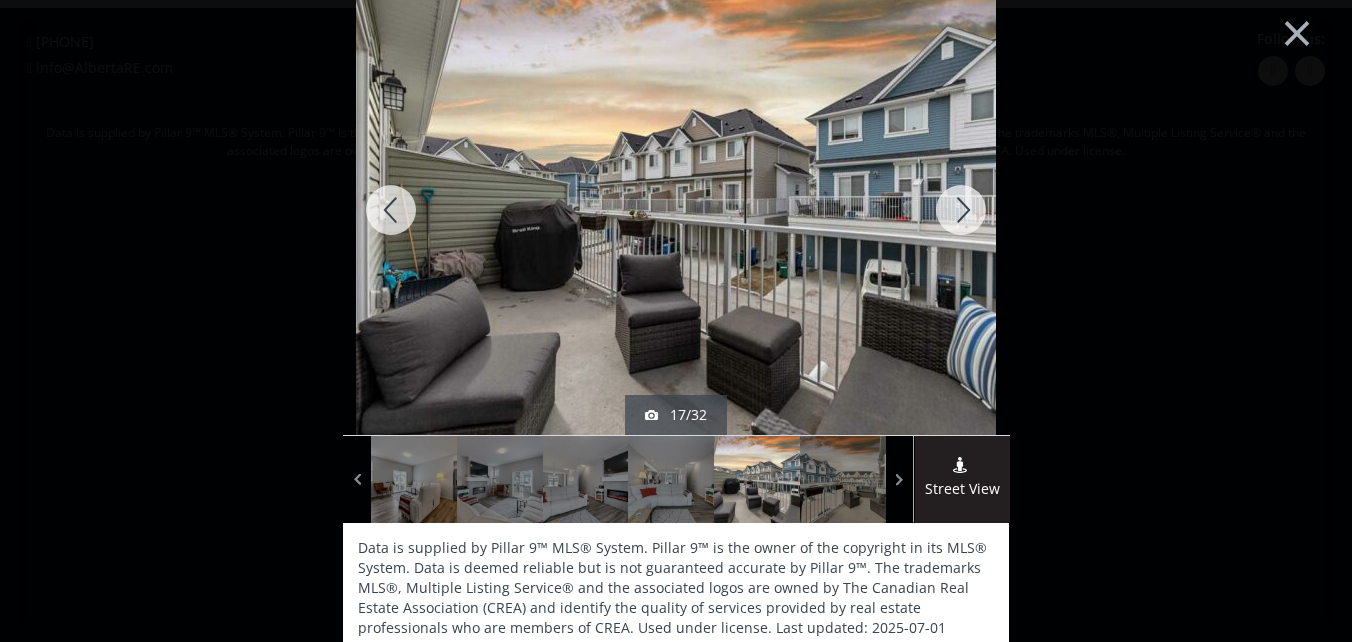 click at bounding box center (961, 210) 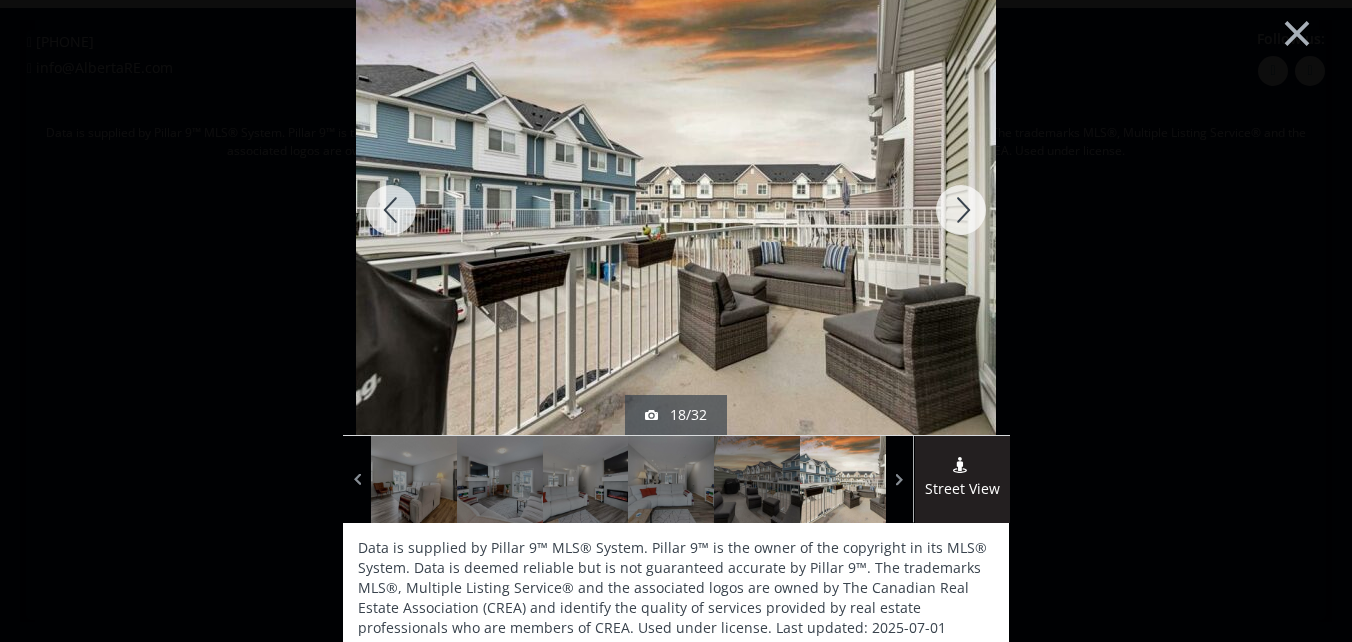 click at bounding box center (961, 210) 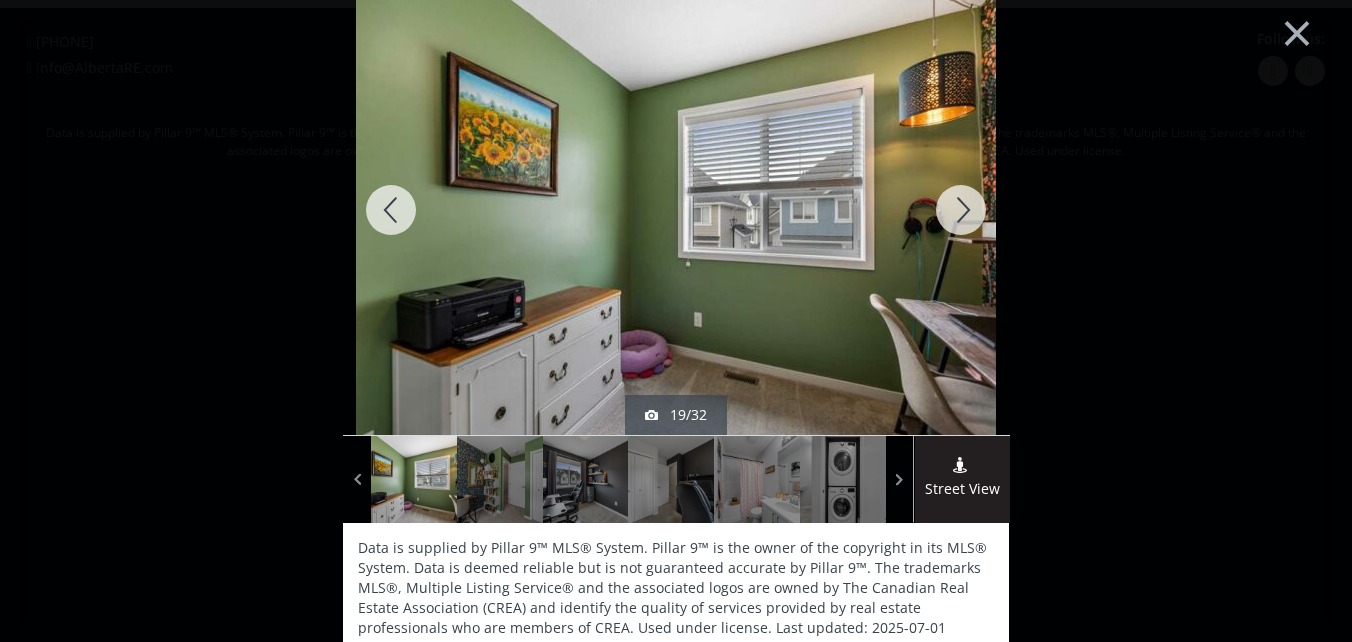 click at bounding box center [961, 210] 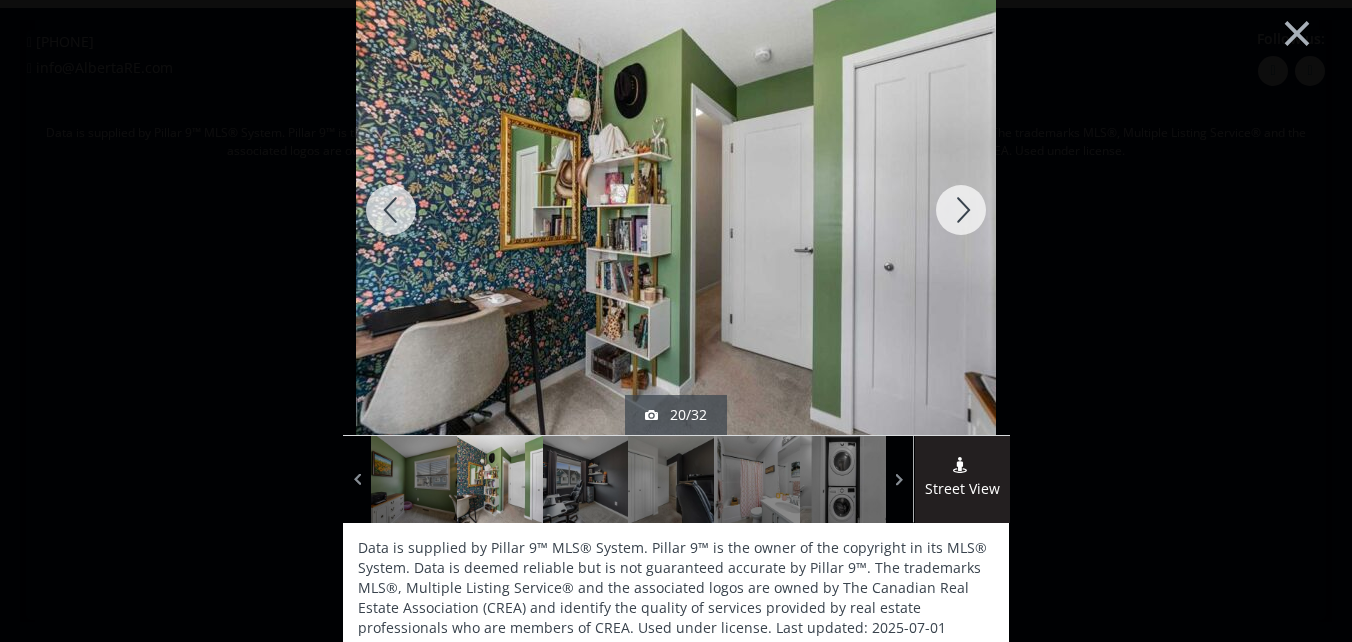 click at bounding box center (961, 210) 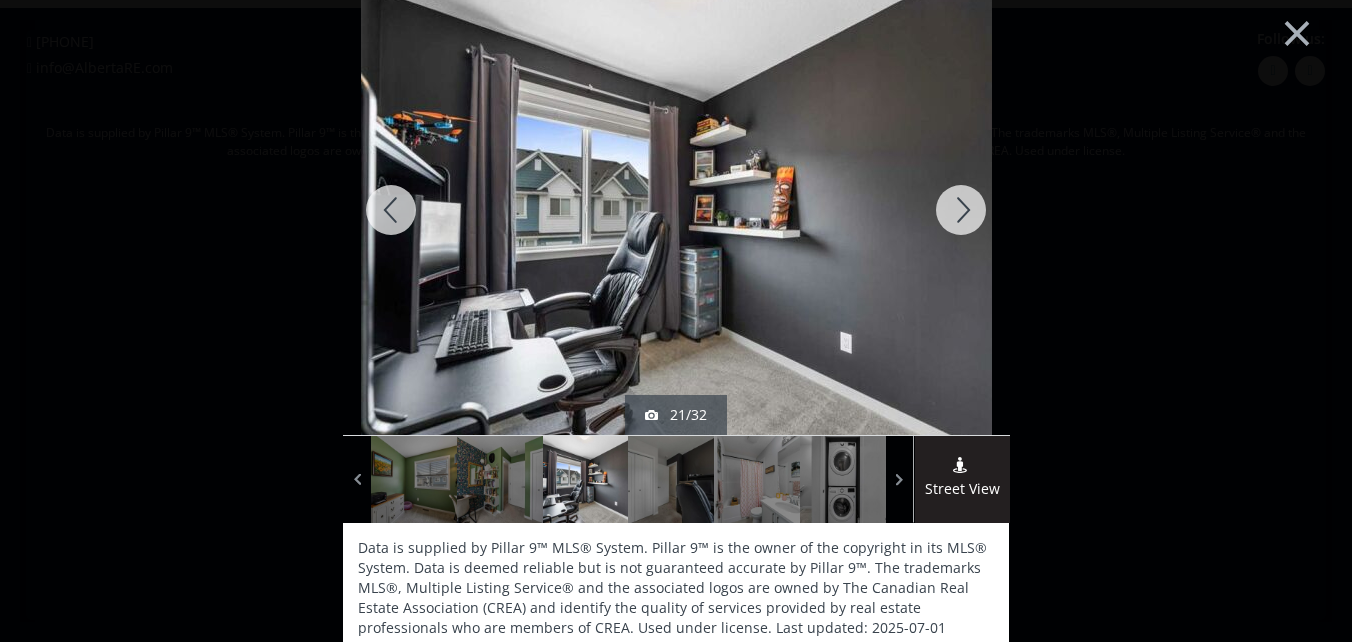 click at bounding box center [961, 210] 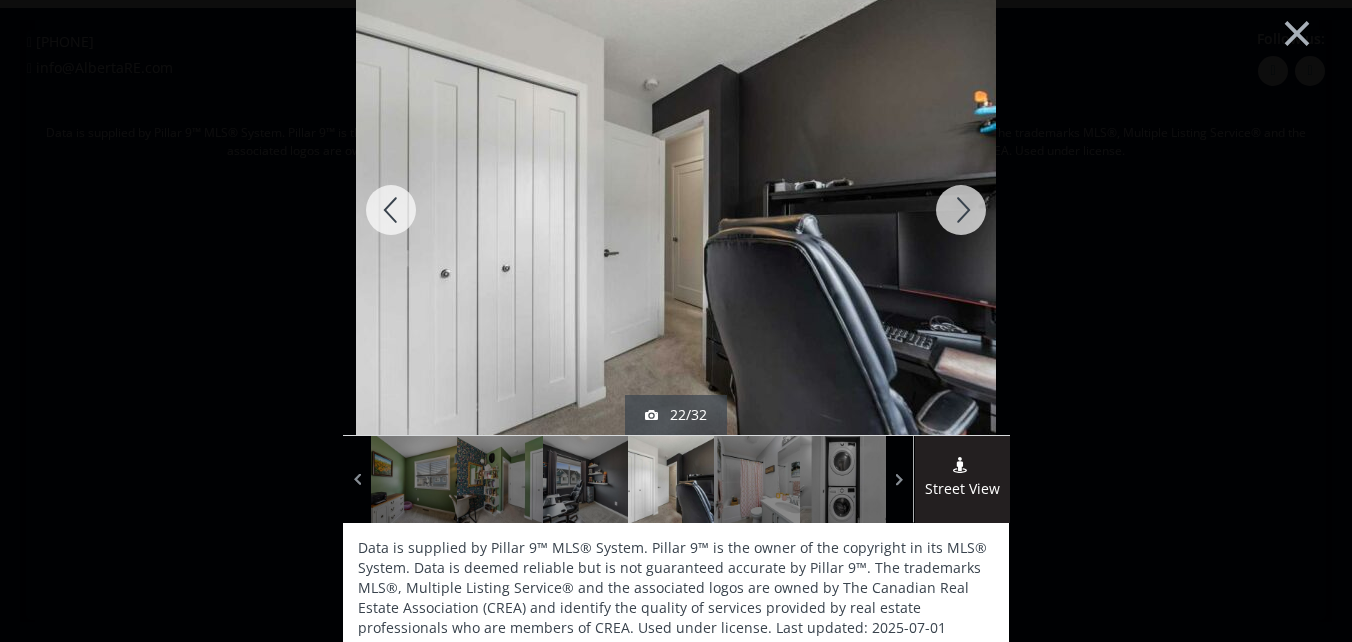 click at bounding box center (961, 210) 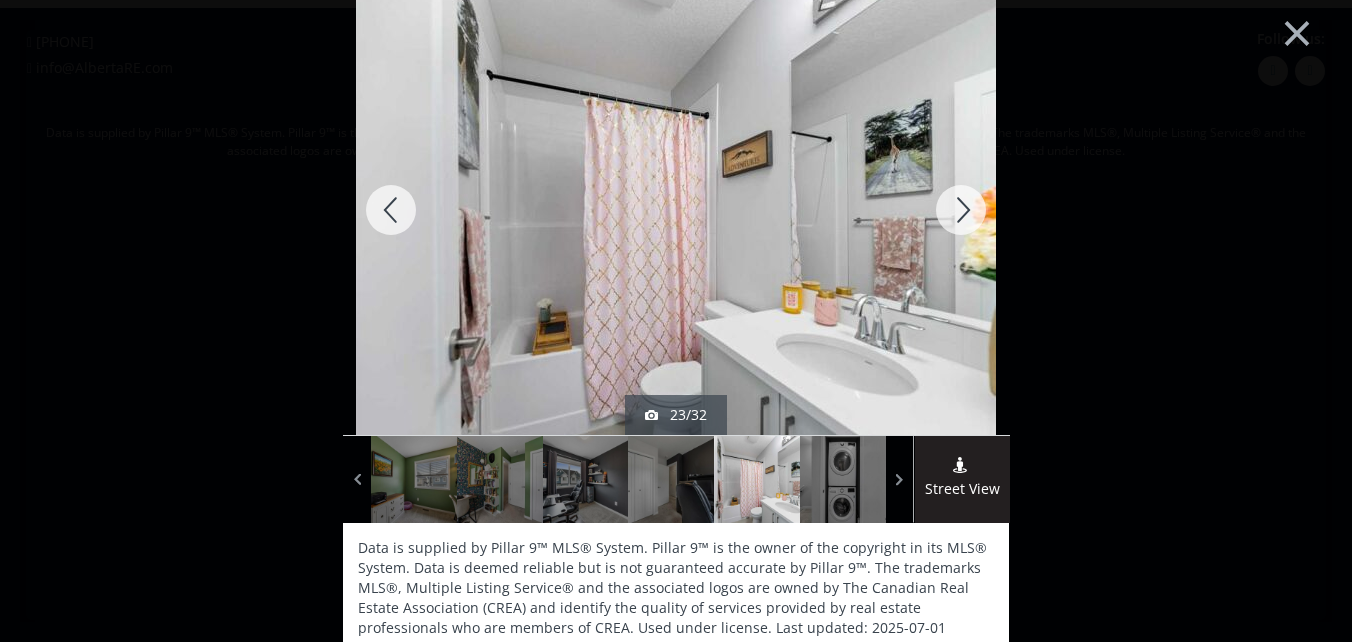 click at bounding box center [961, 210] 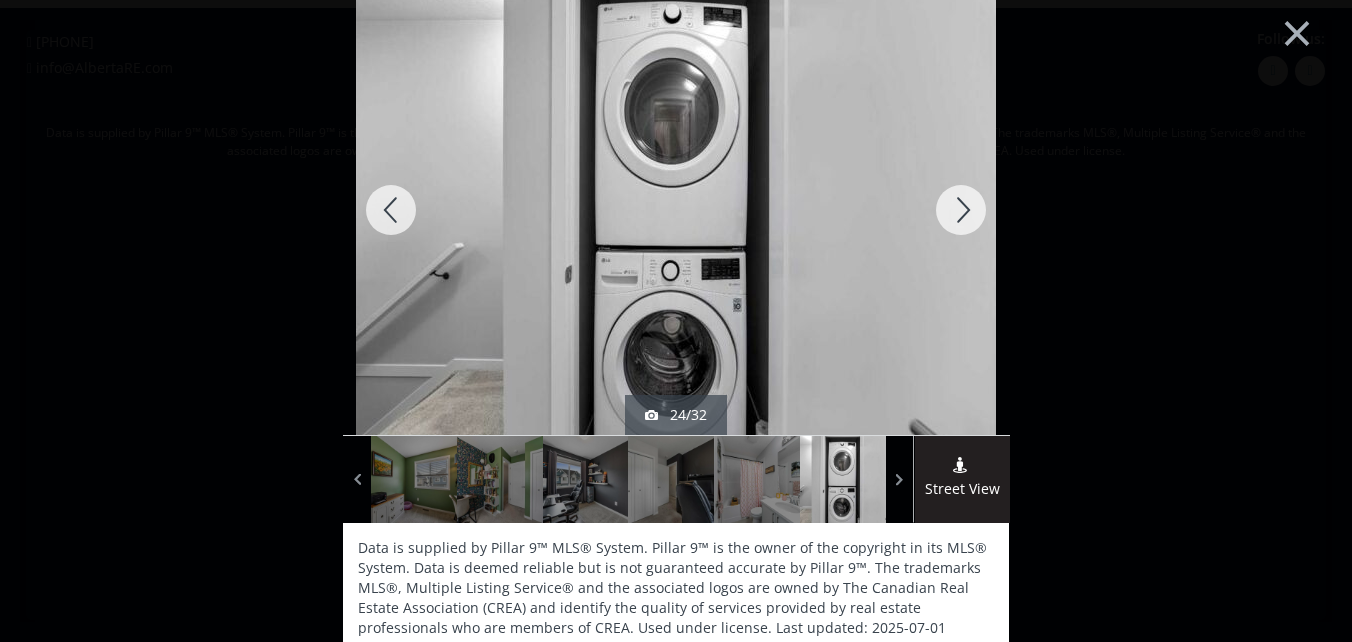 click at bounding box center [961, 210] 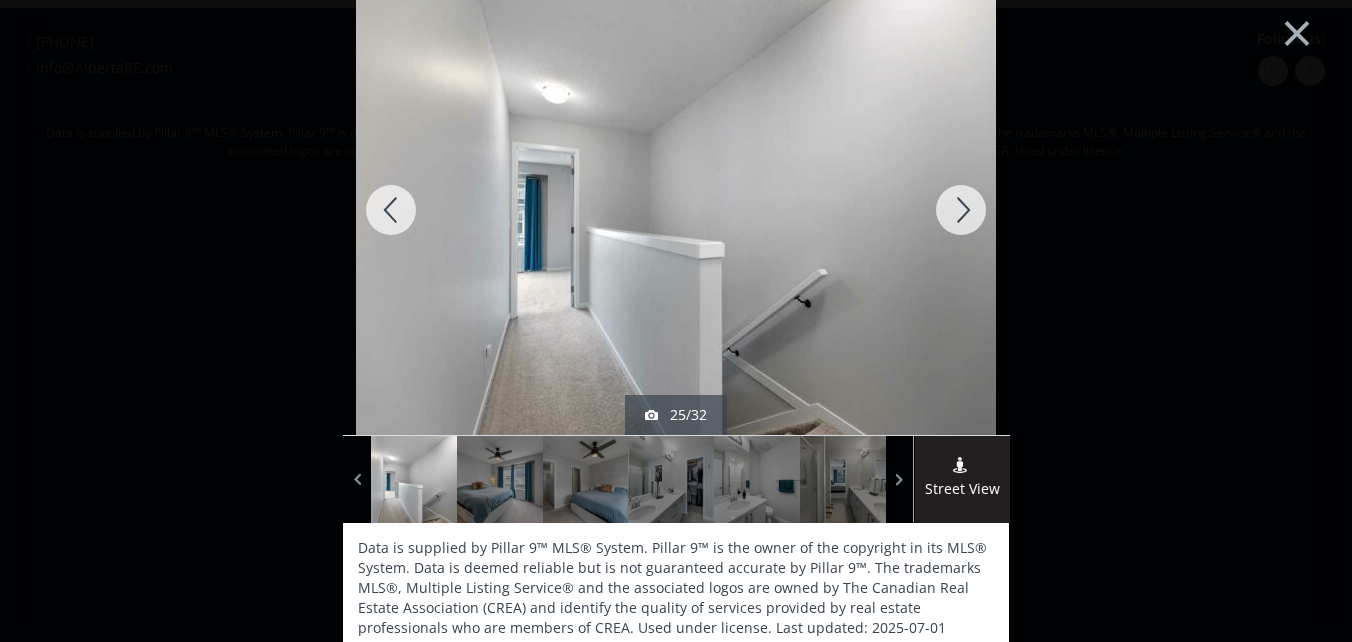 click at bounding box center (961, 210) 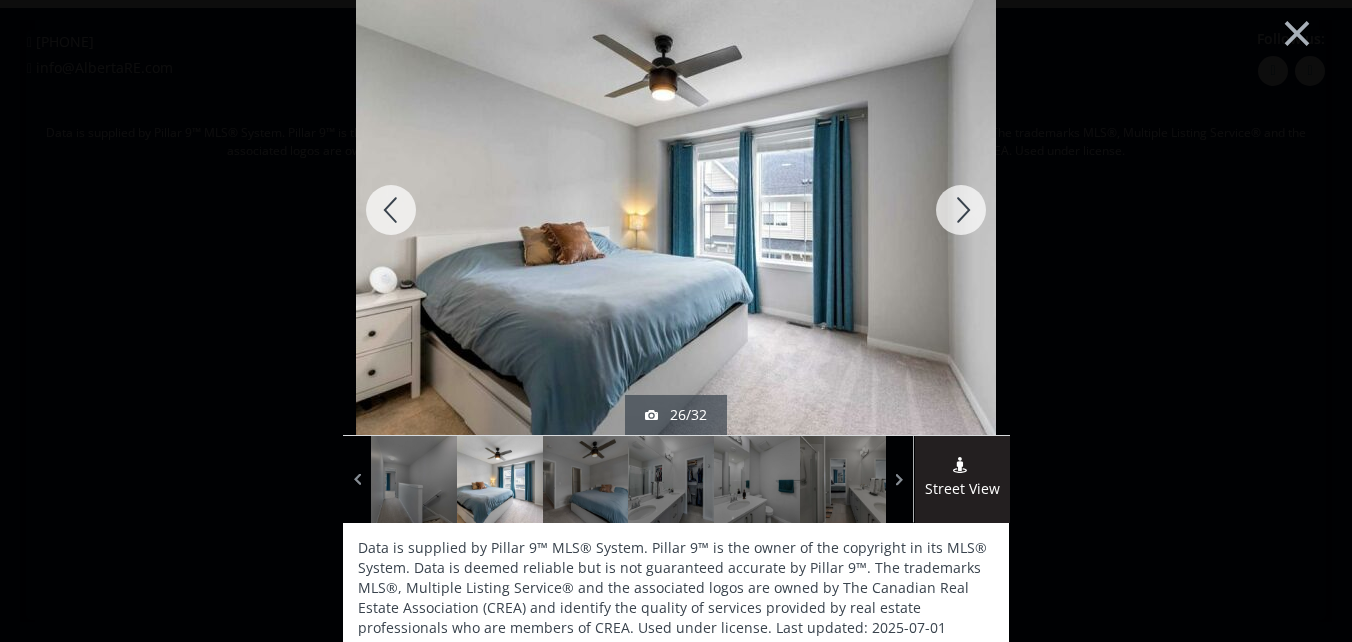 click at bounding box center [961, 210] 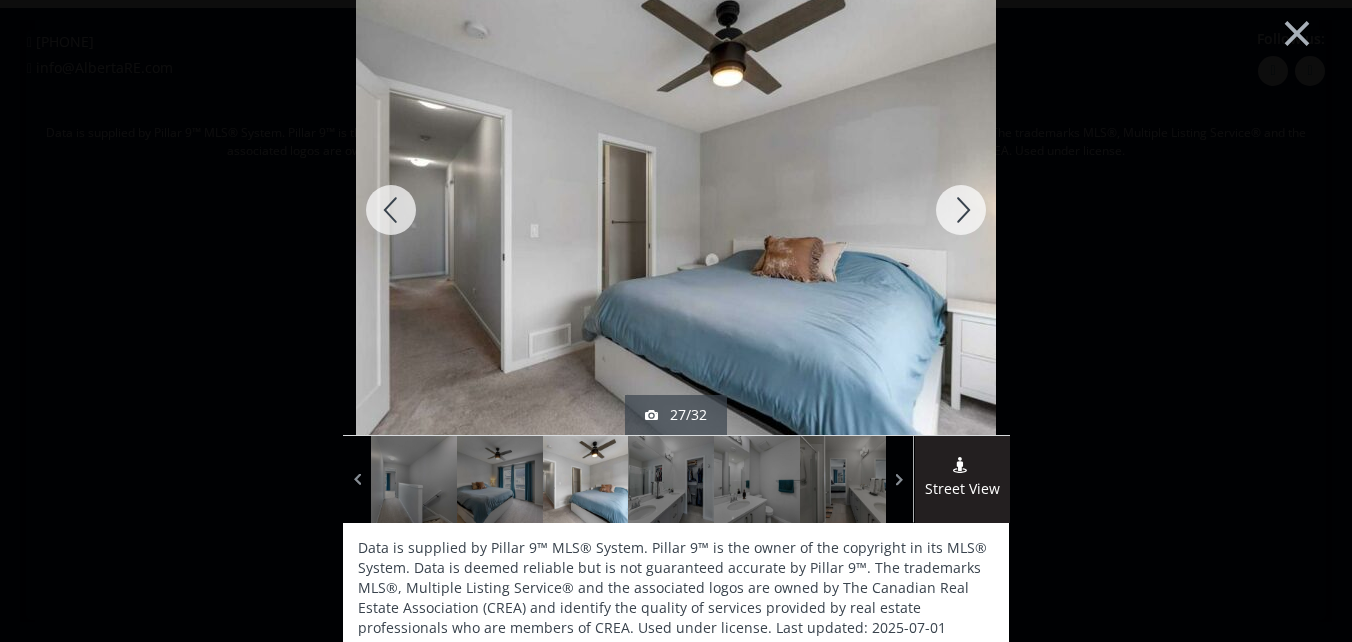 click at bounding box center [961, 210] 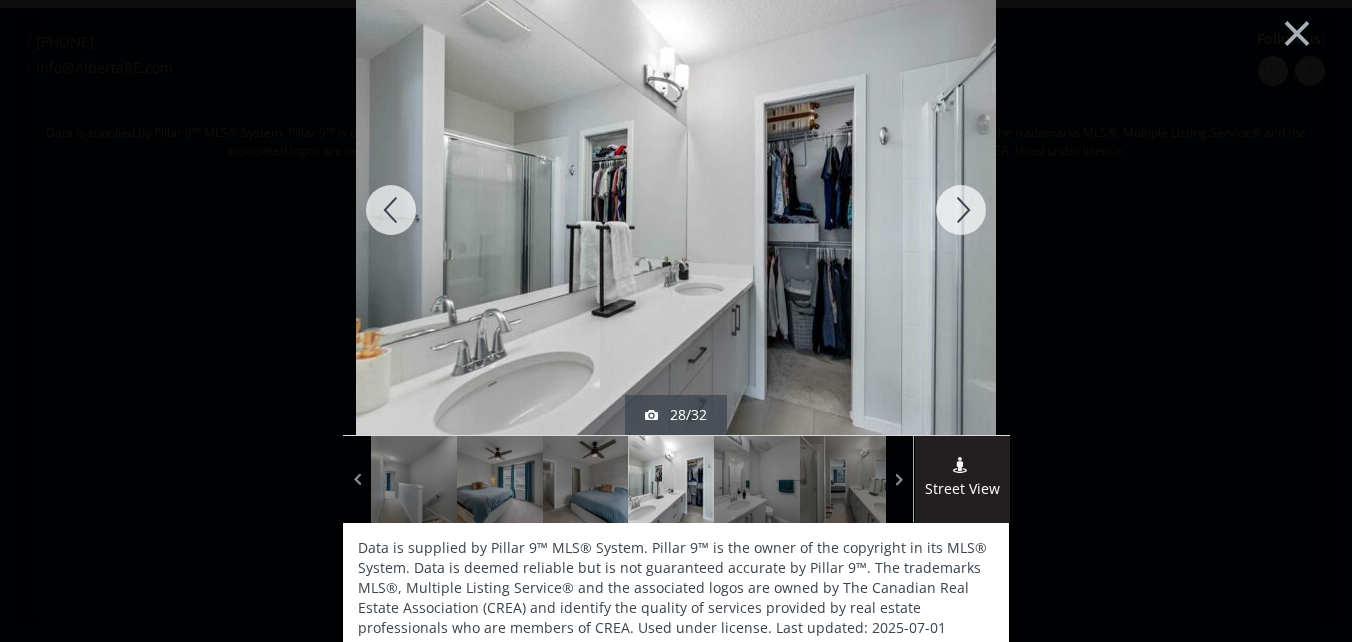 click at bounding box center (961, 210) 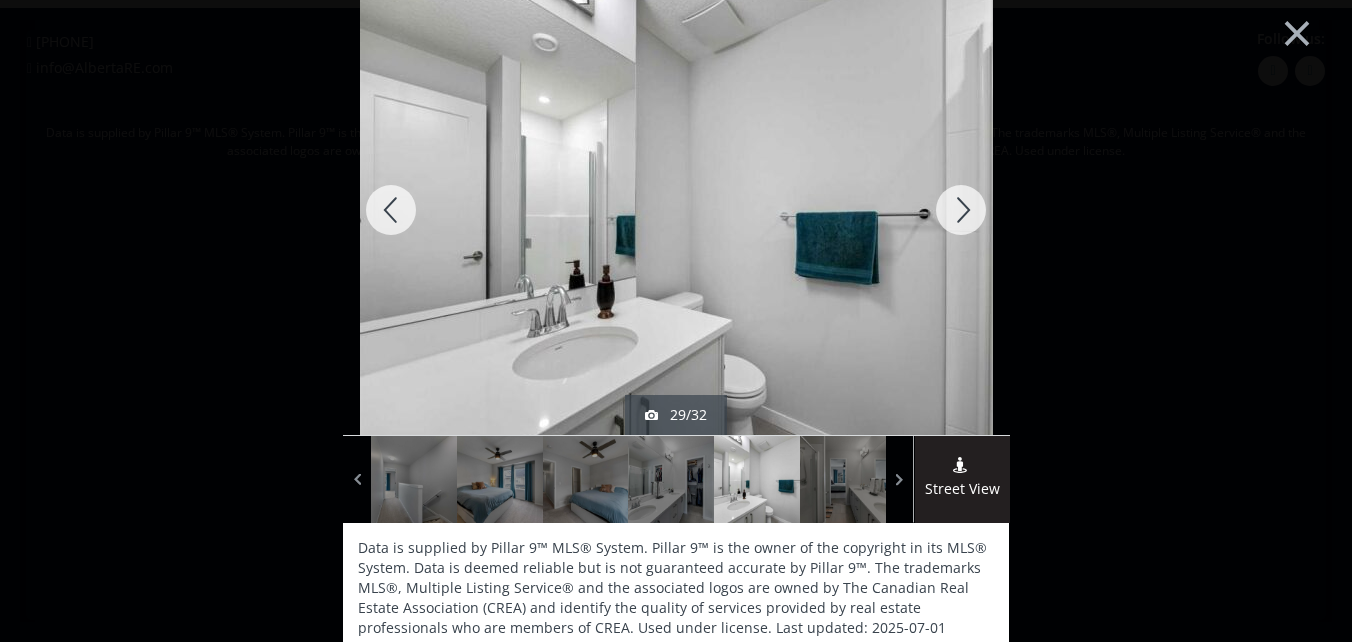 click at bounding box center [961, 210] 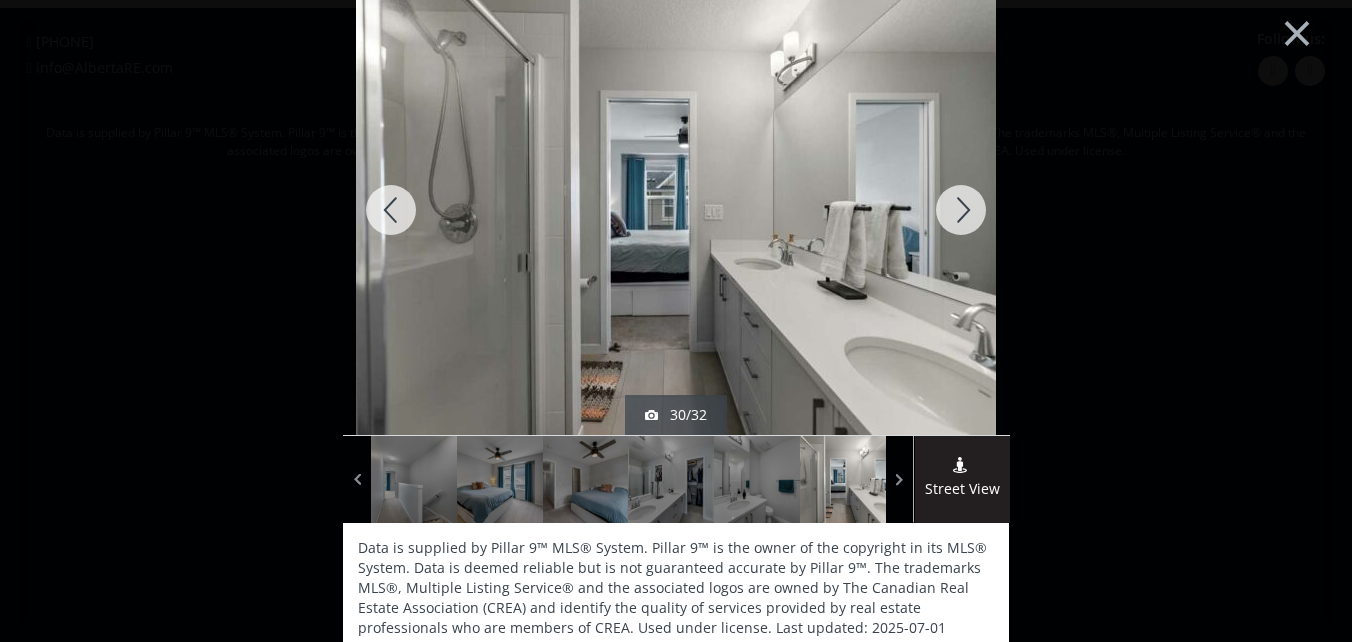 click at bounding box center (961, 210) 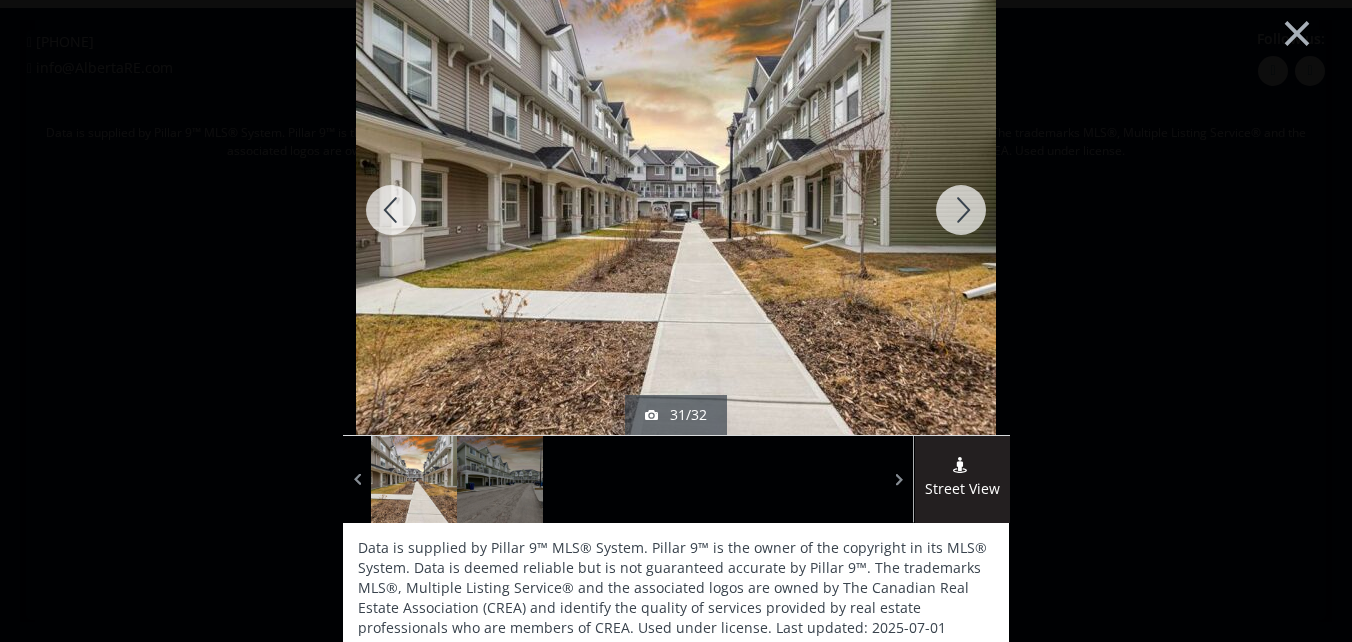 click at bounding box center (961, 210) 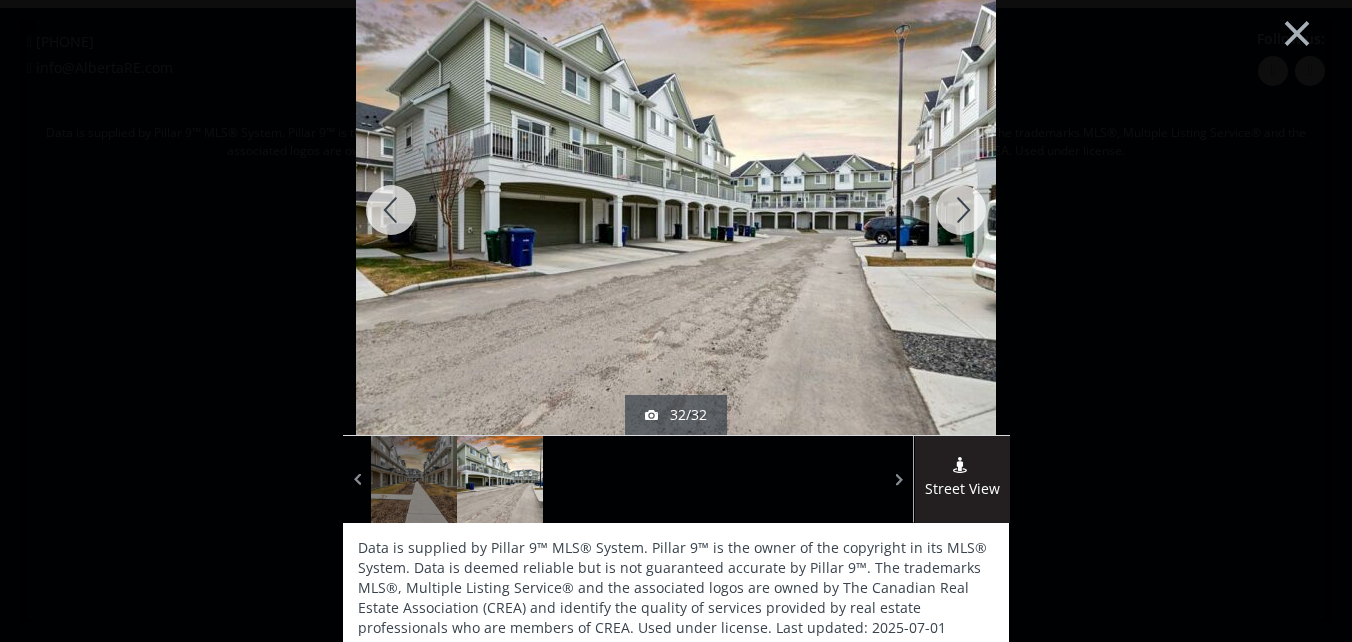 click at bounding box center (961, 210) 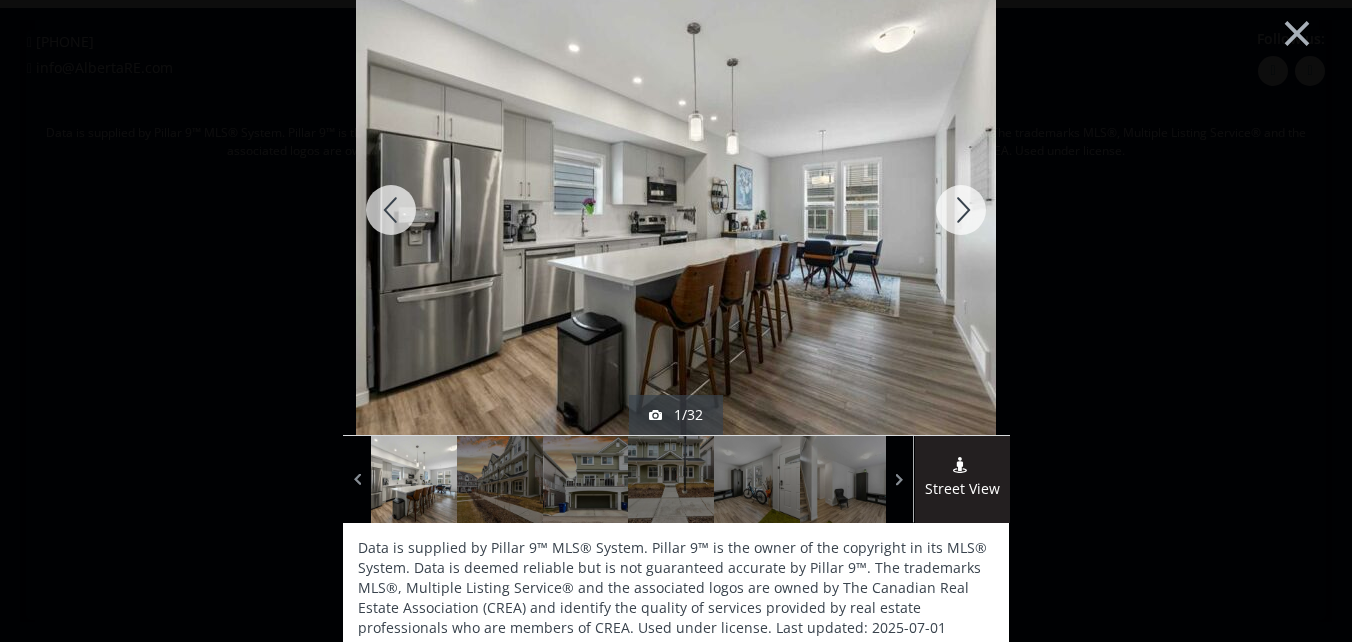 click at bounding box center (961, 210) 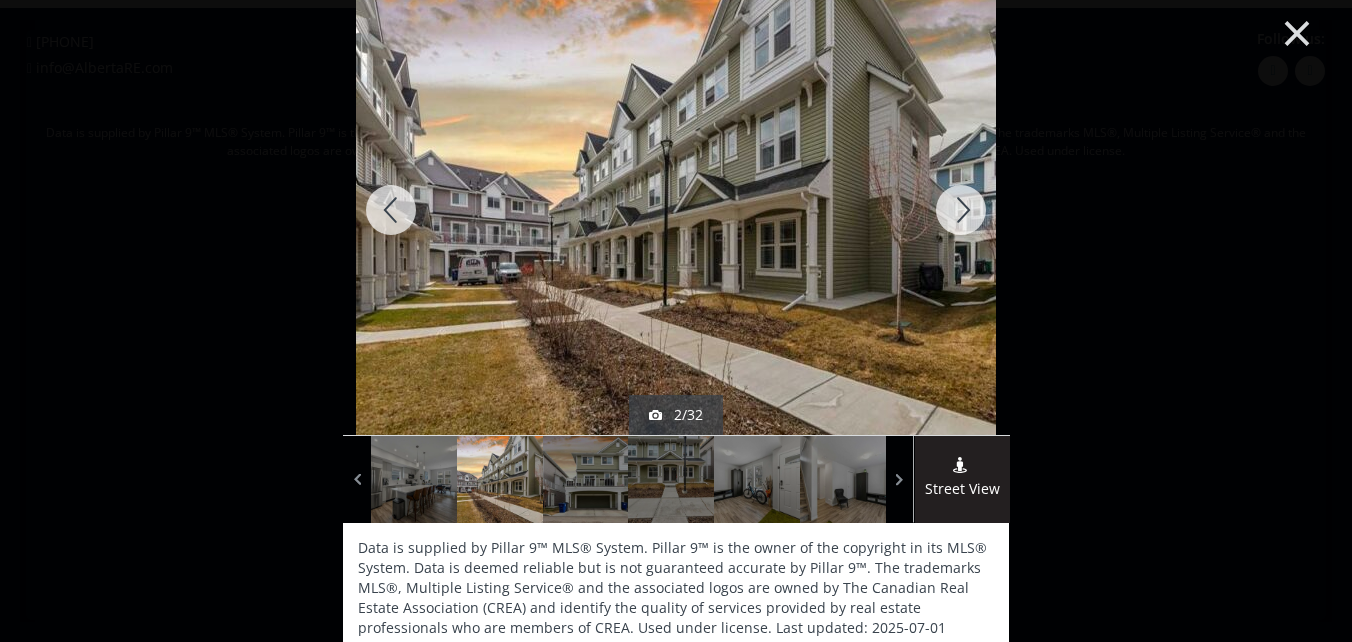 click on "×" at bounding box center (1297, 31) 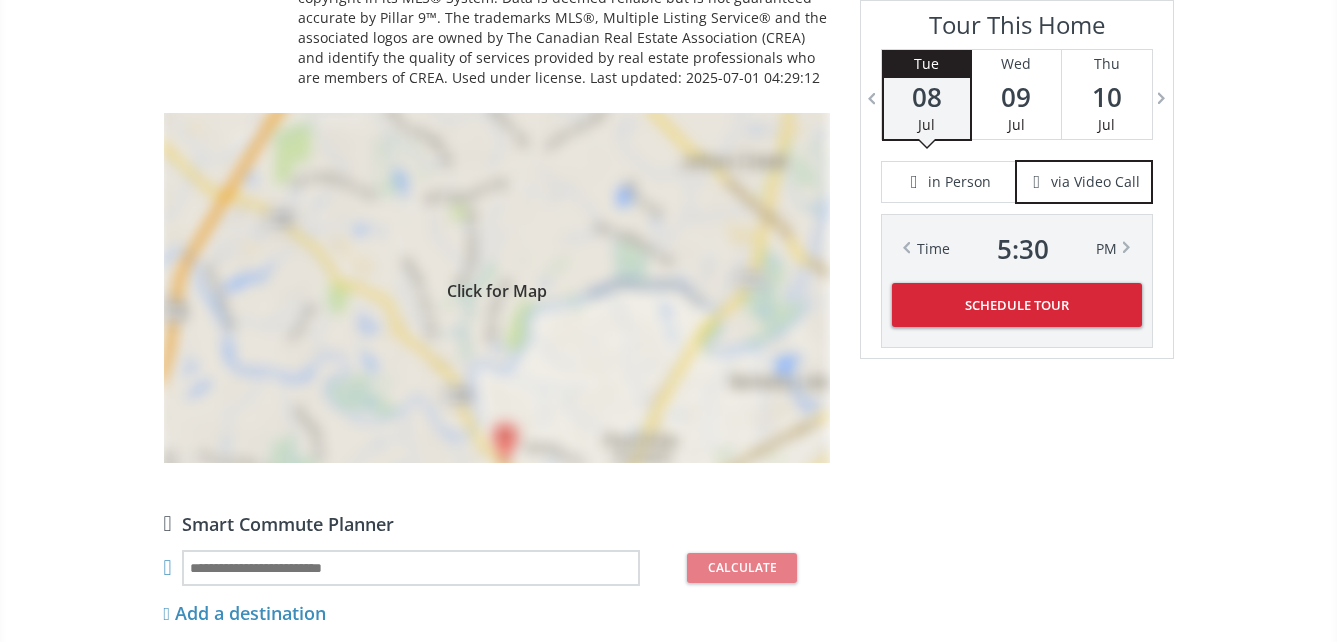 scroll, scrollTop: 1600, scrollLeft: 0, axis: vertical 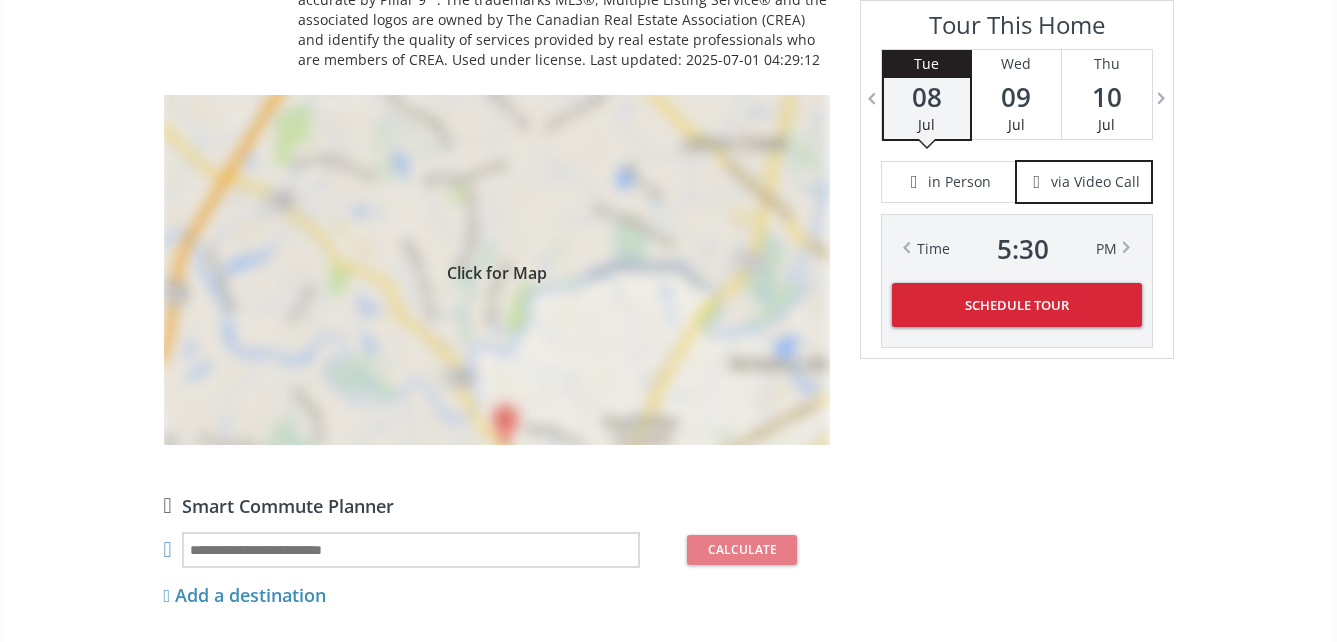 click on "Click for Map" at bounding box center [497, 270] 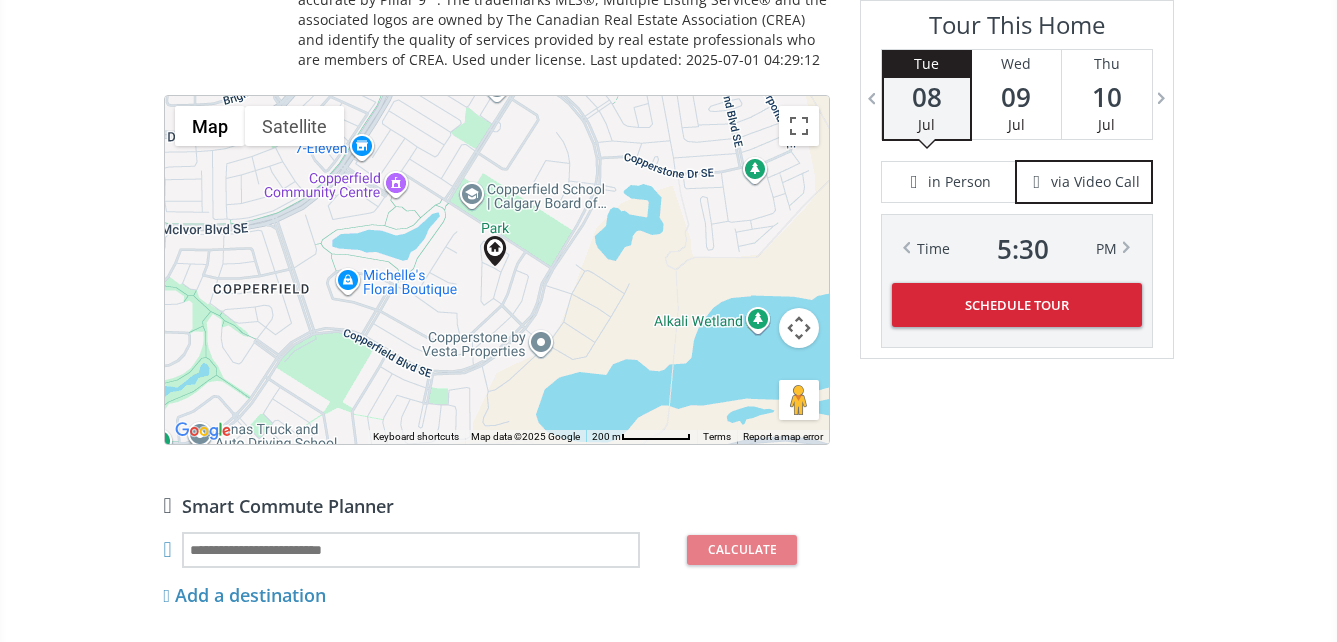 click on "To navigate, press the arrow keys." at bounding box center [497, 270] 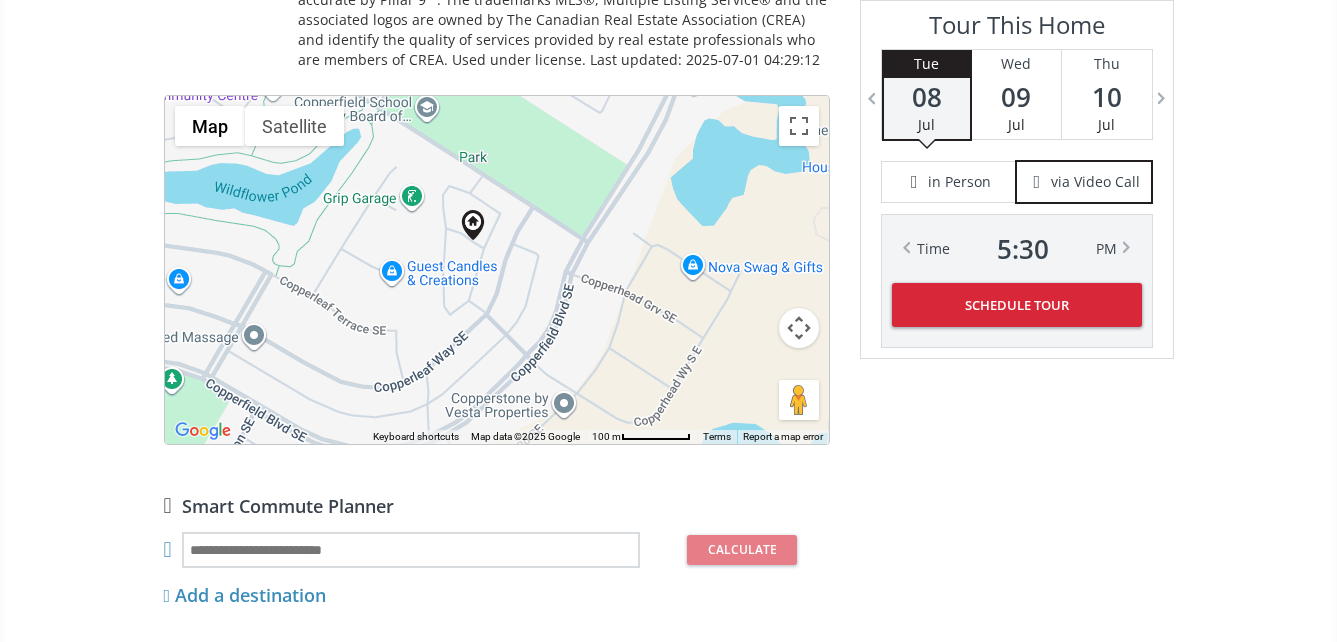 click on "To navigate, press the arrow keys." at bounding box center [497, 270] 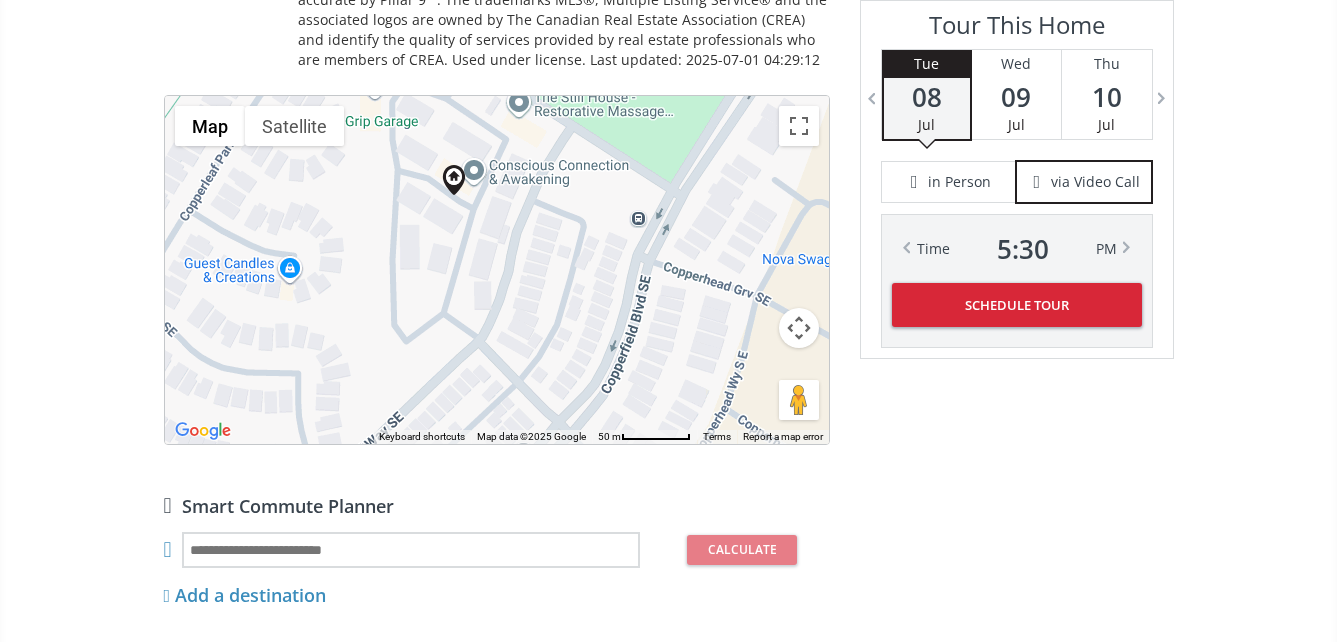 click on "To navigate, press the arrow keys." at bounding box center (497, 270) 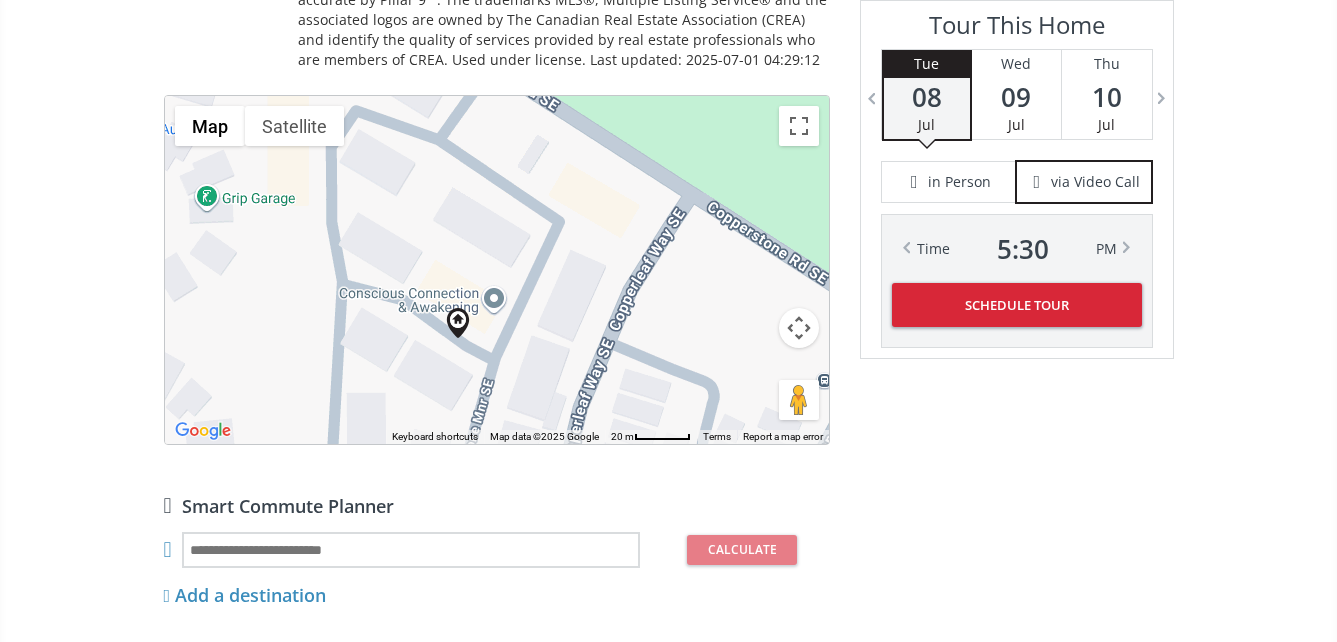 drag, startPoint x: 446, startPoint y: 215, endPoint x: 455, endPoint y: 422, distance: 207.19556 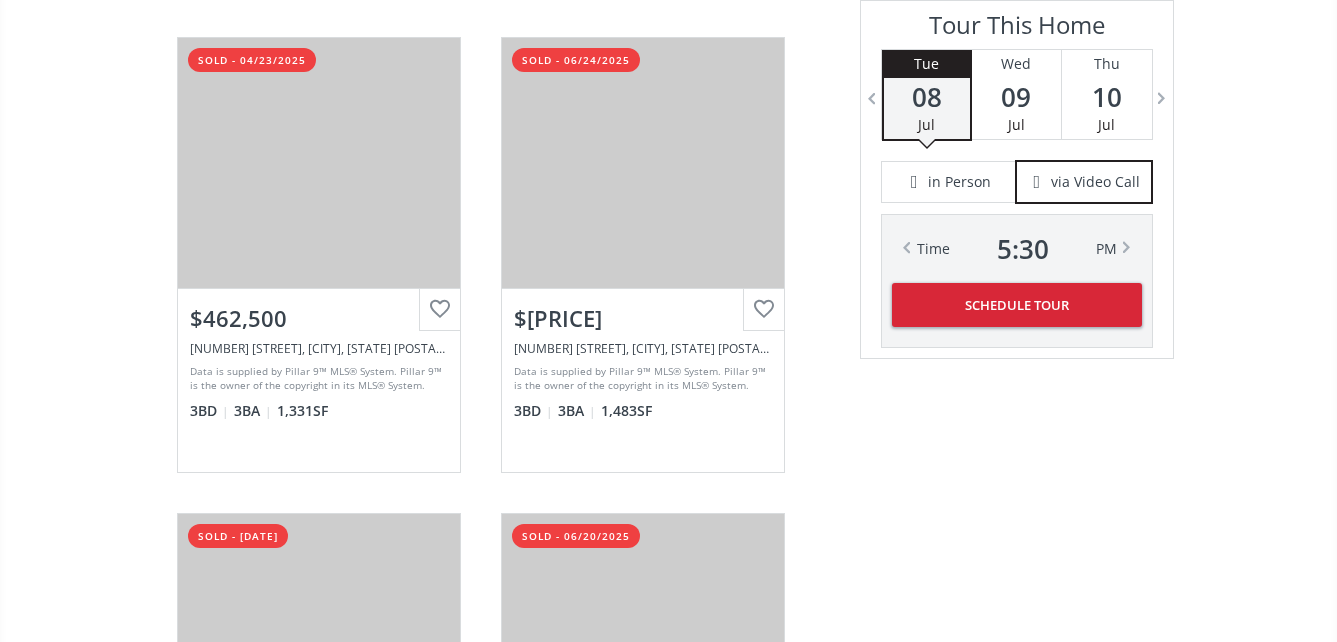 scroll, scrollTop: 4500, scrollLeft: 0, axis: vertical 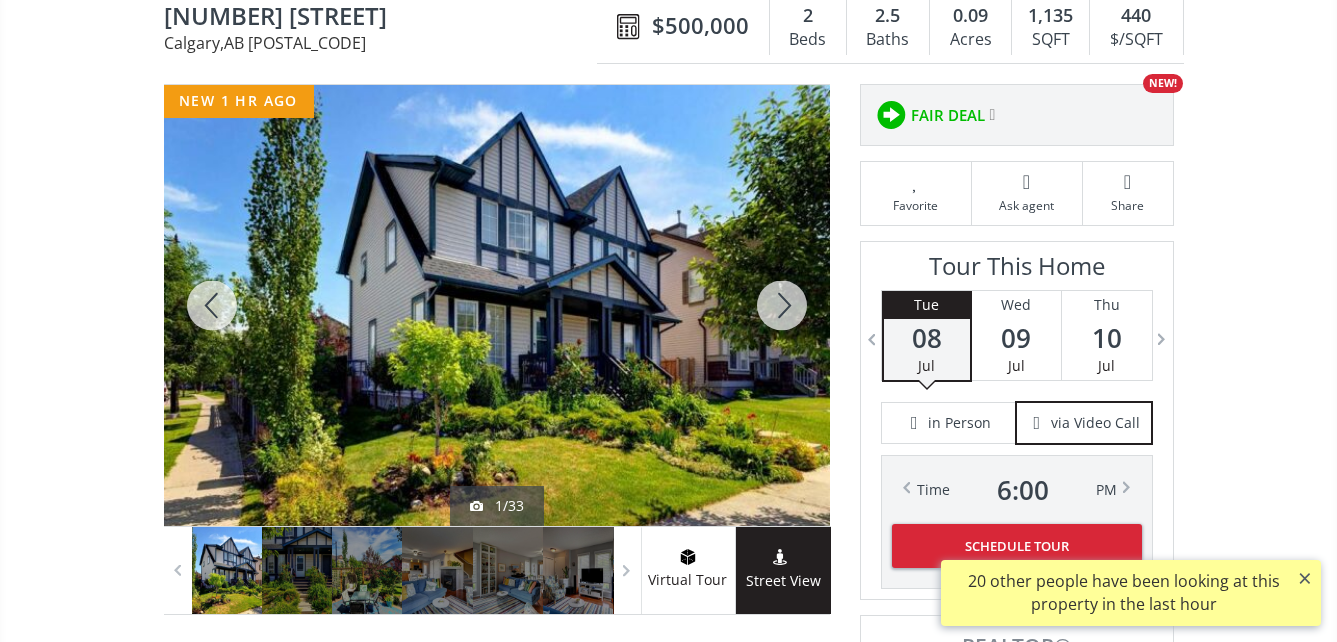 click at bounding box center [497, 305] 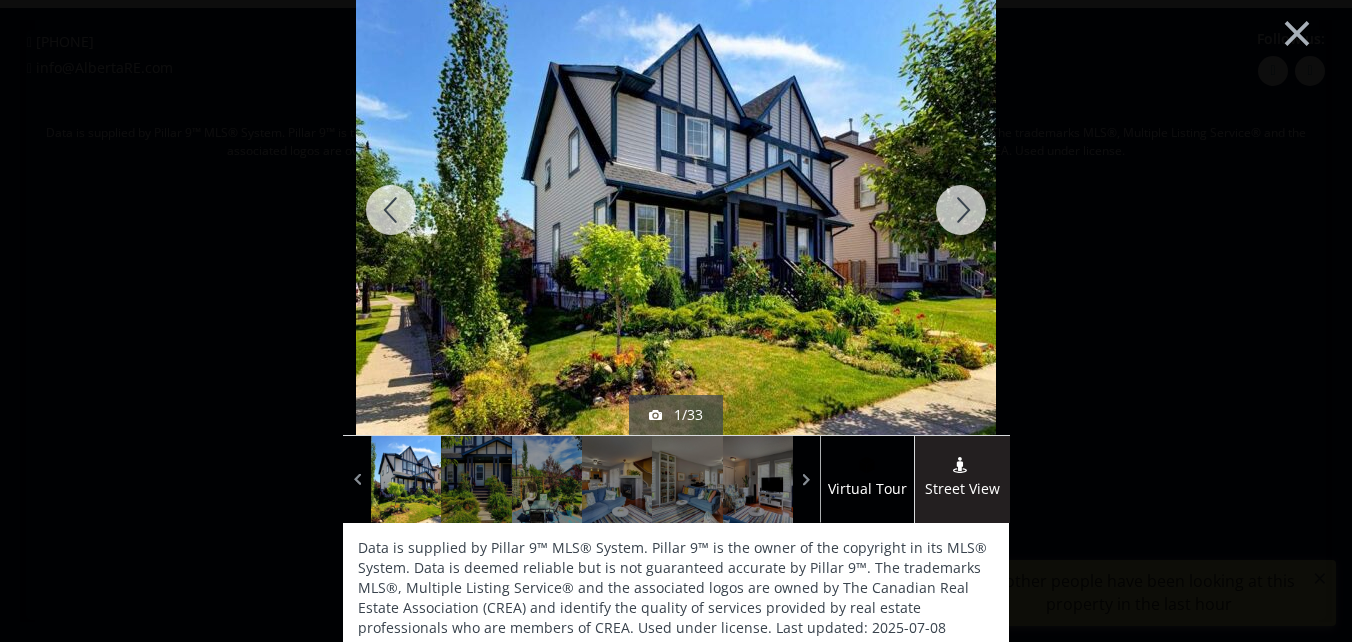 click at bounding box center (961, 210) 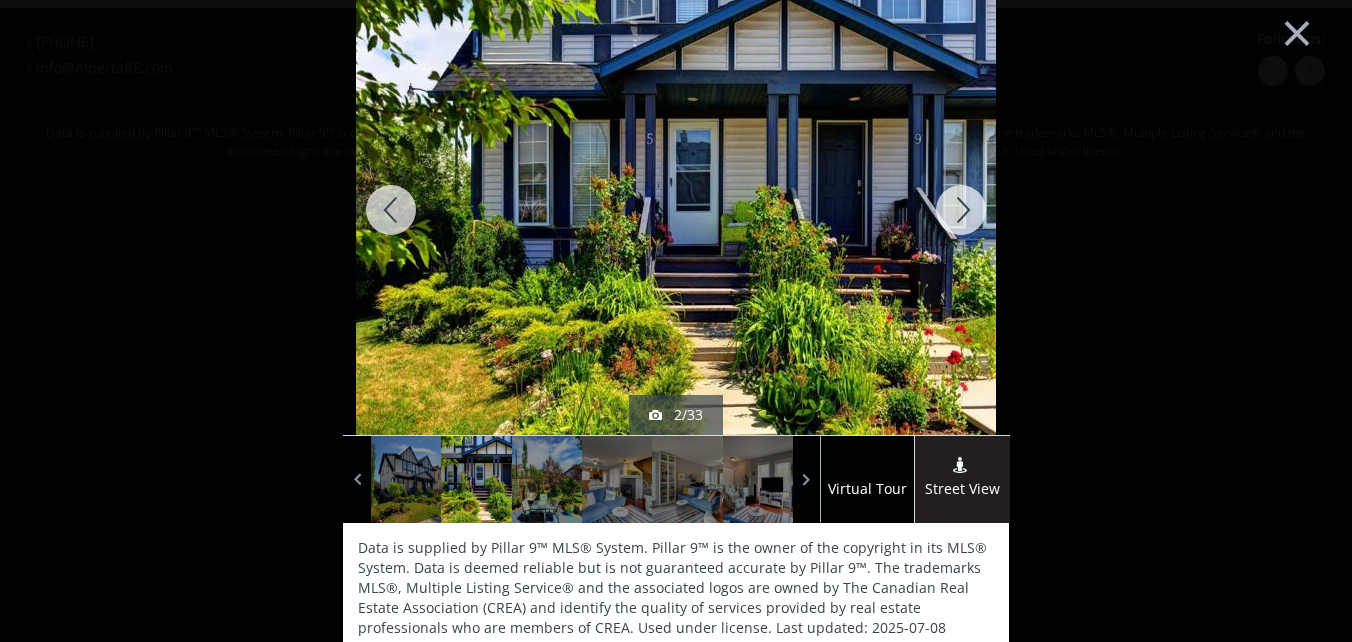 click at bounding box center [961, 210] 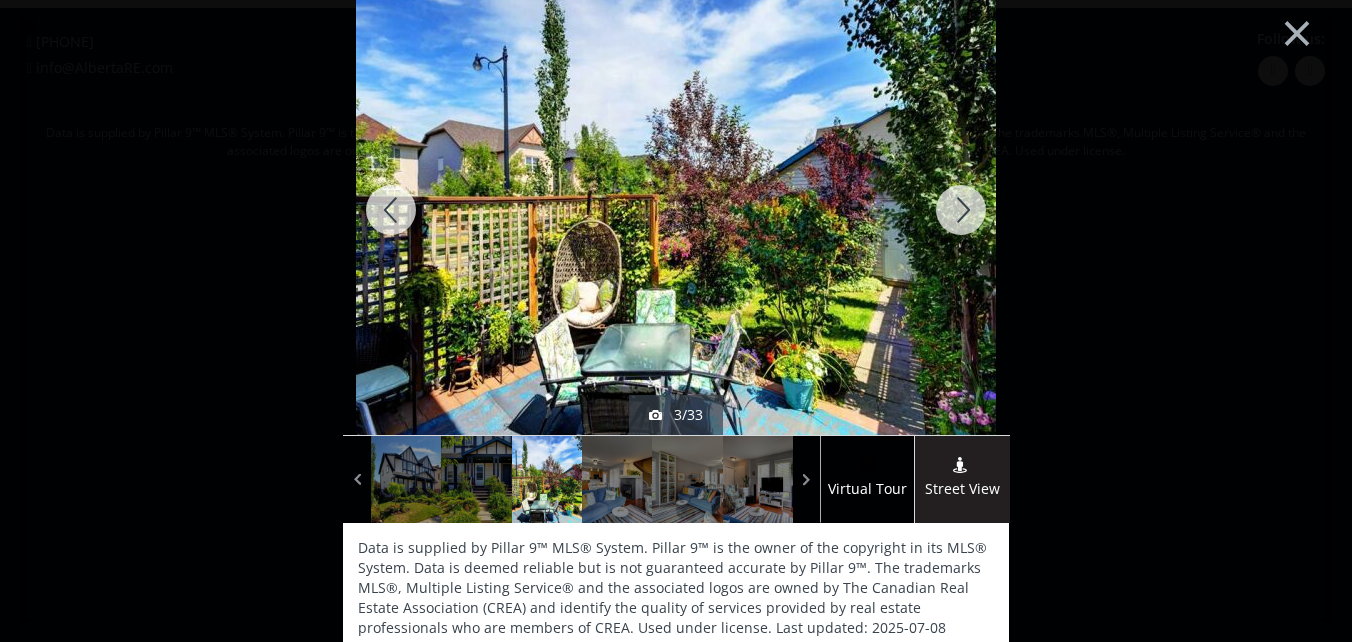 click at bounding box center (961, 210) 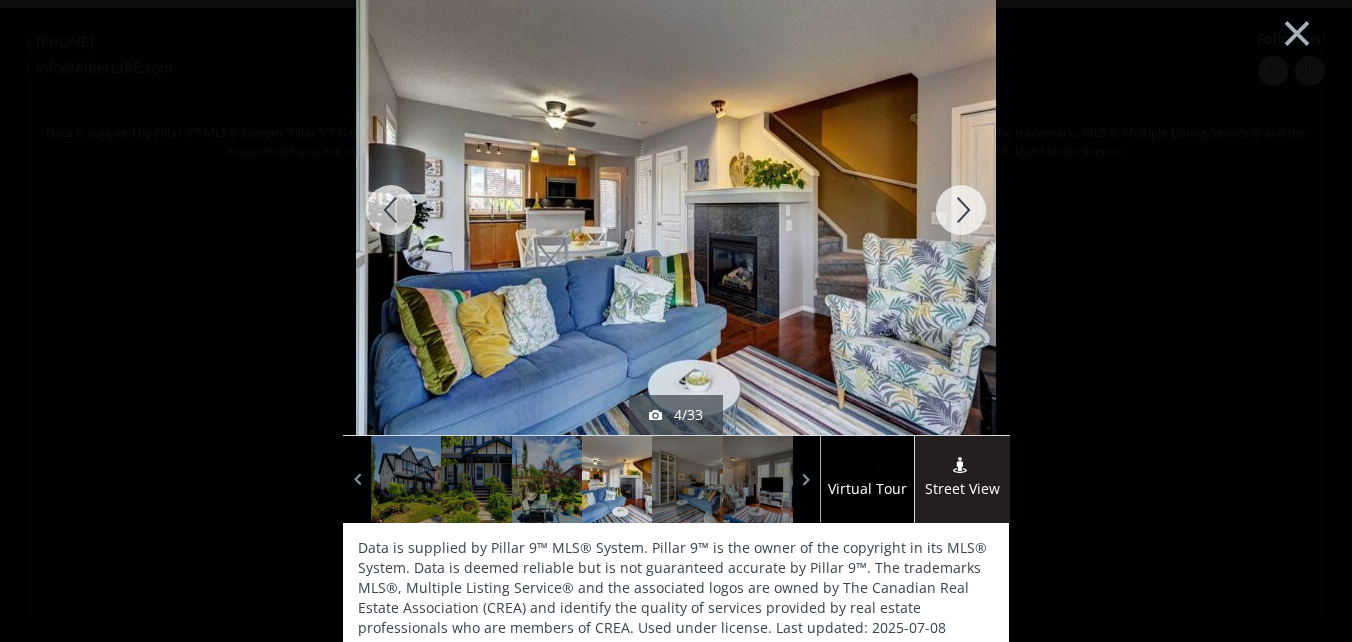 click at bounding box center [961, 210] 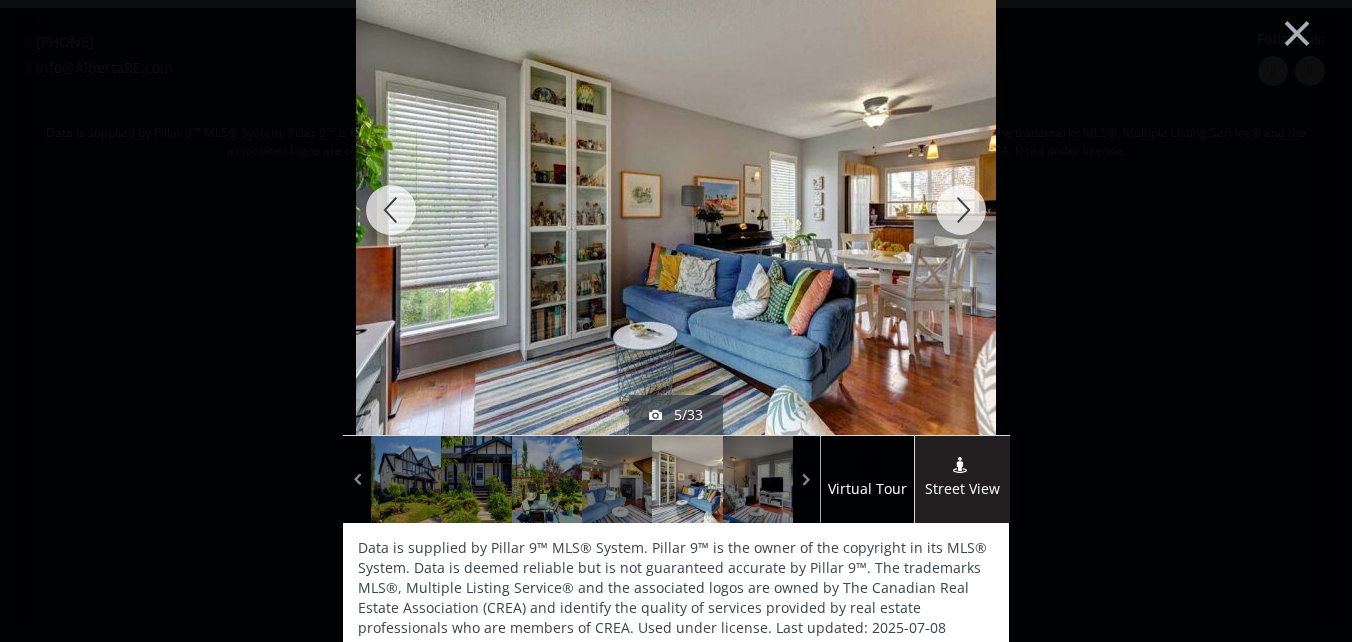 click at bounding box center (961, 210) 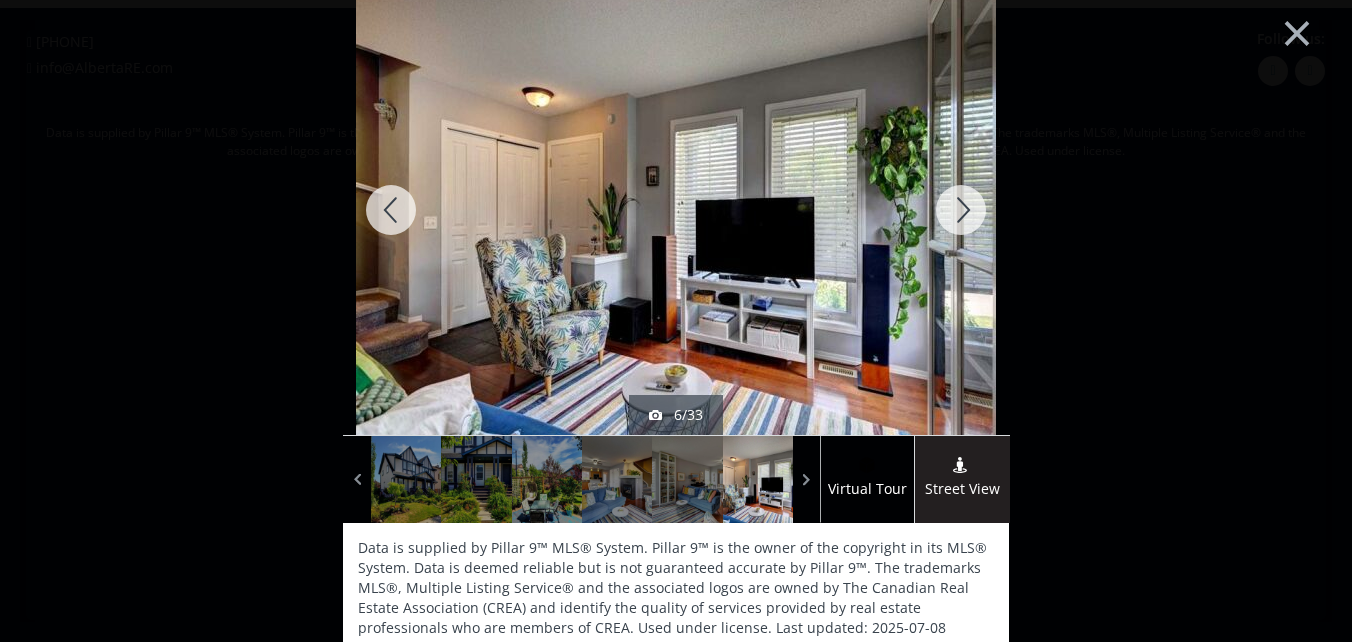click at bounding box center (961, 210) 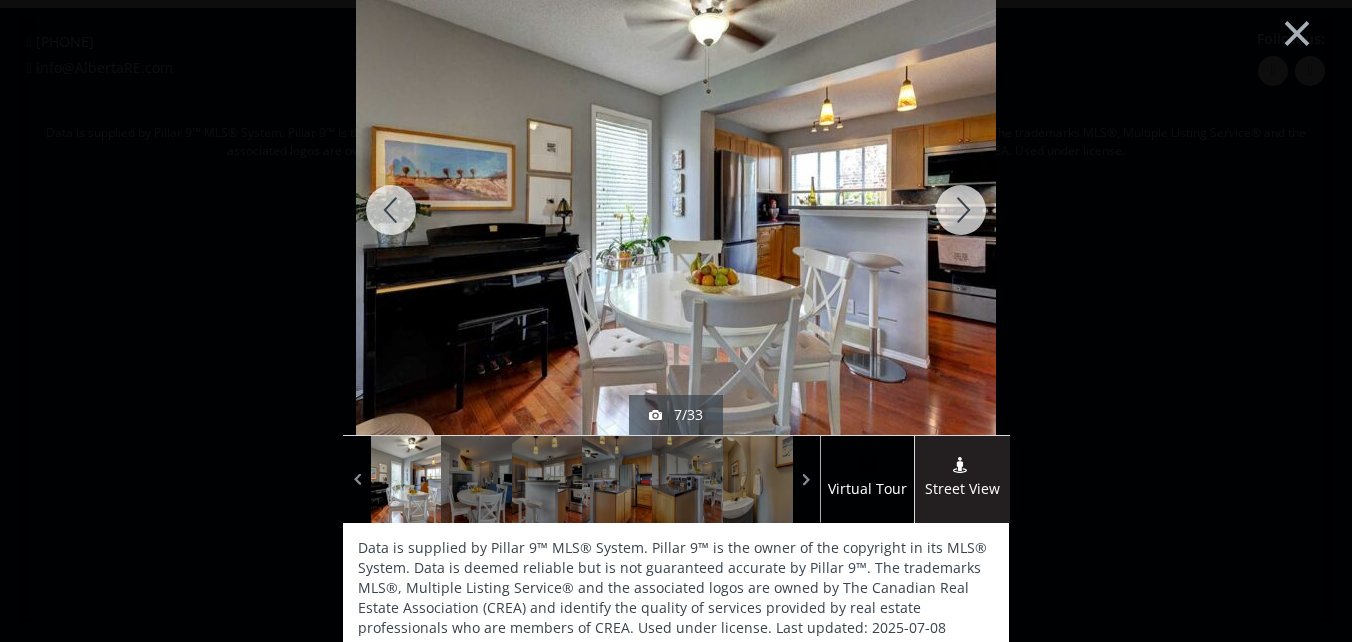 click at bounding box center (961, 210) 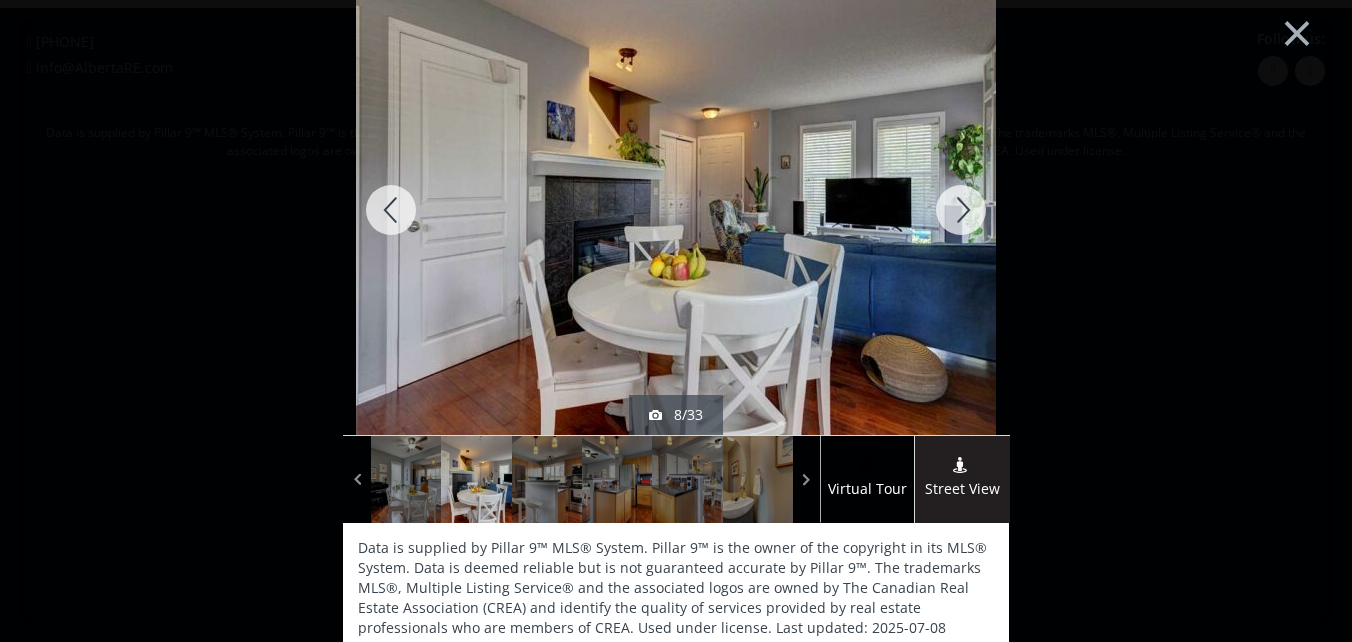 click at bounding box center (961, 210) 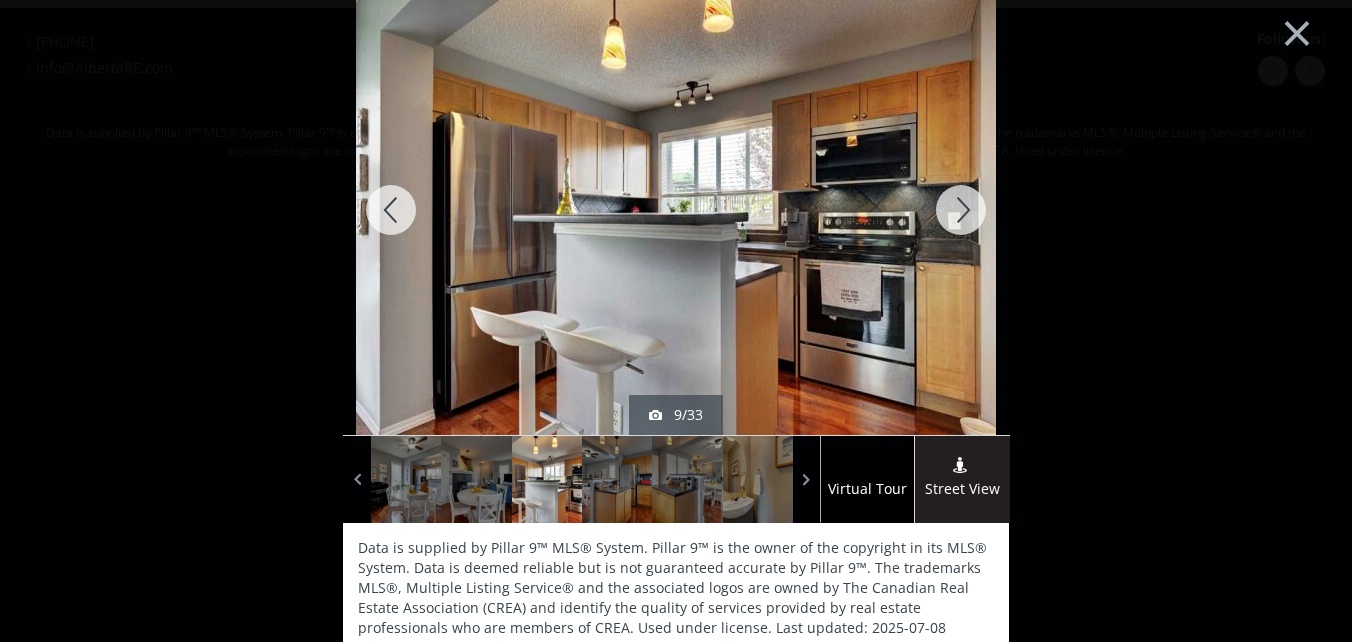 click at bounding box center (961, 210) 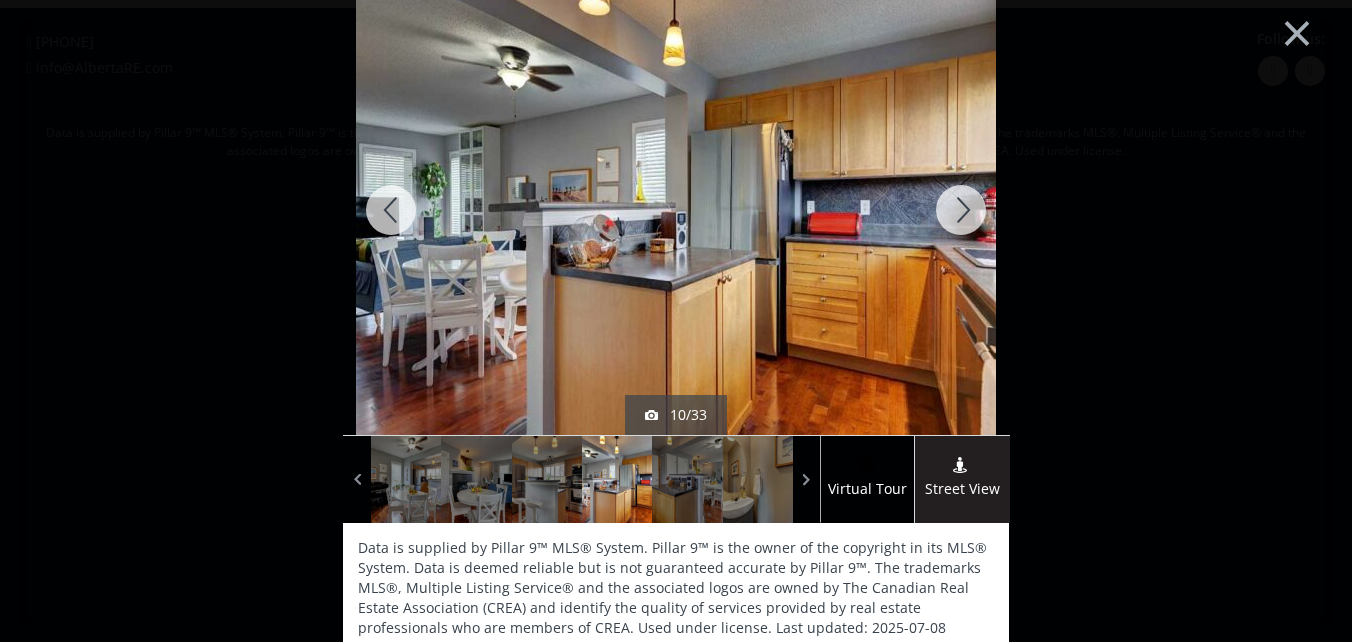 click at bounding box center (961, 210) 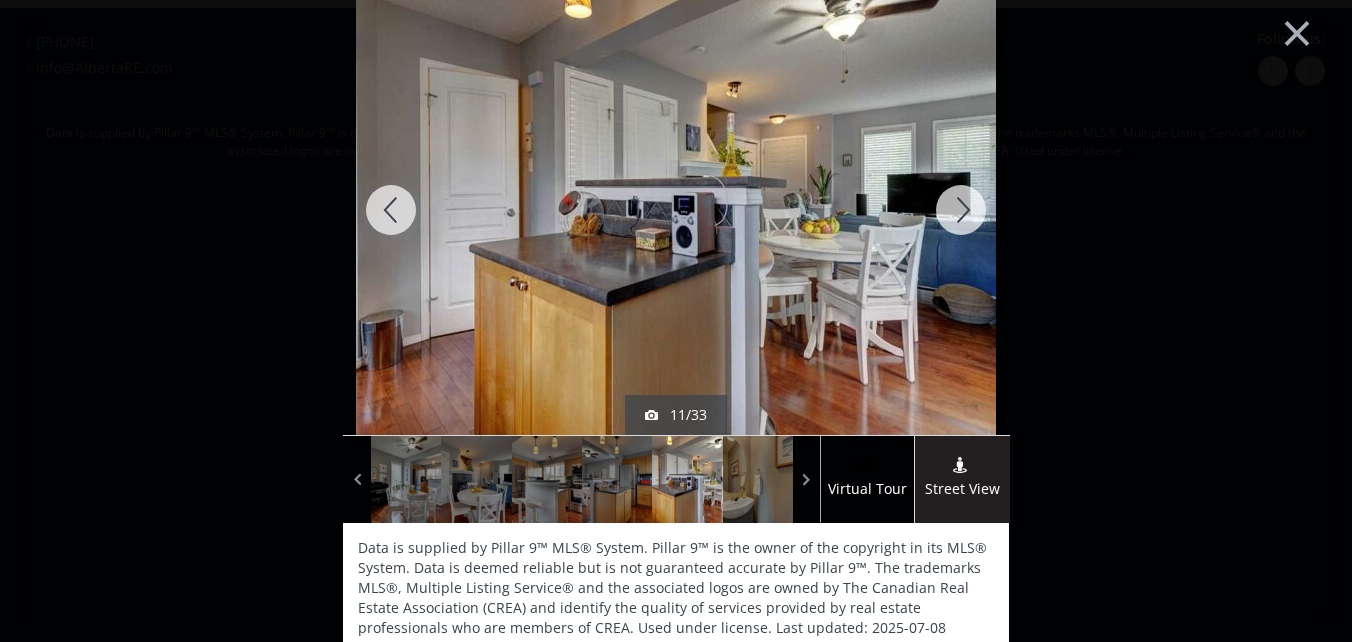 click at bounding box center (961, 210) 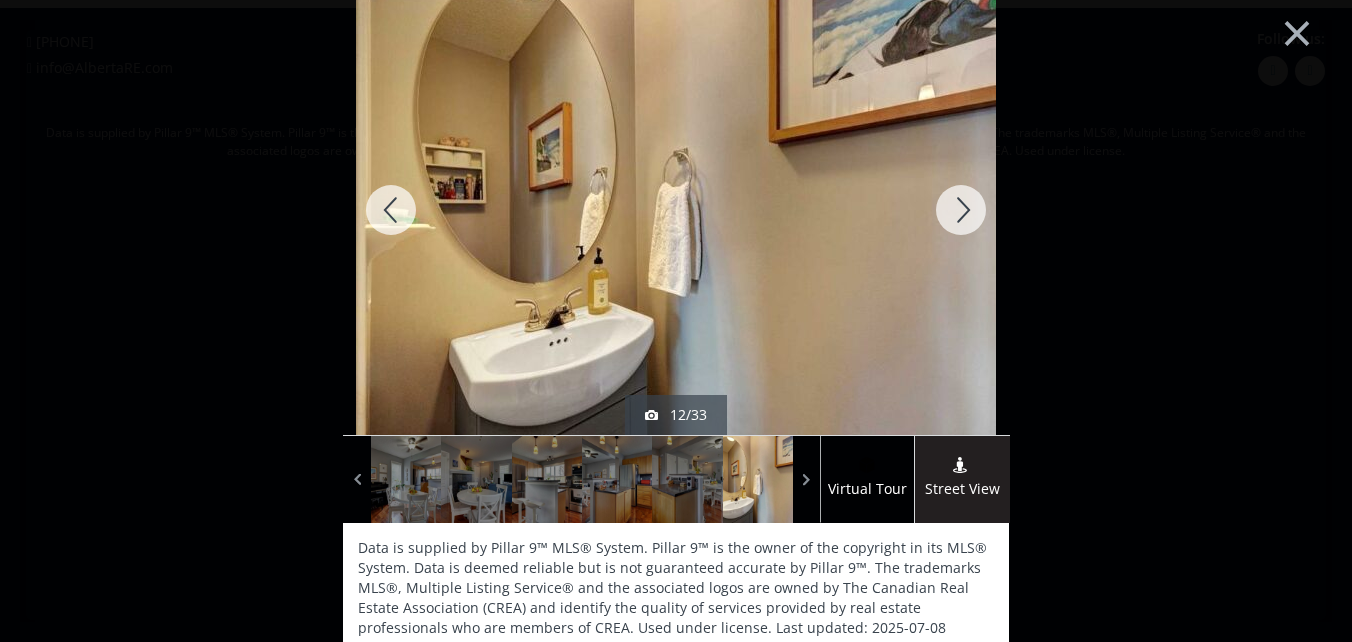 click at bounding box center (961, 210) 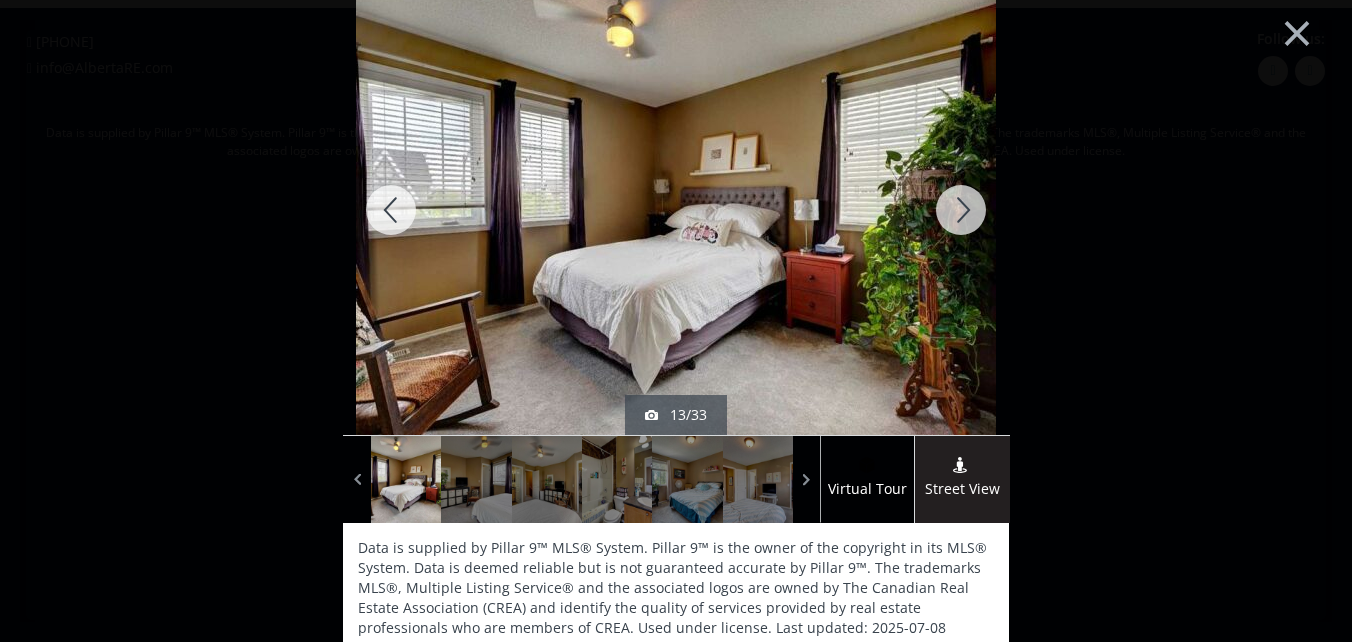 click at bounding box center [961, 210] 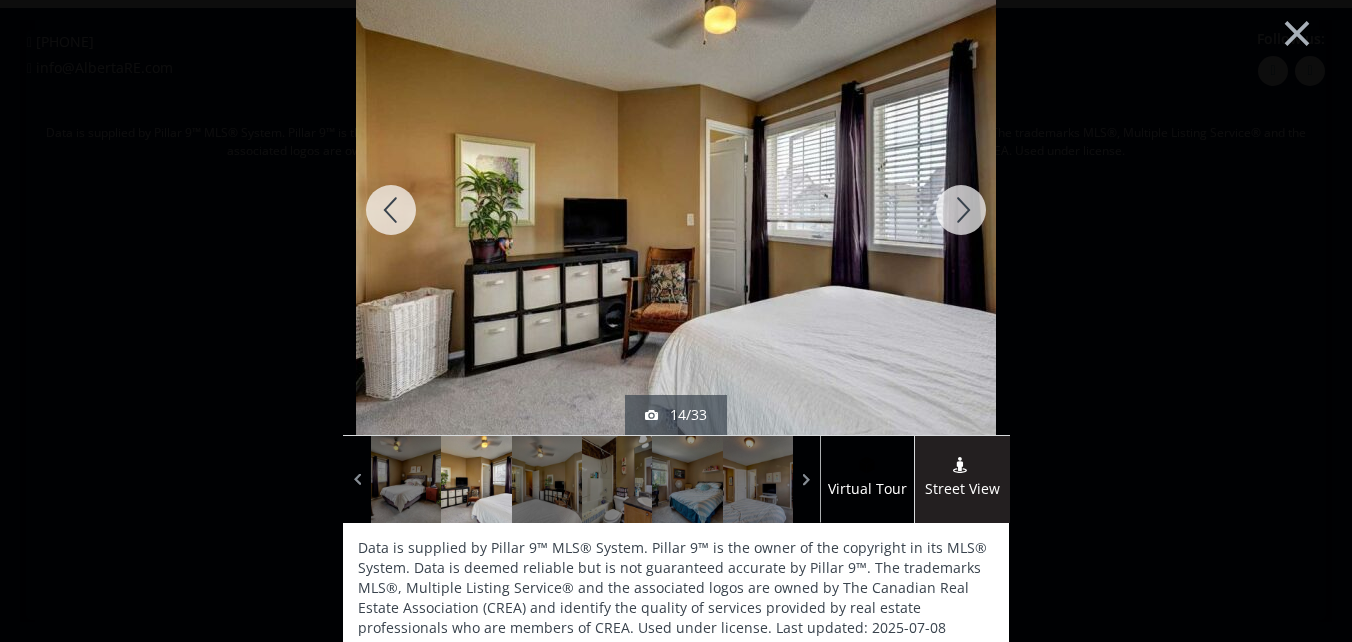 click at bounding box center (961, 210) 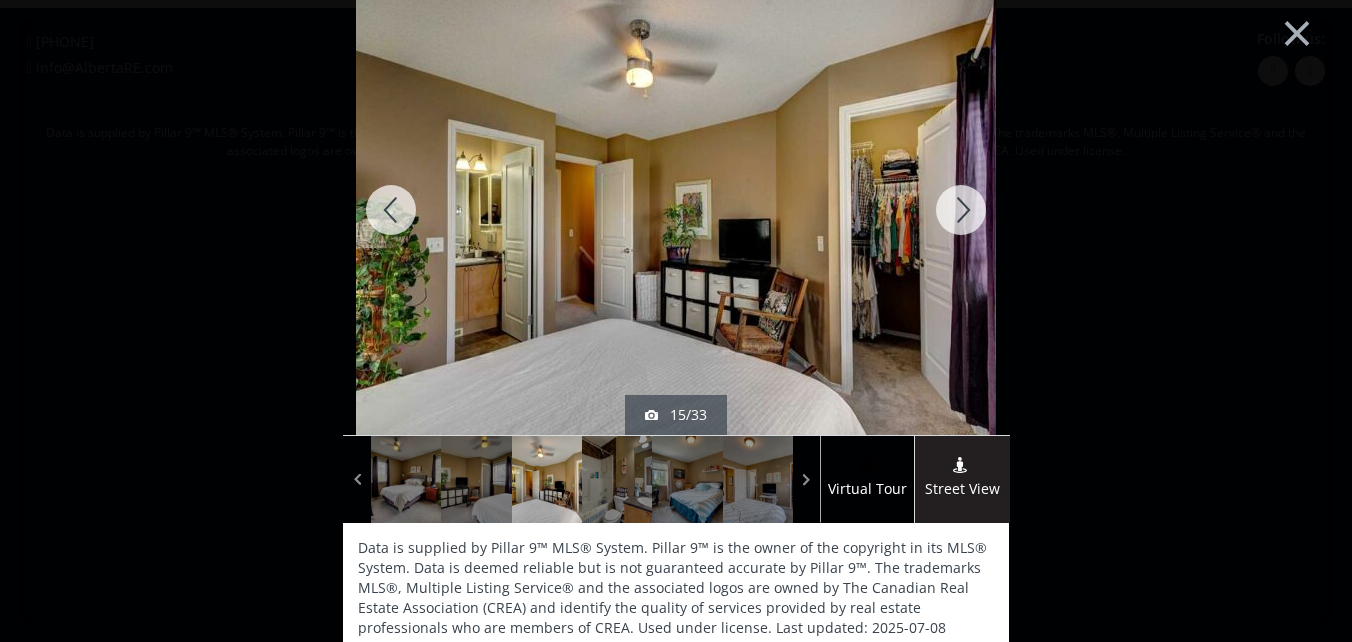 click at bounding box center (961, 210) 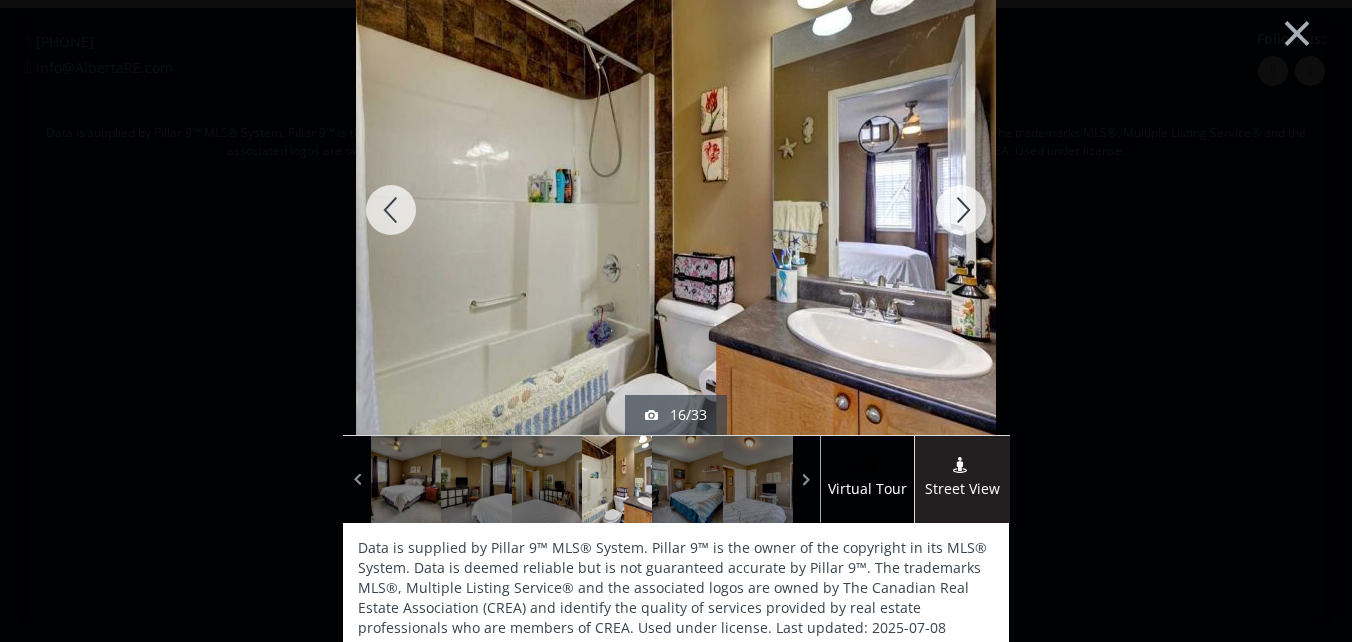 click at bounding box center [961, 210] 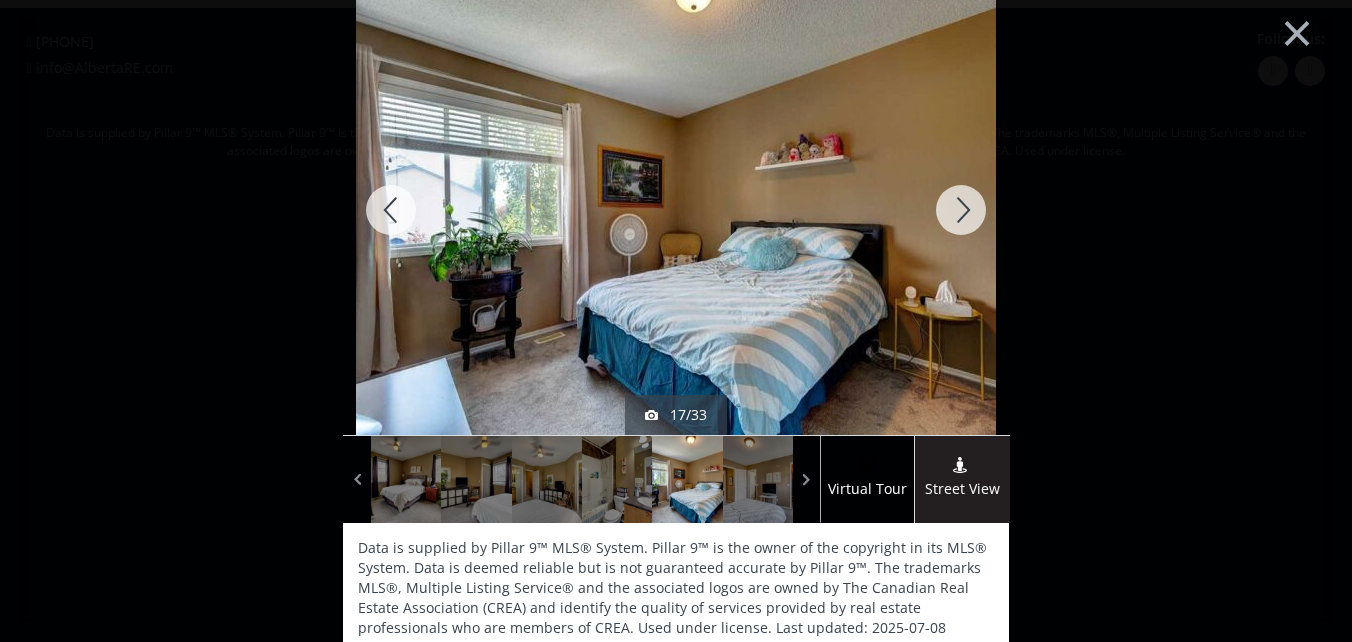 click at bounding box center (961, 210) 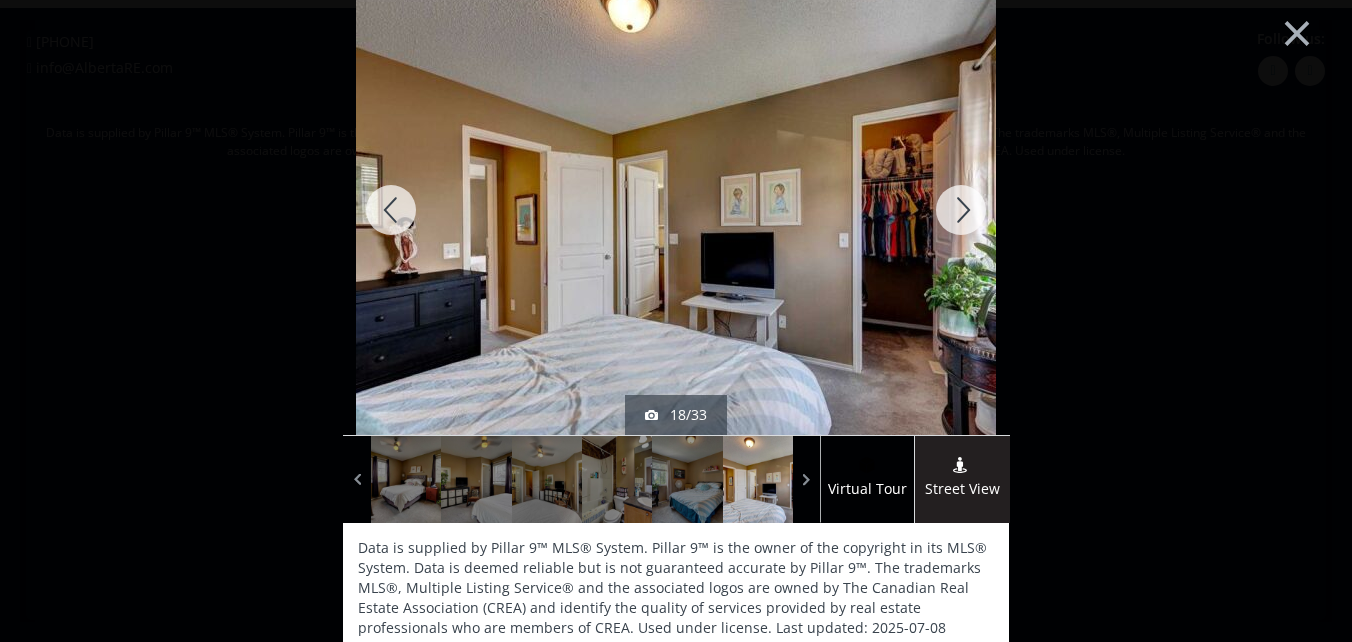 click at bounding box center (961, 210) 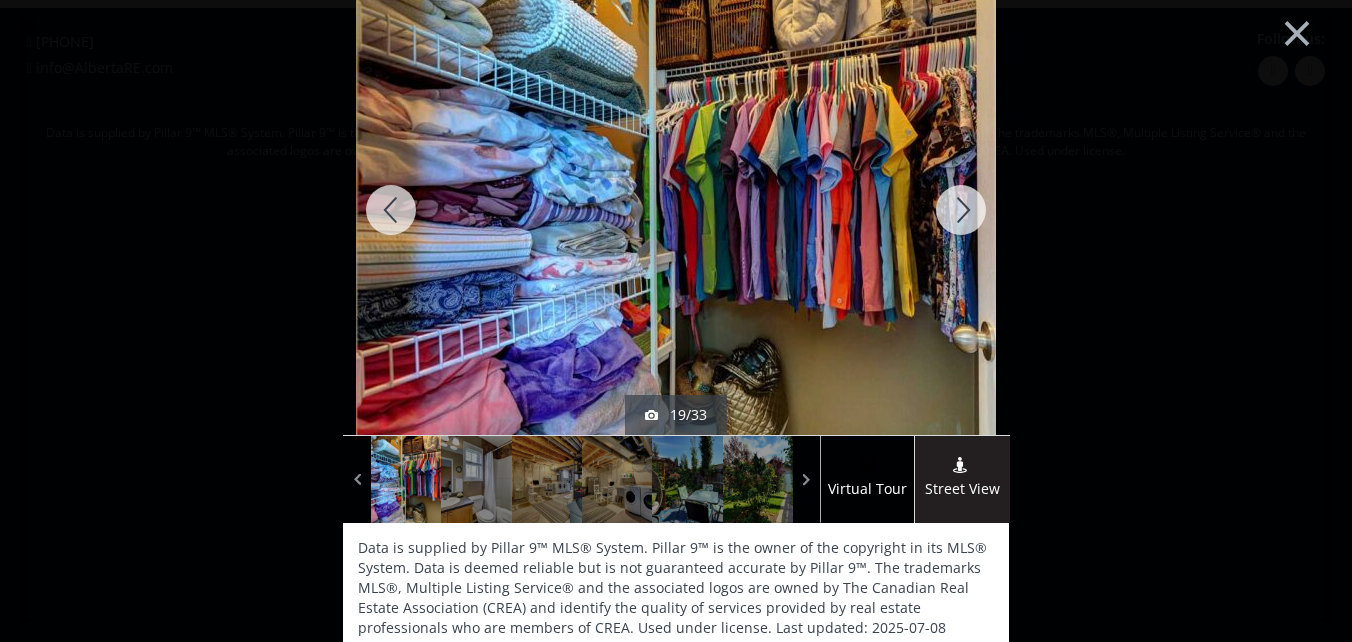 click at bounding box center (961, 210) 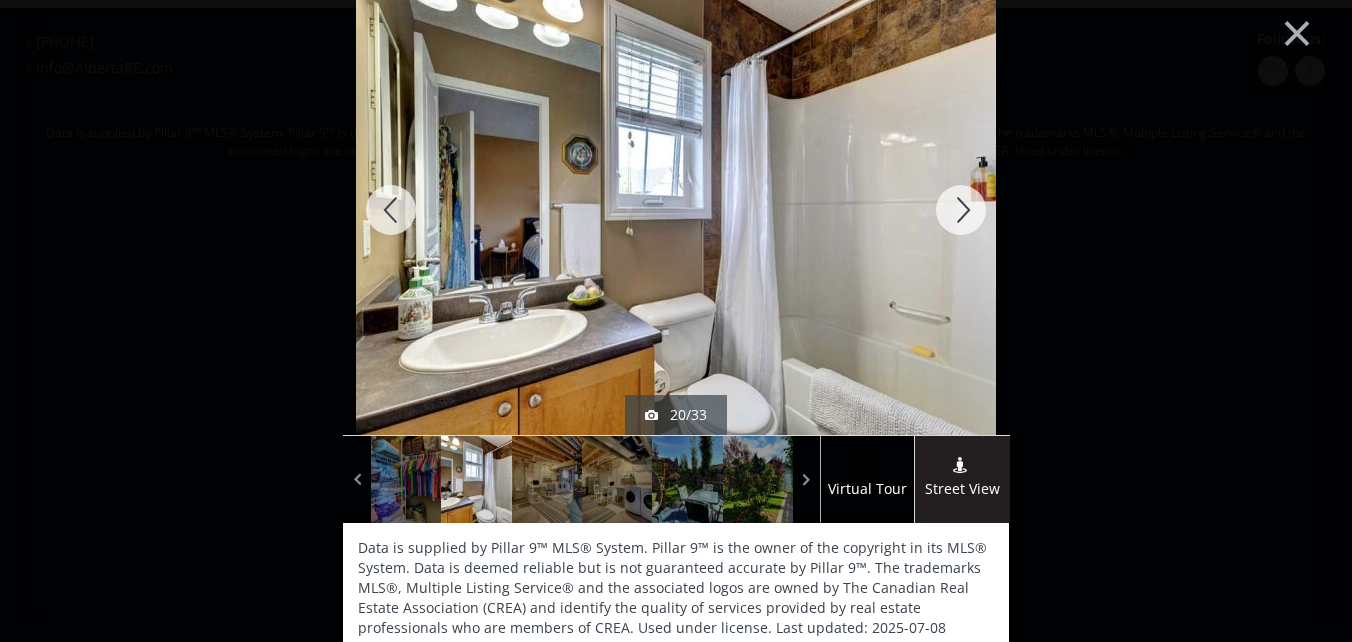 click at bounding box center [961, 210] 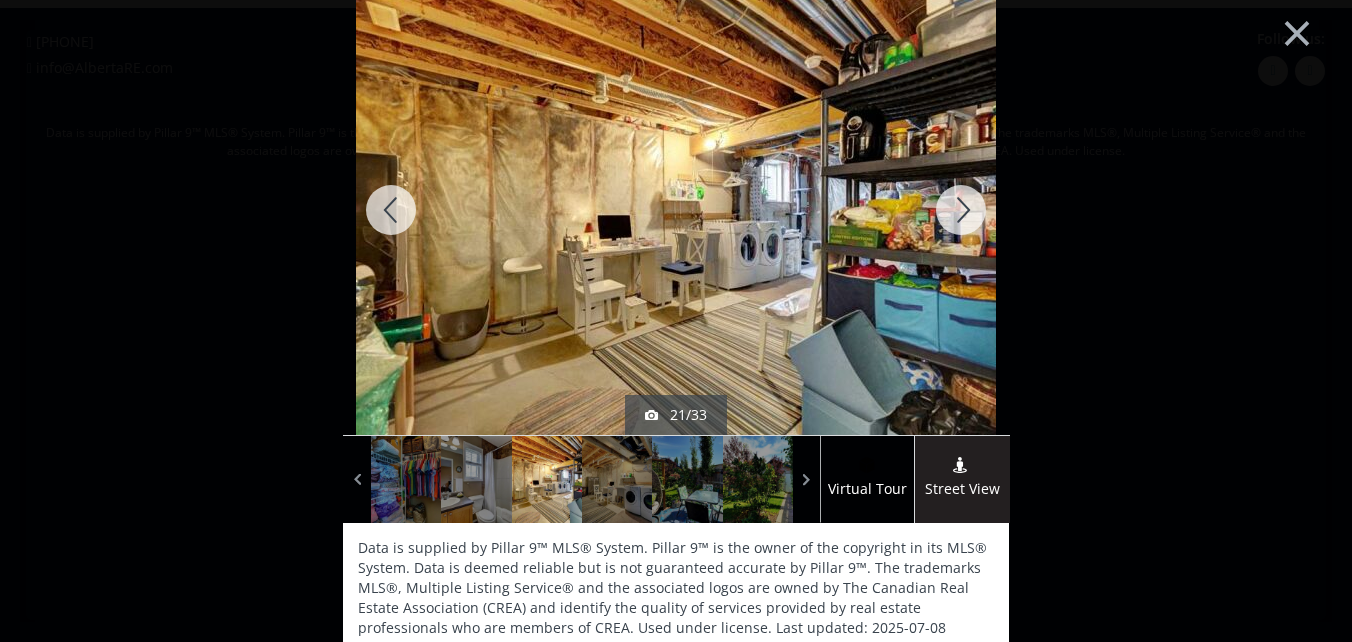 click at bounding box center [961, 210] 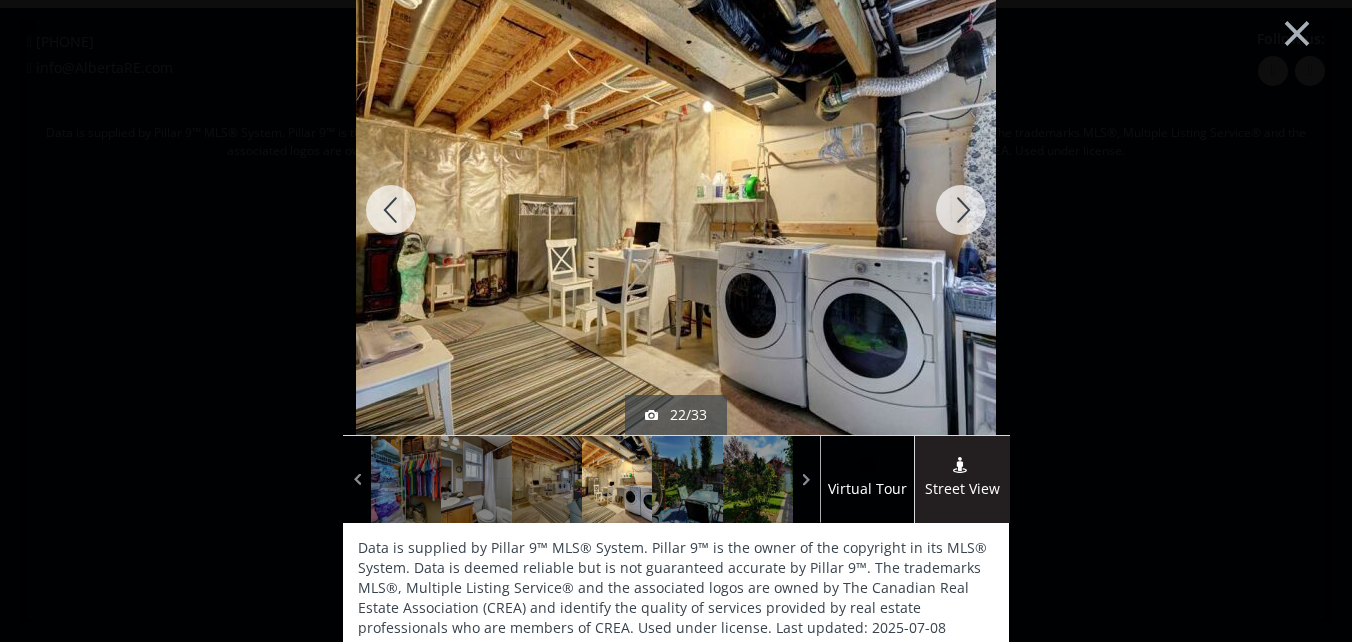 click at bounding box center (961, 210) 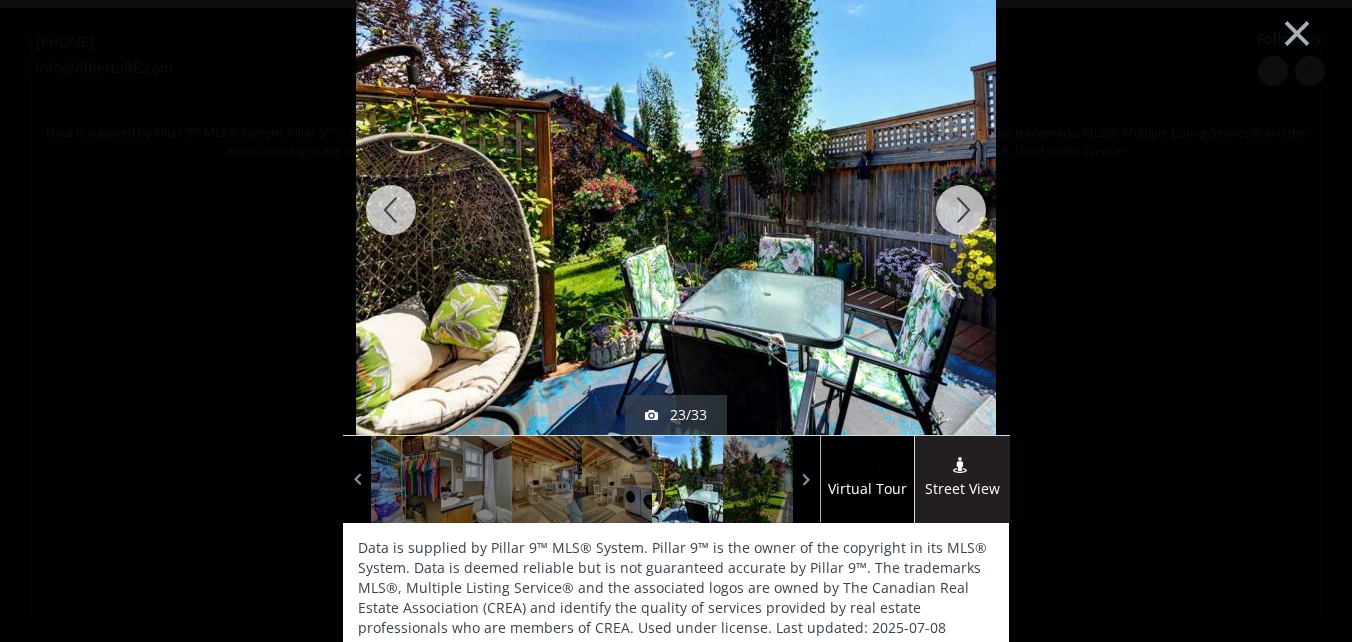 click at bounding box center (961, 210) 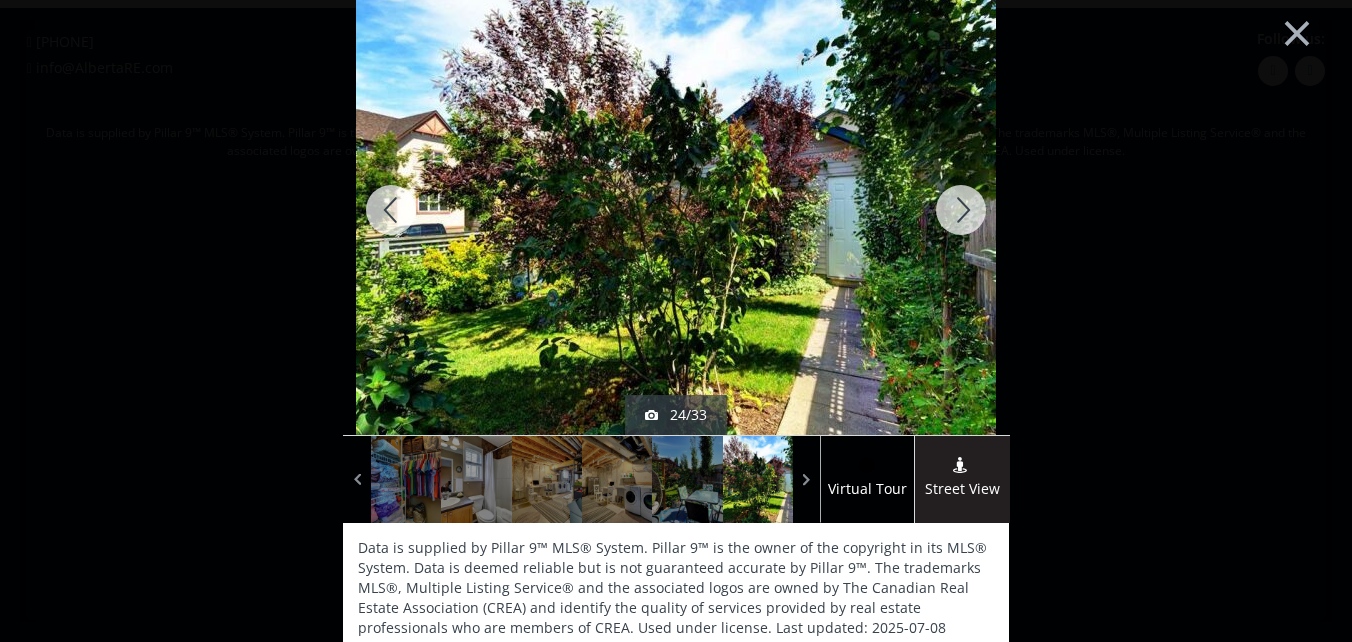 click at bounding box center [961, 210] 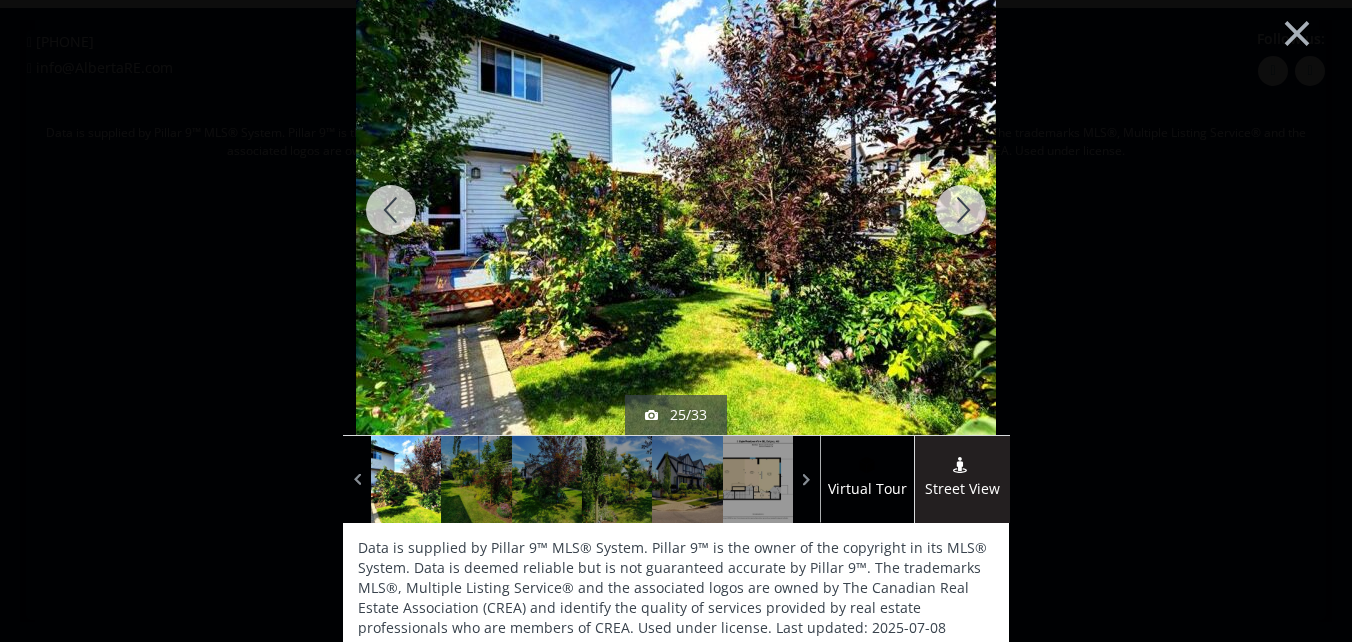 click at bounding box center [961, 210] 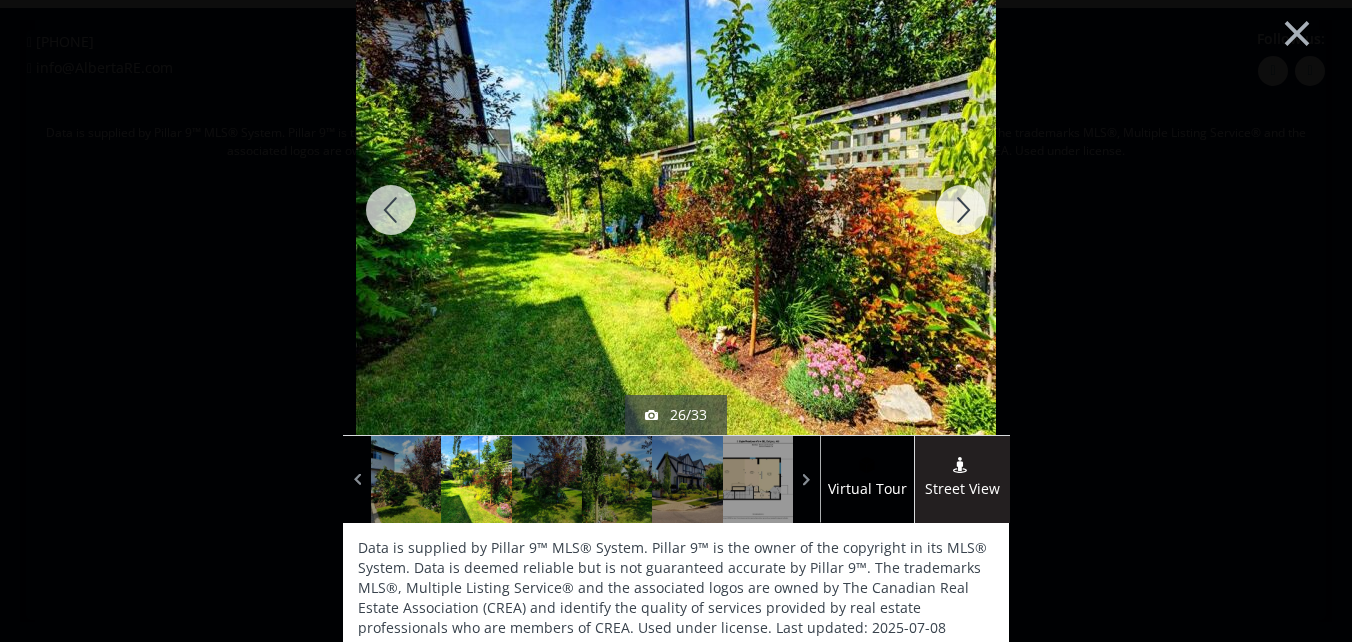 click at bounding box center [961, 210] 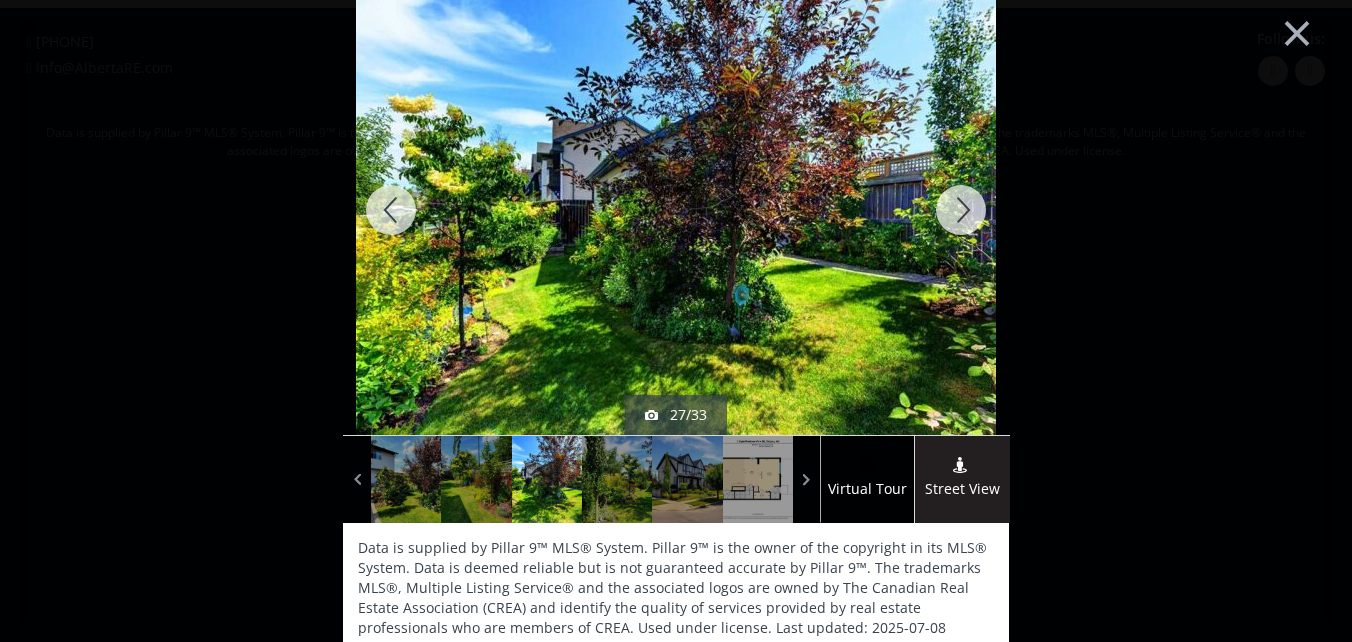 click at bounding box center (961, 210) 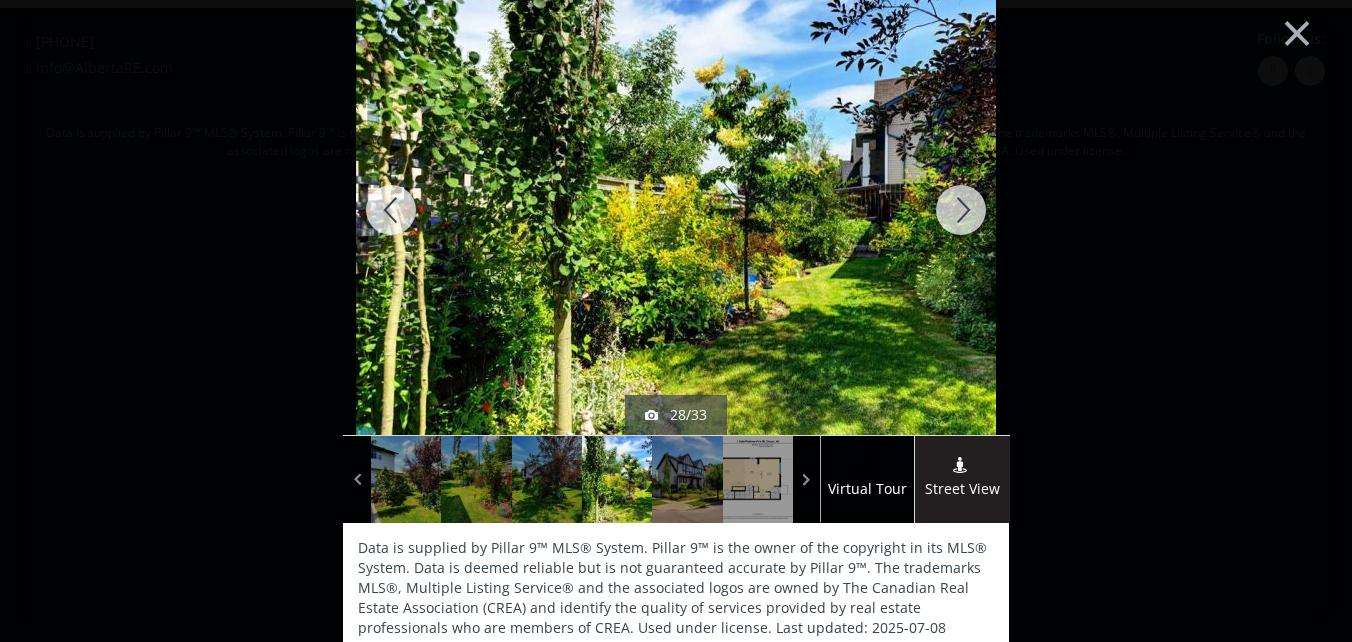 click at bounding box center (961, 210) 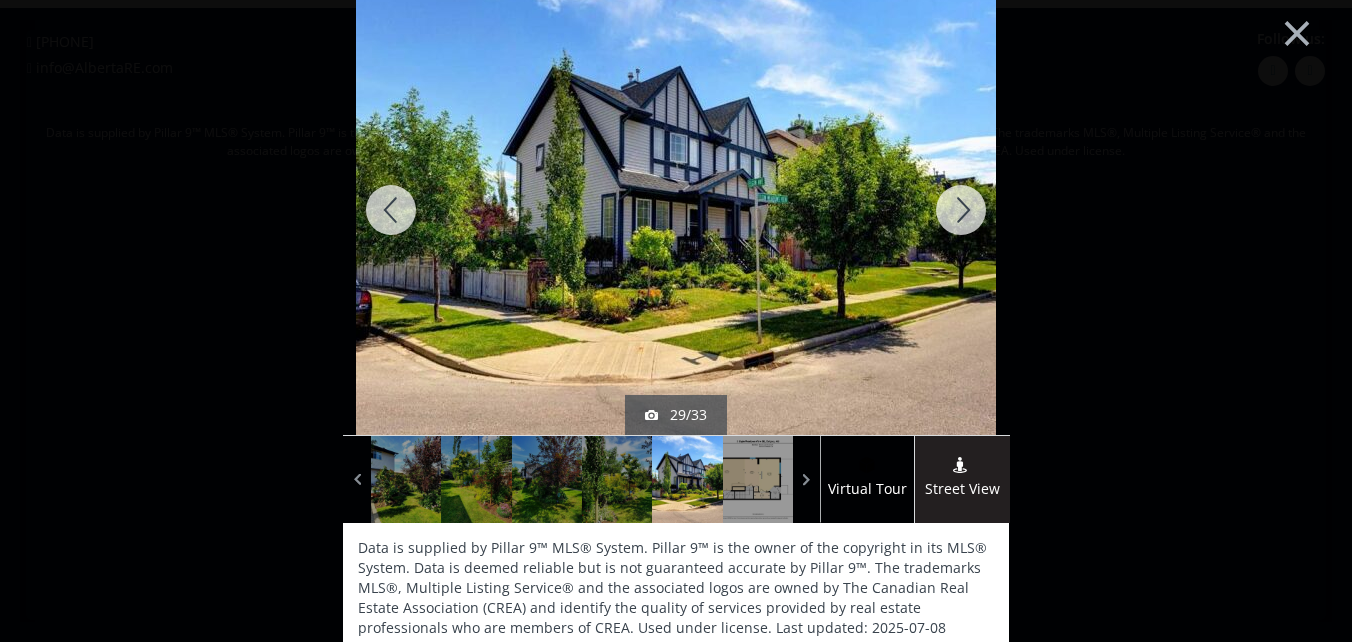 click at bounding box center (961, 210) 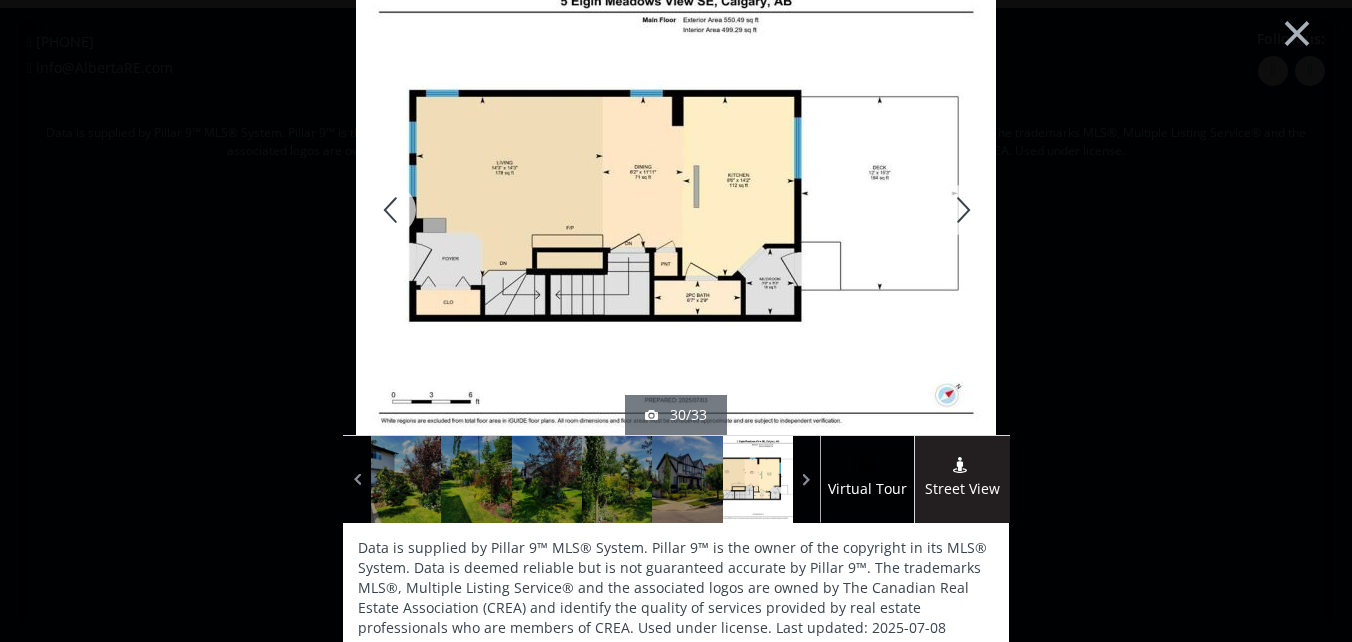 click at bounding box center (961, 210) 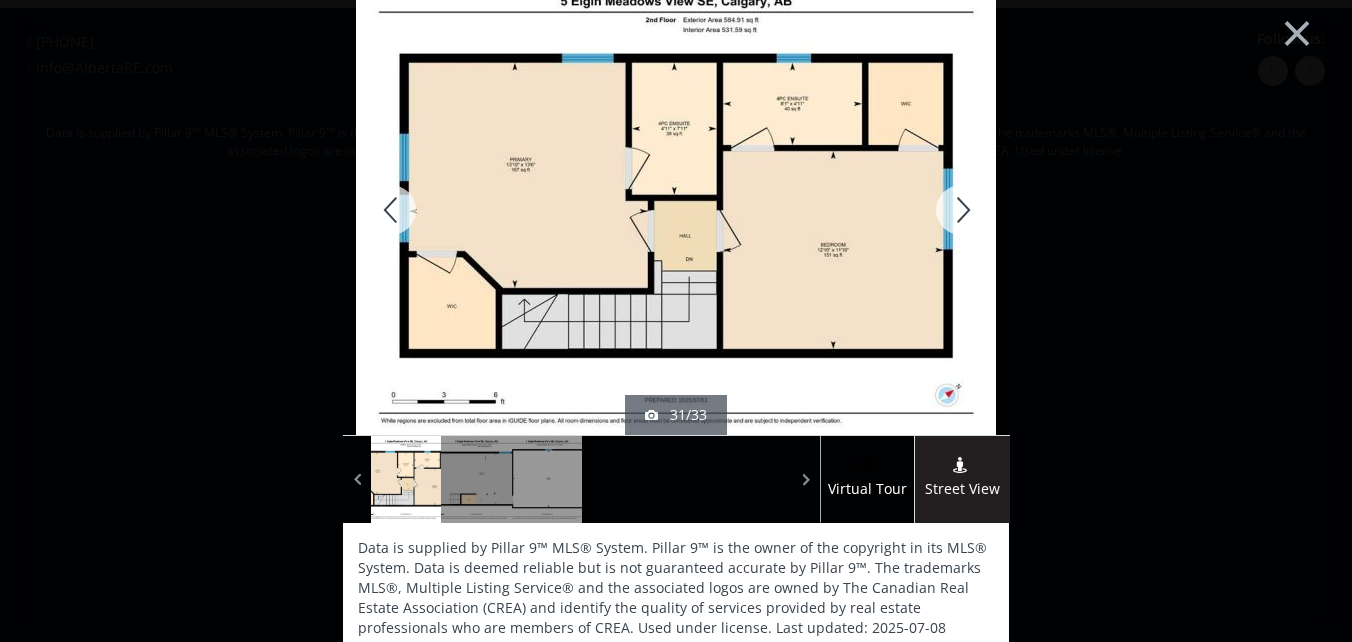 click at bounding box center [961, 210] 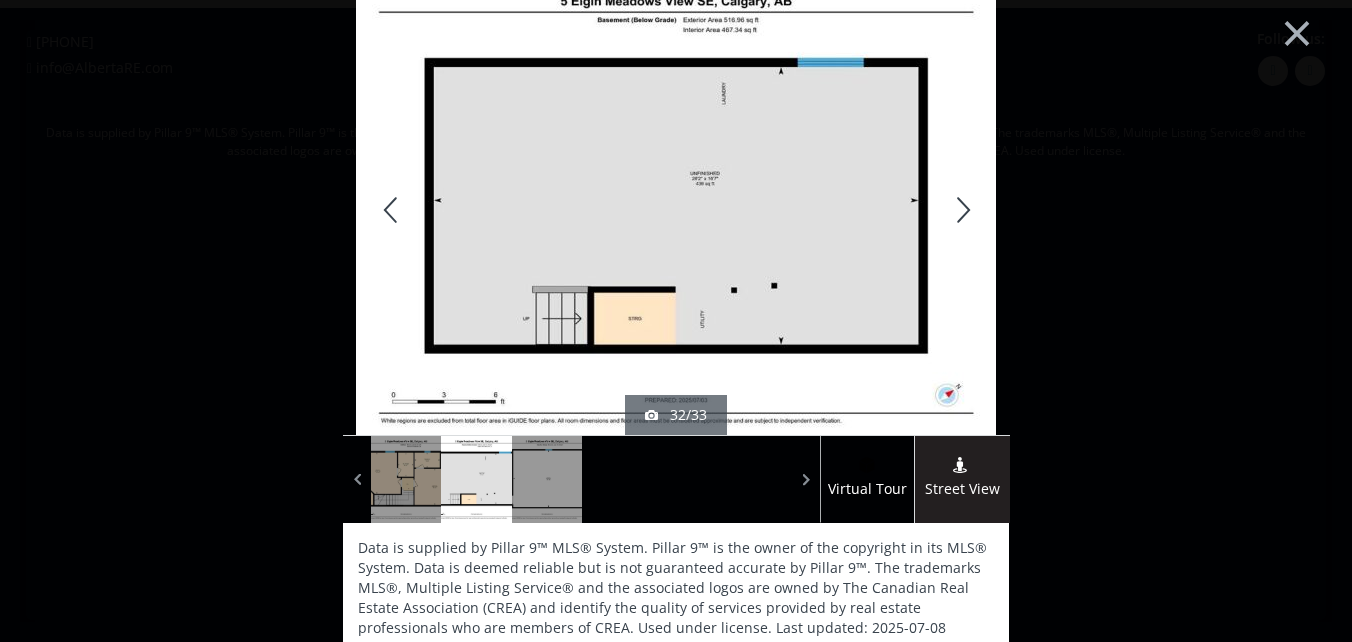 click at bounding box center [961, 210] 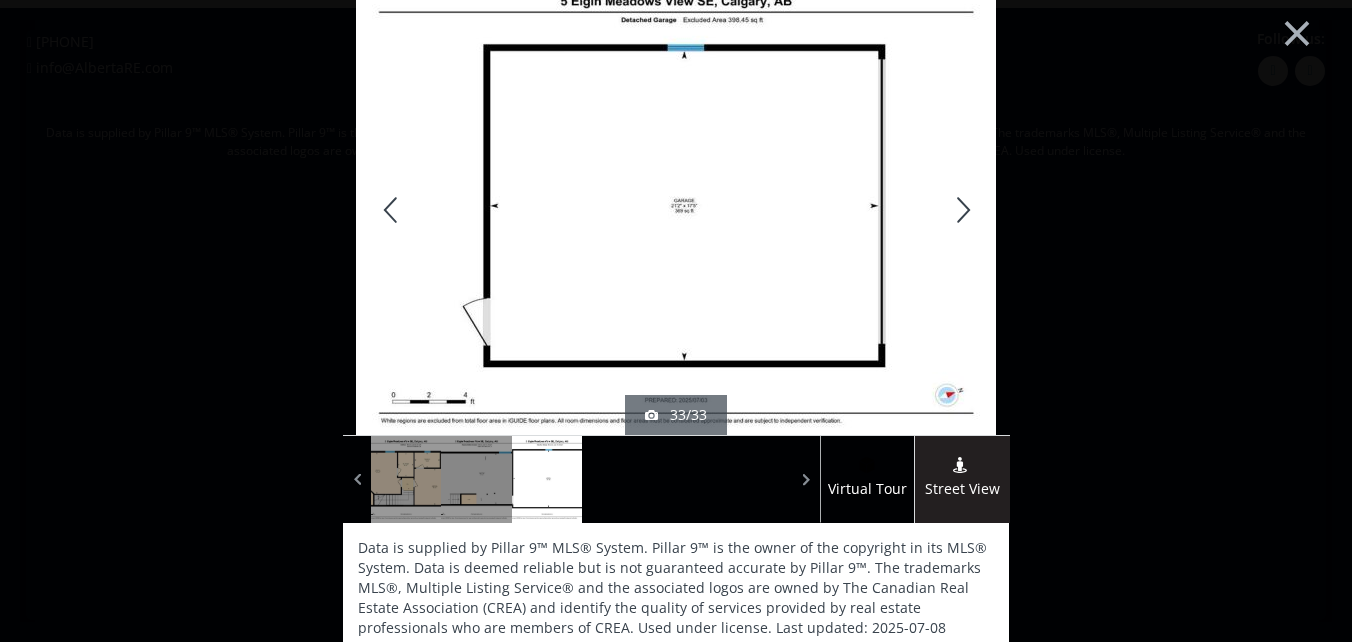 click at bounding box center (961, 210) 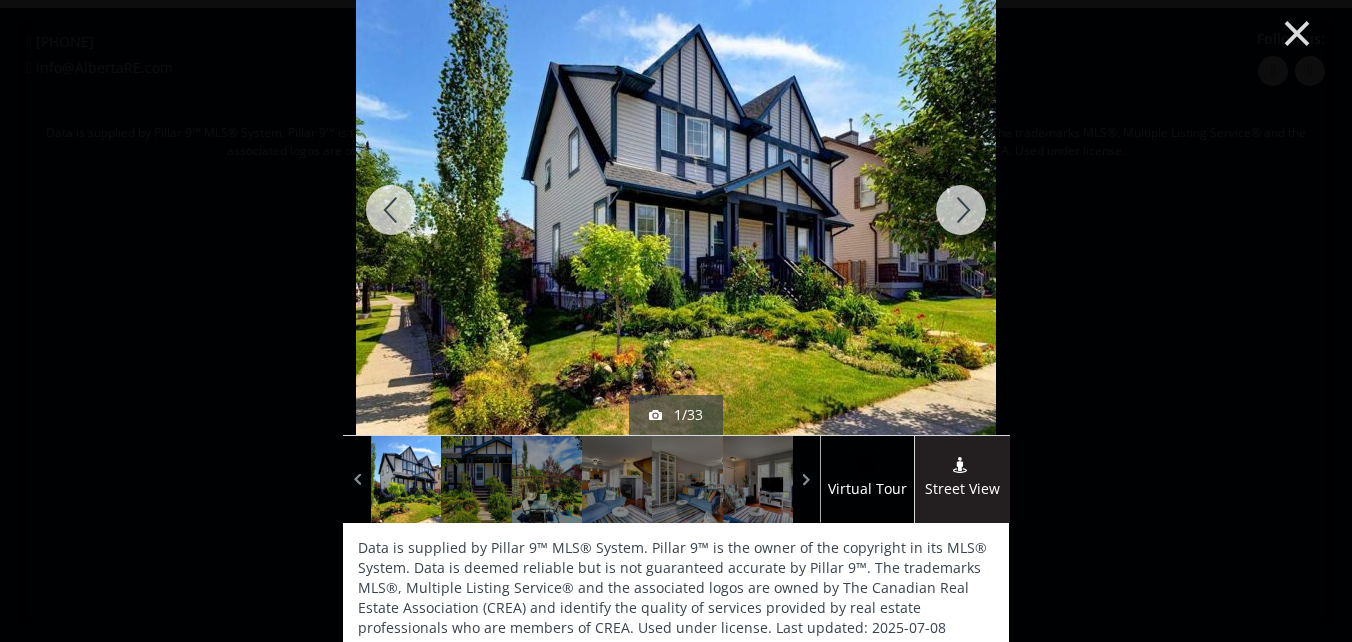 click on "×" at bounding box center [1297, 31] 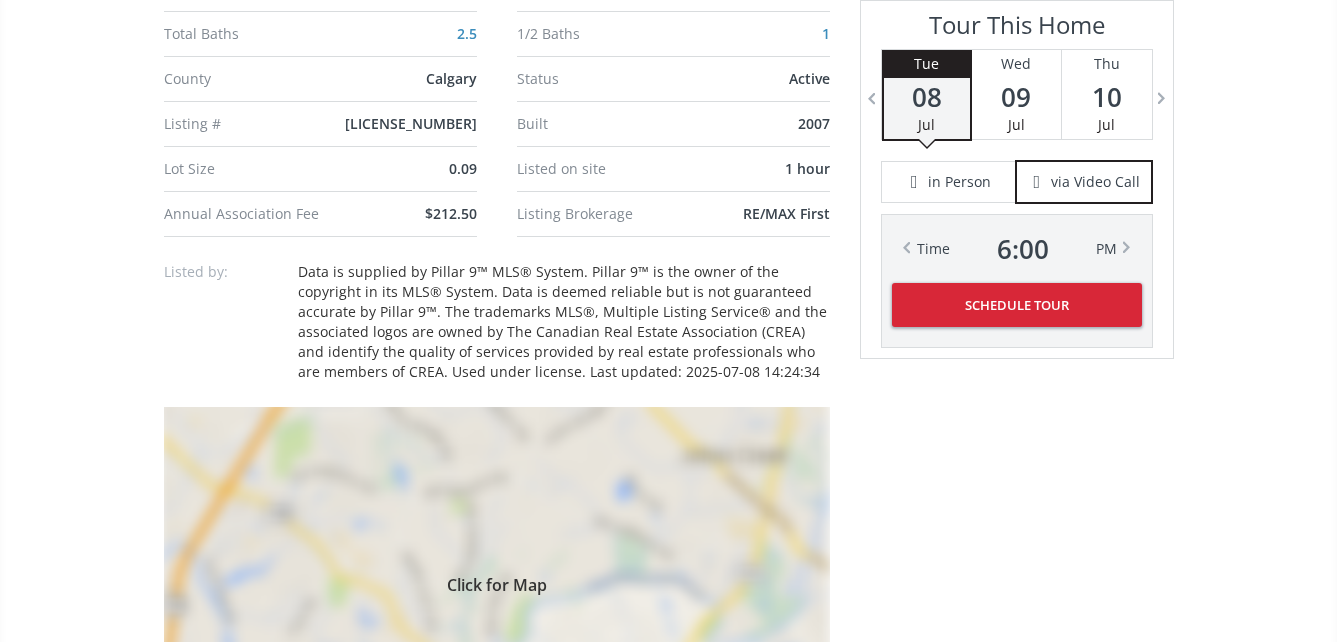 scroll, scrollTop: 1400, scrollLeft: 0, axis: vertical 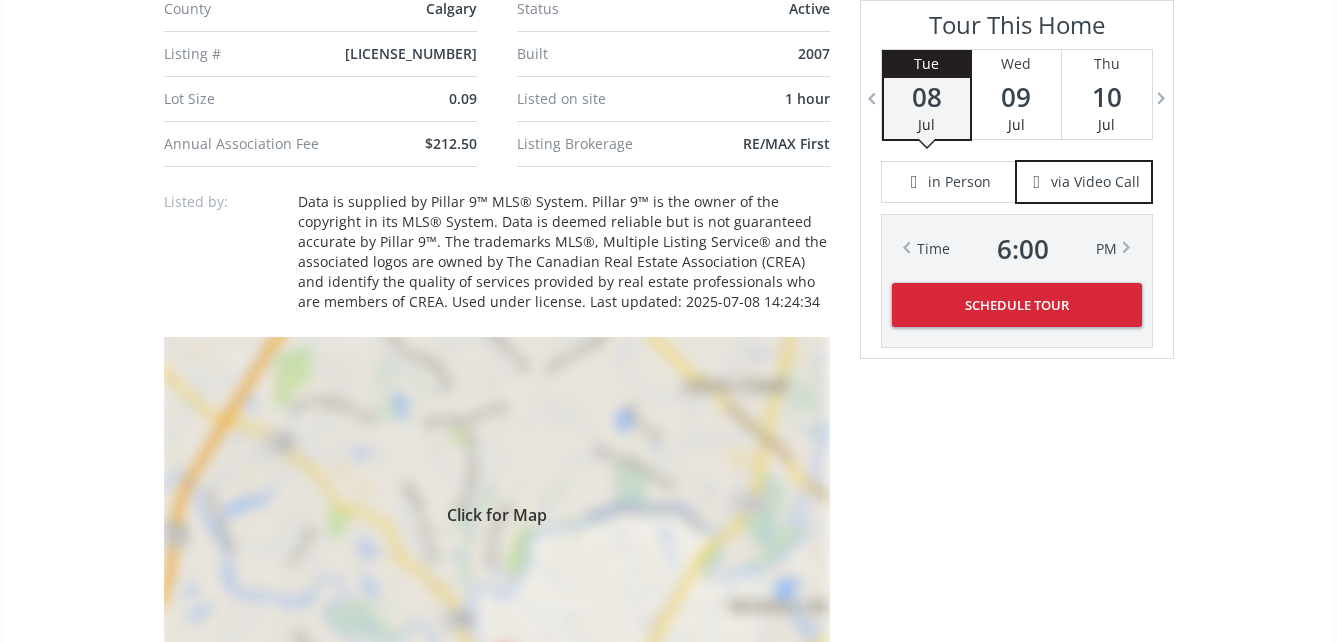 click on "Click for Map" at bounding box center [497, 512] 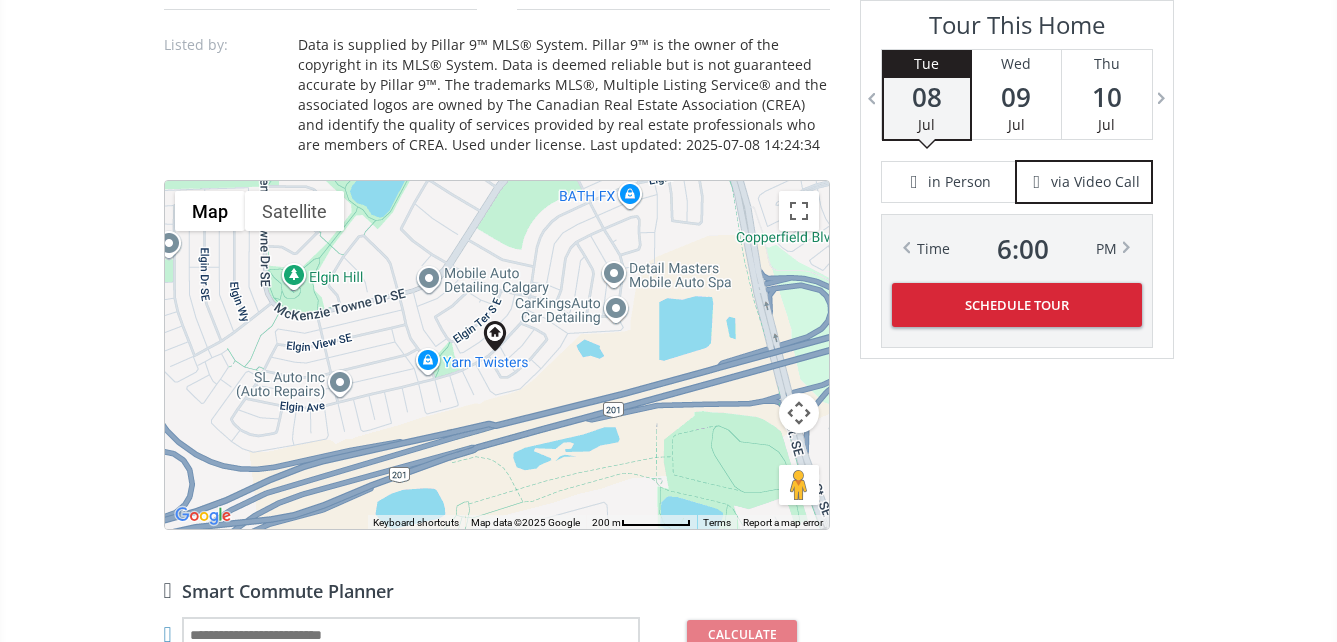 scroll, scrollTop: 1600, scrollLeft: 0, axis: vertical 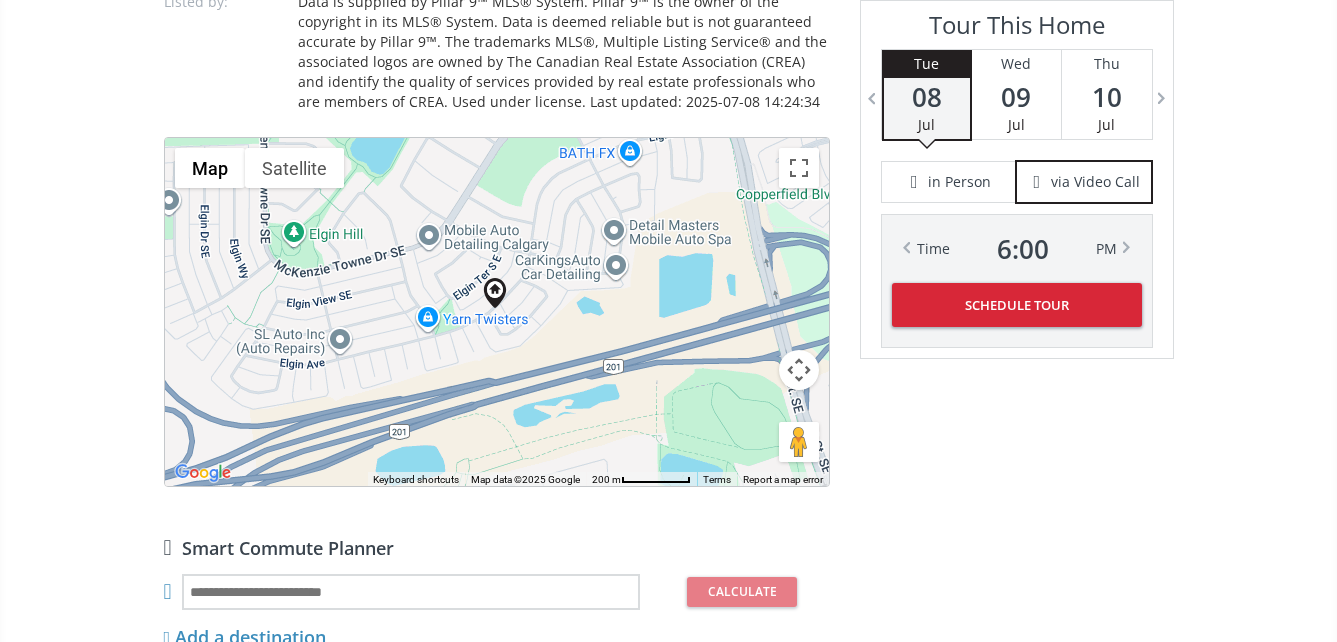click on "To navigate, press the arrow keys." at bounding box center (497, 312) 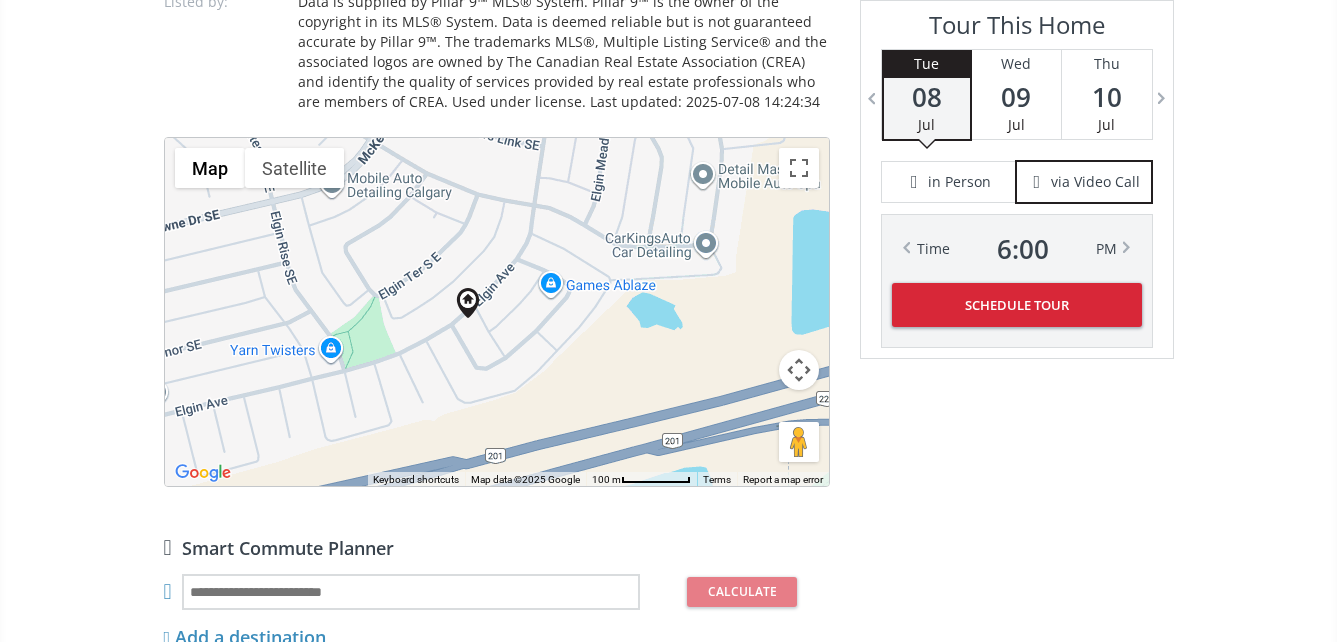 click on "To navigate, press the arrow keys." at bounding box center [497, 312] 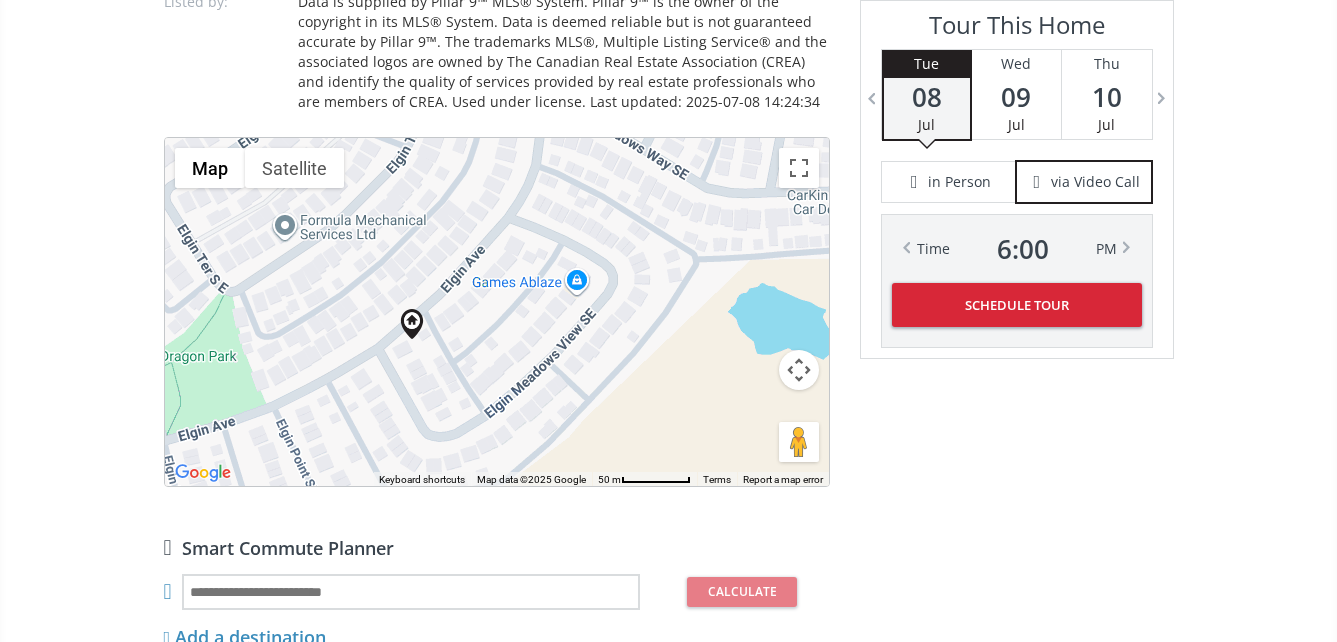 click on "To navigate, press the arrow keys." at bounding box center [497, 312] 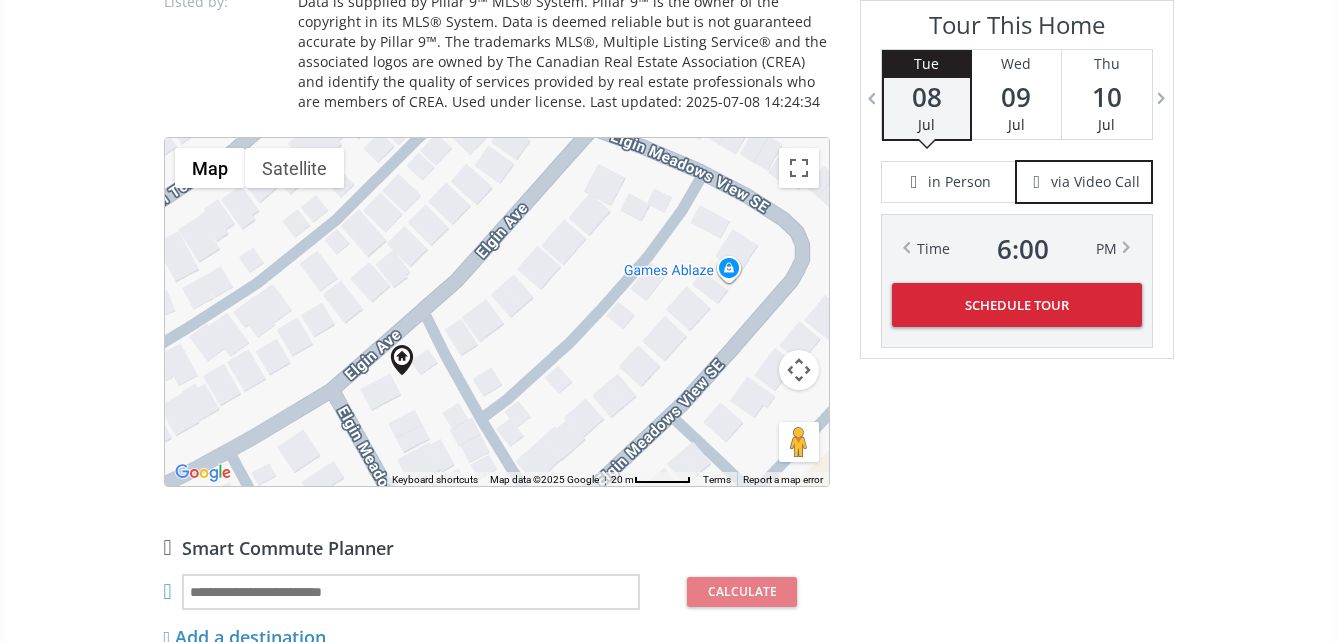 drag, startPoint x: 399, startPoint y: 307, endPoint x: 500, endPoint y: 316, distance: 101.4002 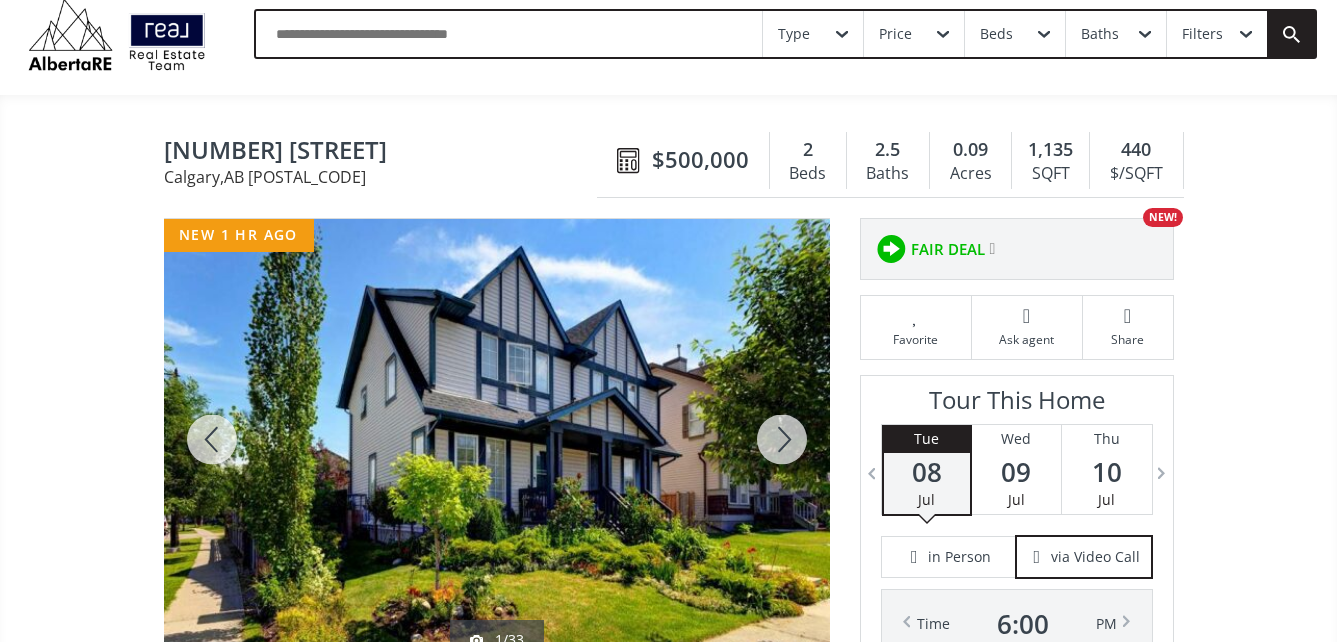 scroll, scrollTop: 100, scrollLeft: 0, axis: vertical 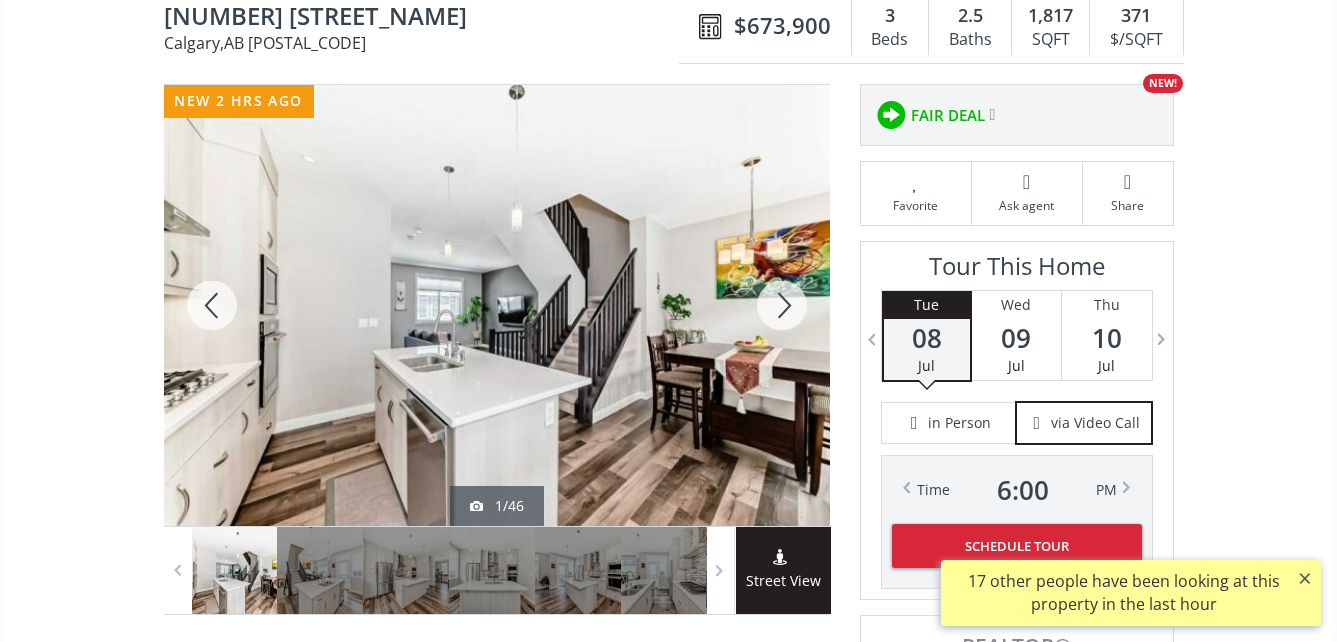 click at bounding box center (497, 305) 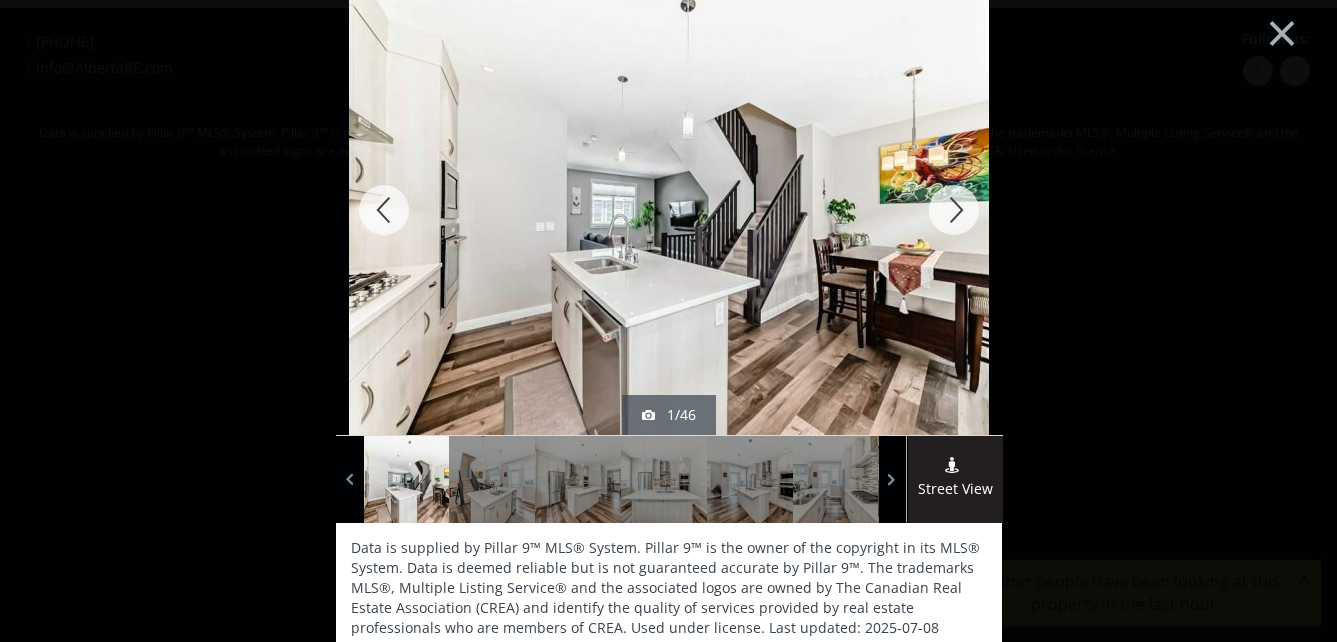 scroll, scrollTop: 0, scrollLeft: 0, axis: both 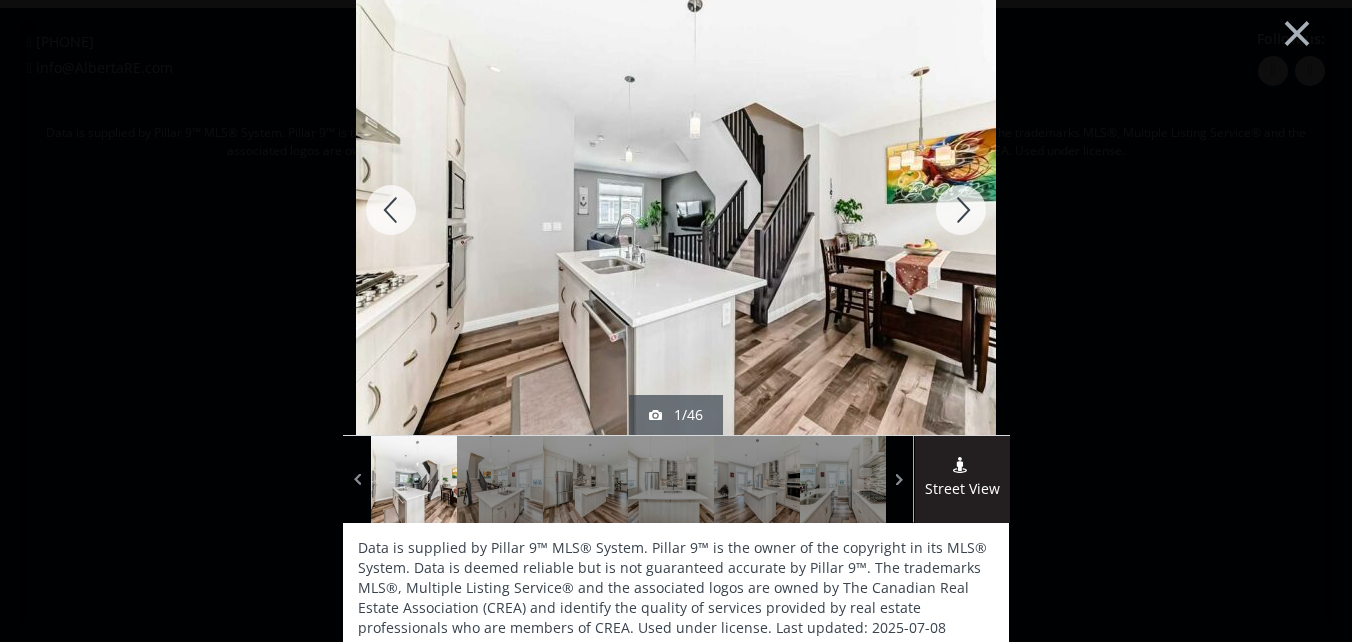 click at bounding box center (961, 210) 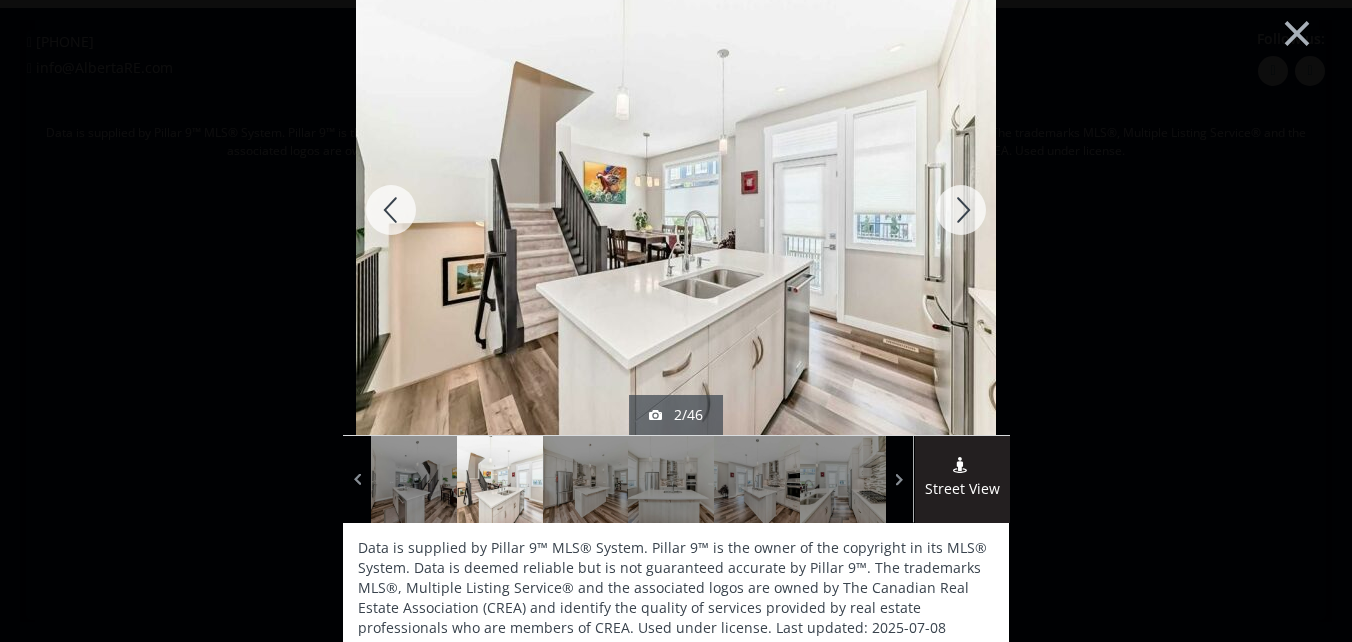 click at bounding box center [961, 210] 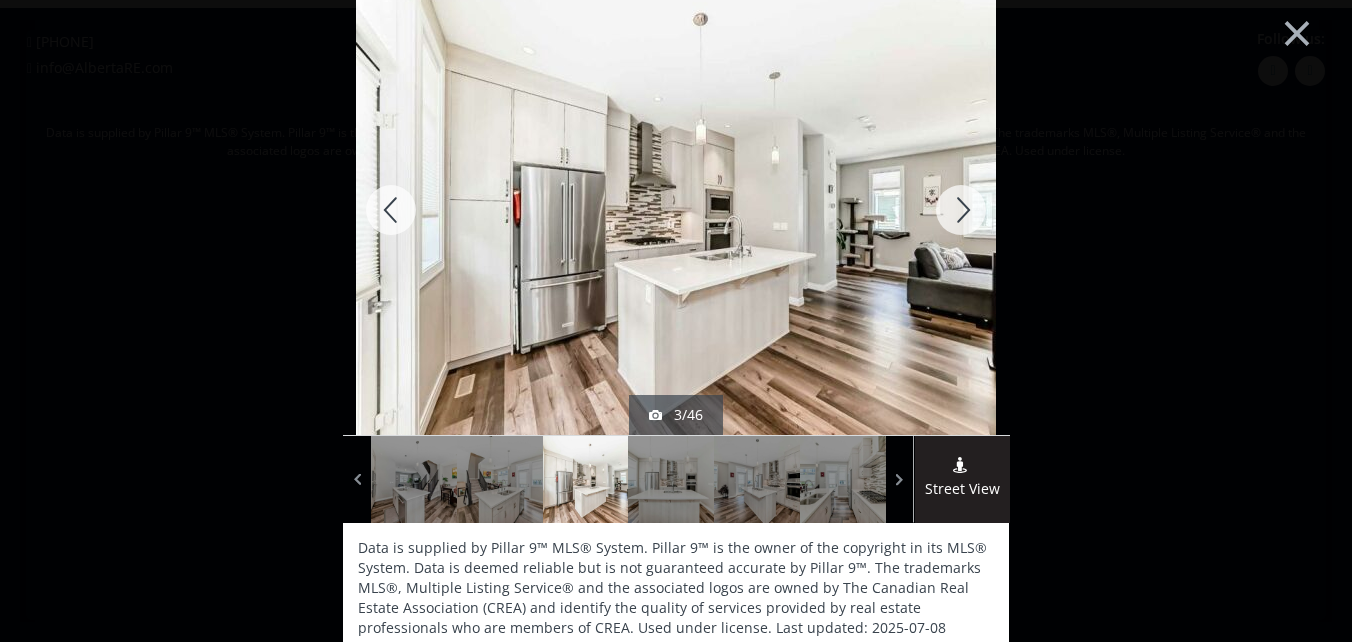 click at bounding box center [961, 210] 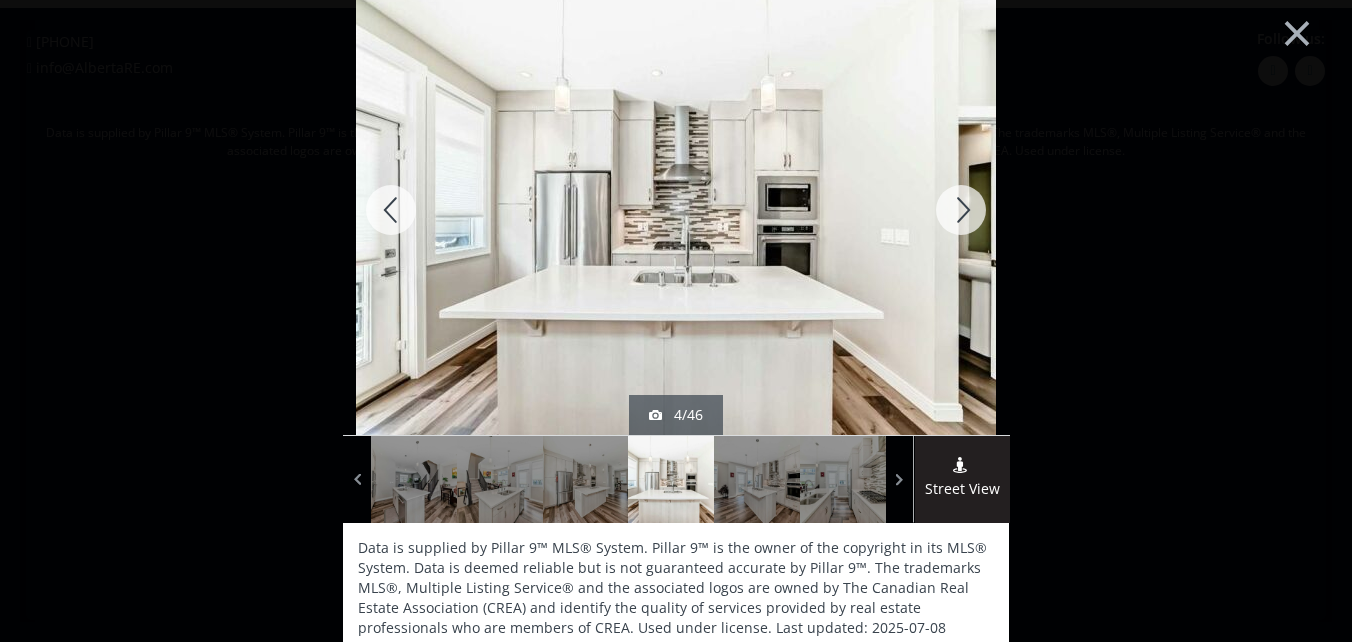 click at bounding box center [961, 210] 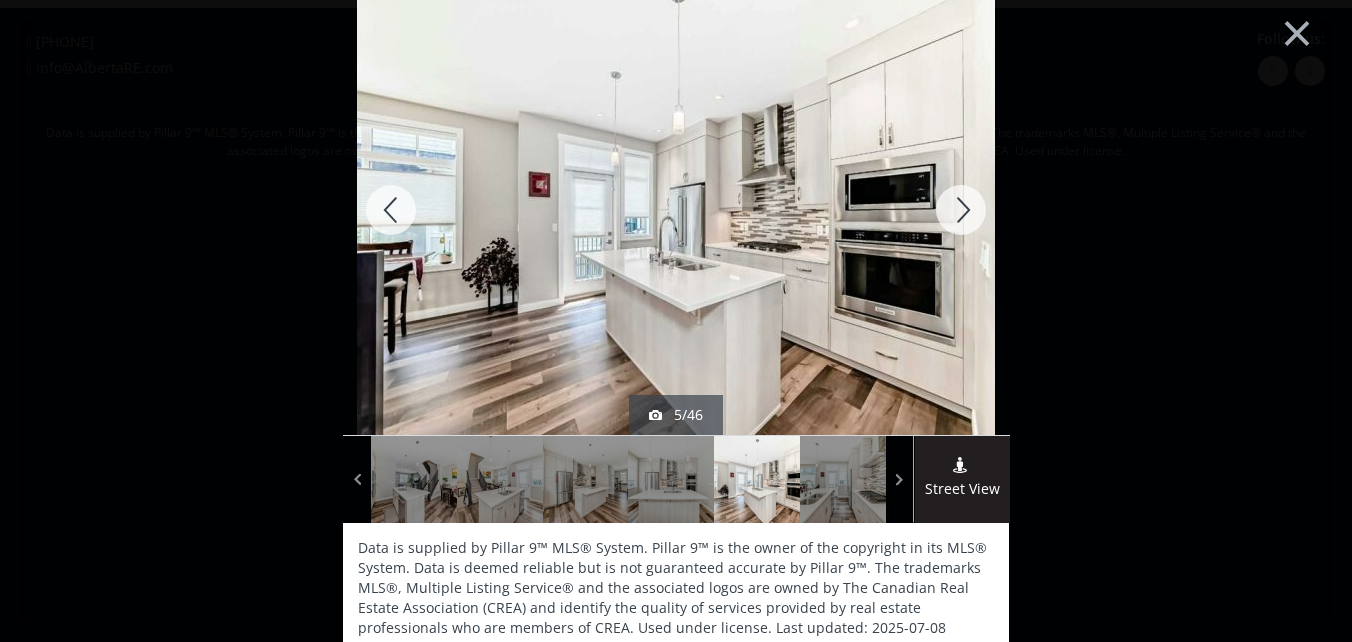 click at bounding box center (961, 210) 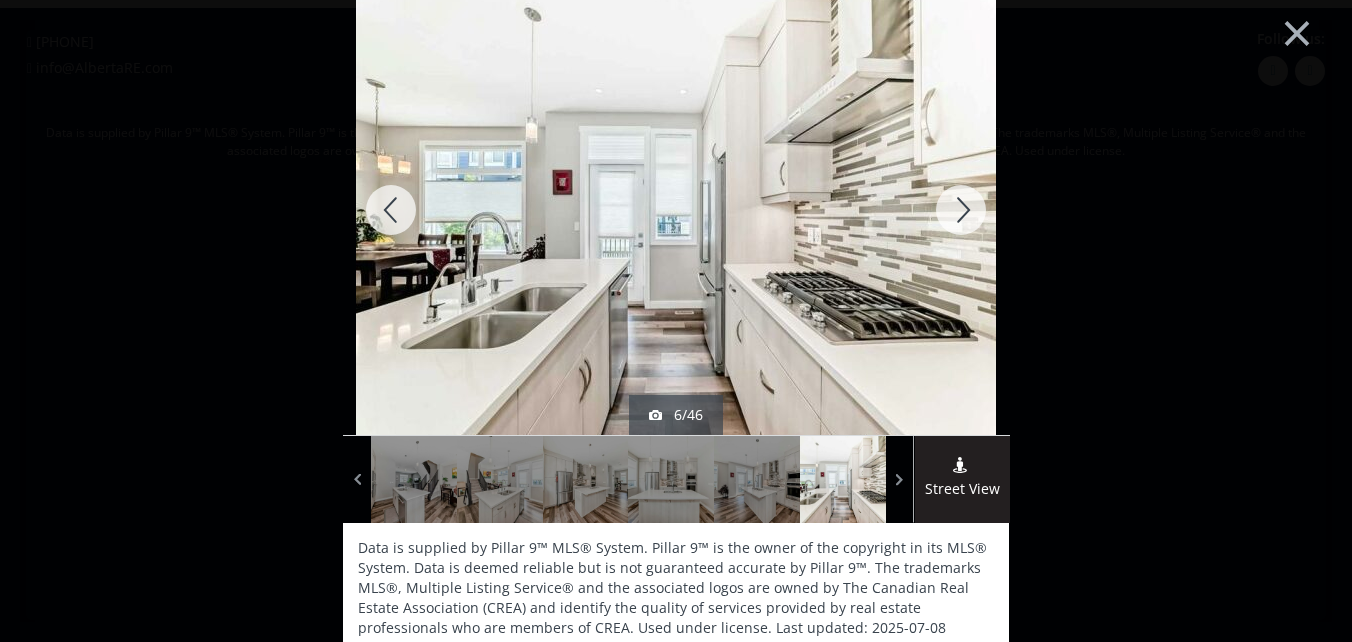 click at bounding box center [961, 210] 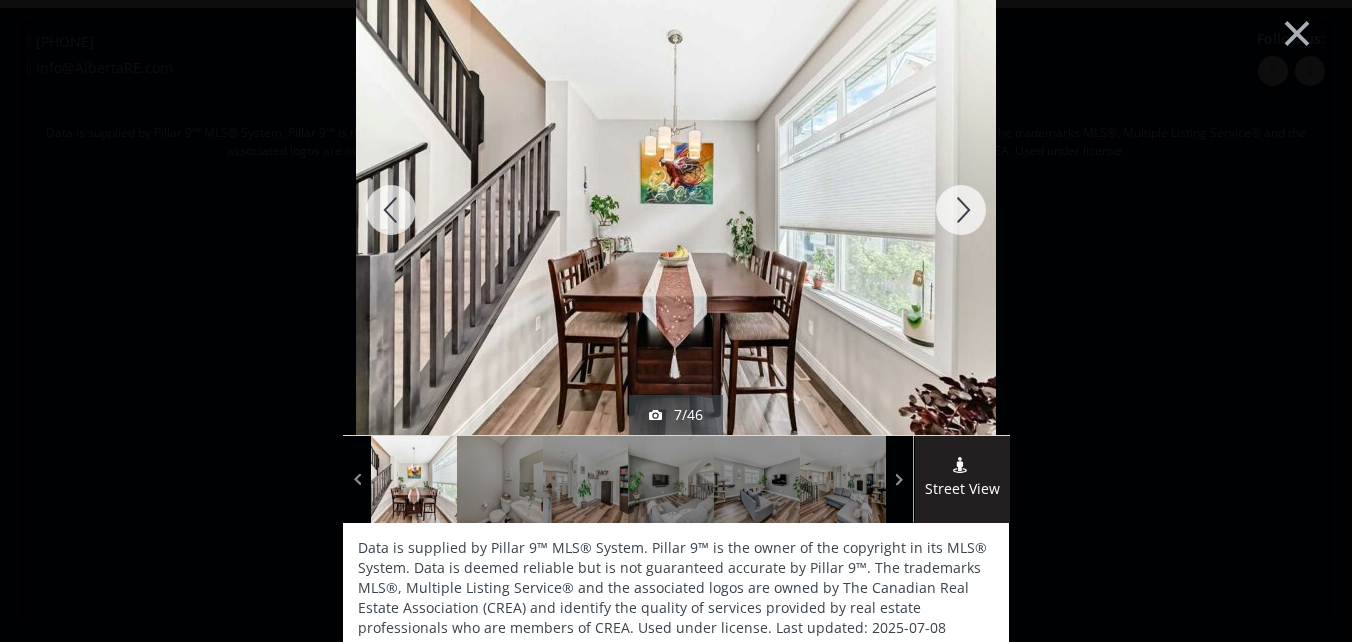 click at bounding box center (961, 210) 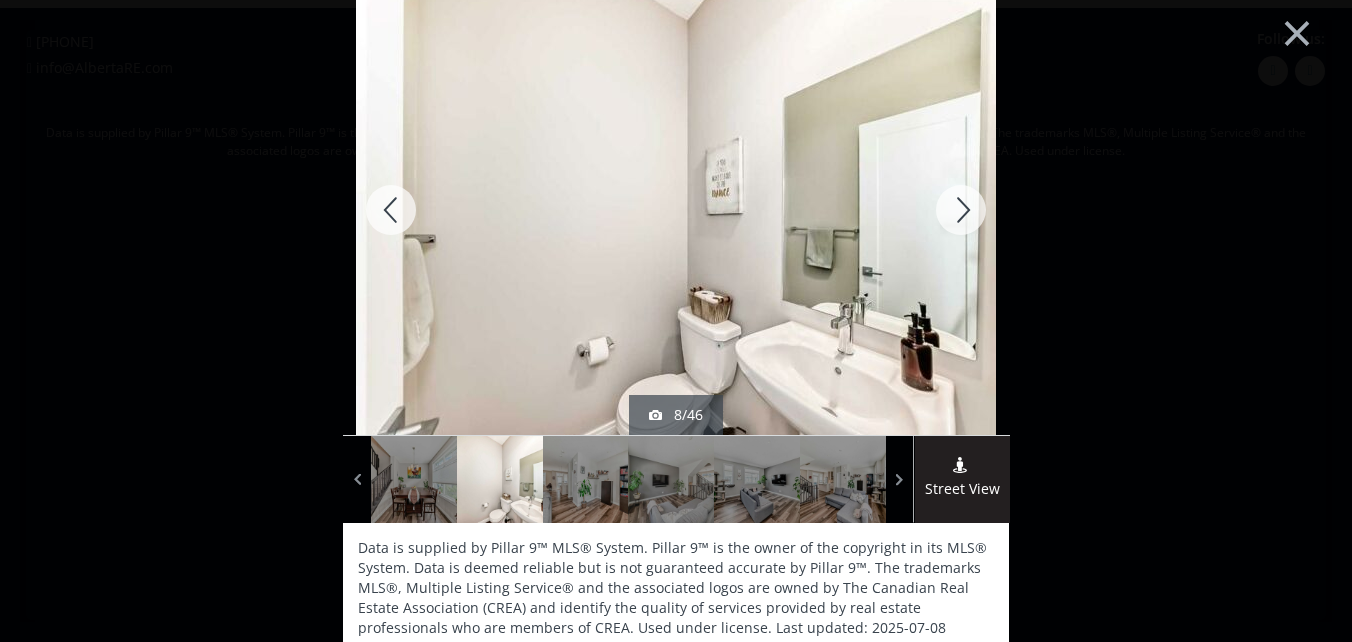 click at bounding box center (961, 210) 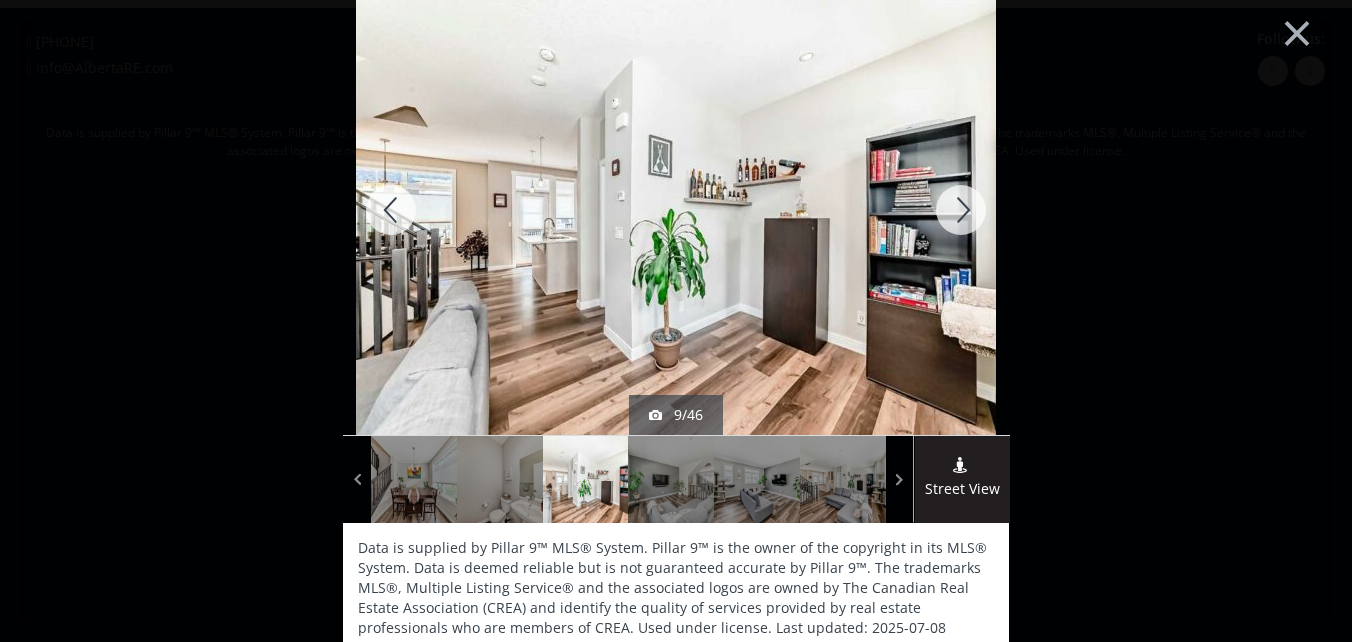 click at bounding box center [961, 210] 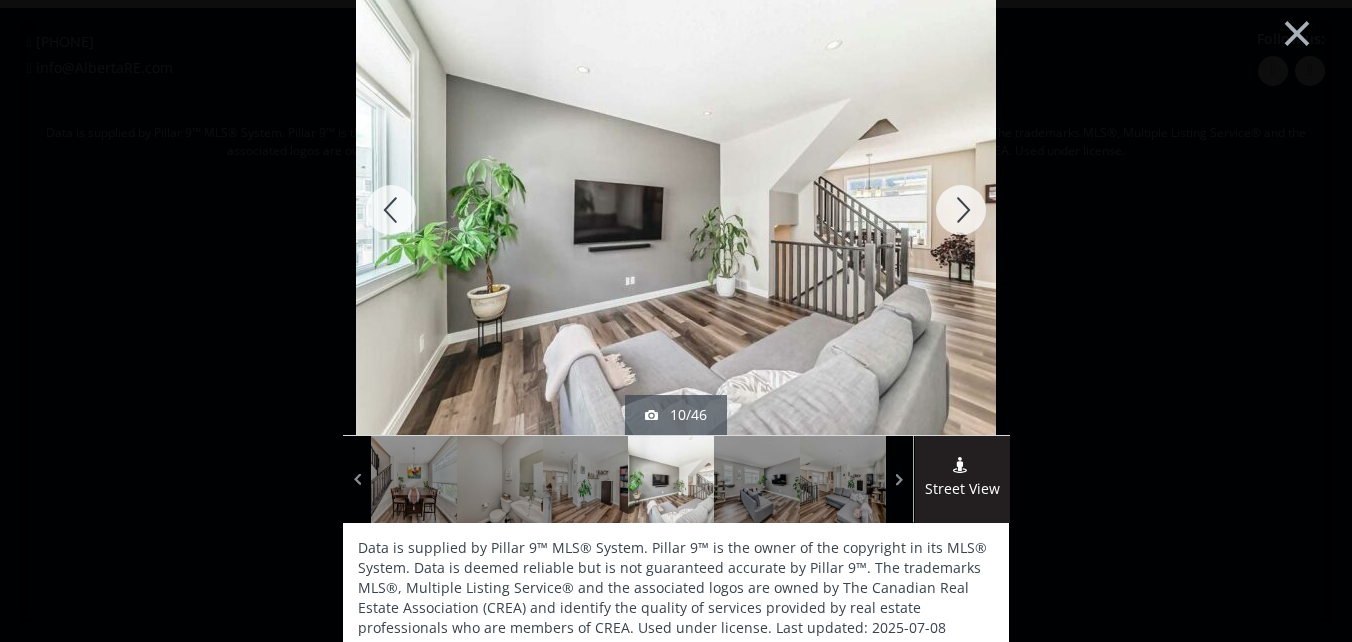 click at bounding box center (961, 210) 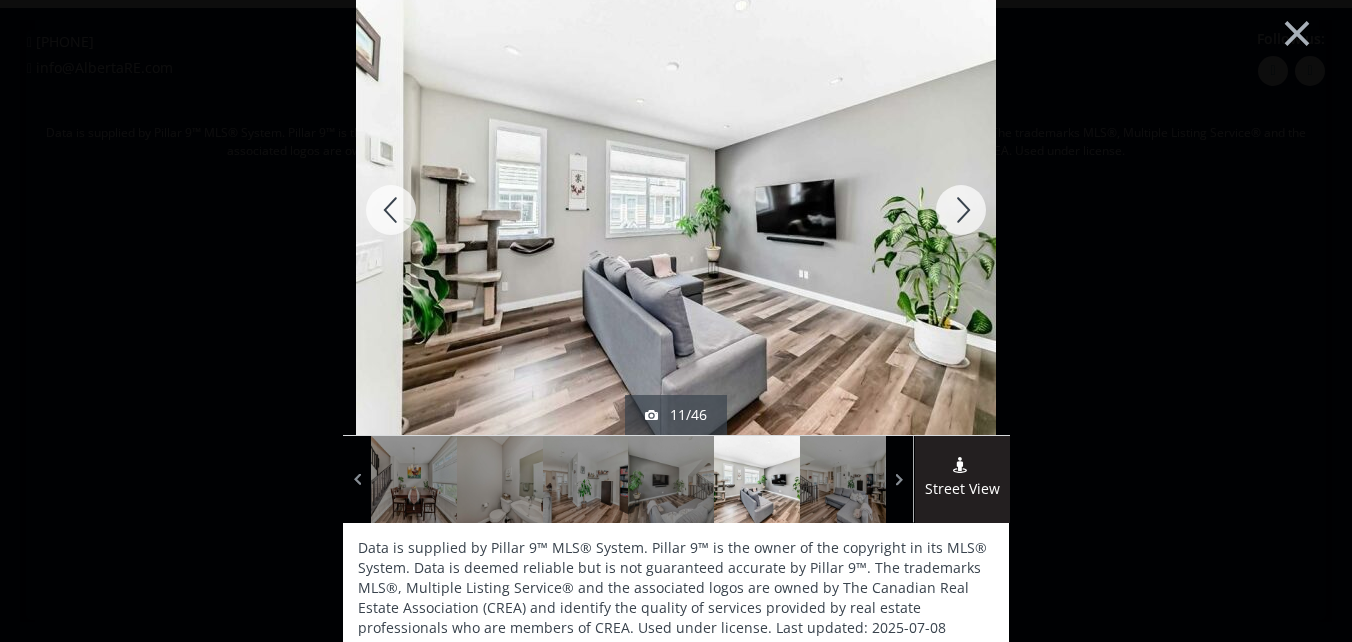 click at bounding box center (961, 210) 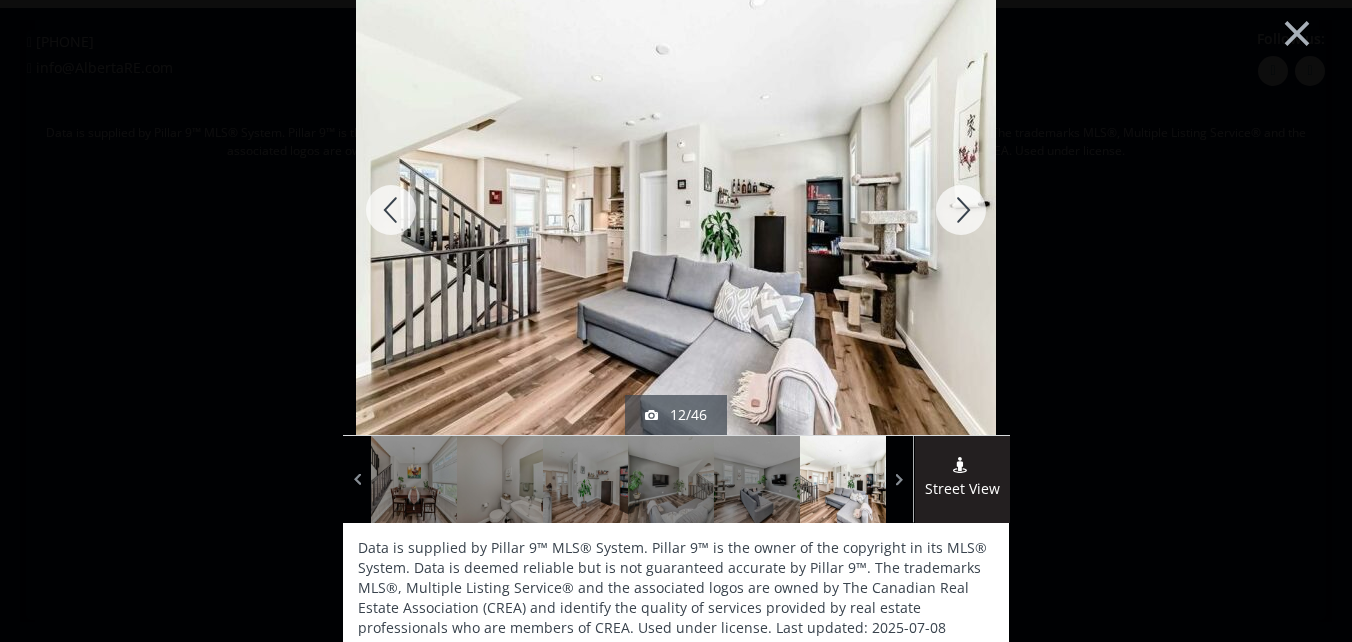click at bounding box center [961, 210] 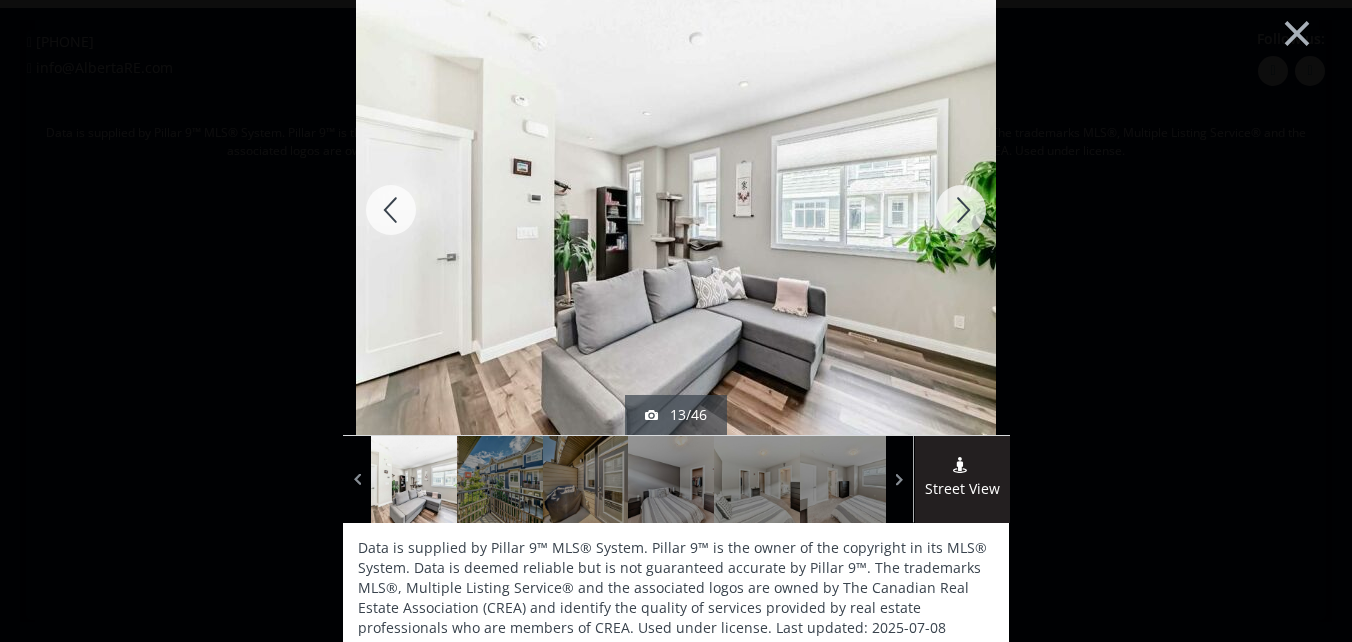 click at bounding box center (961, 210) 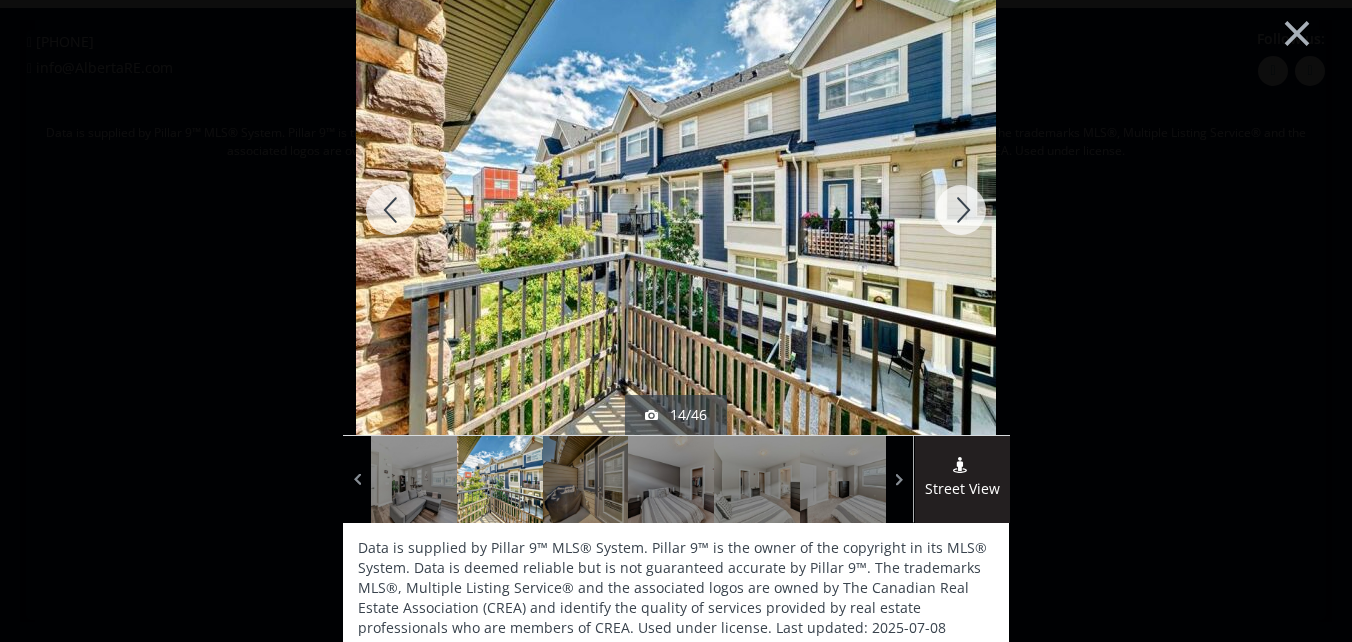 click at bounding box center (961, 210) 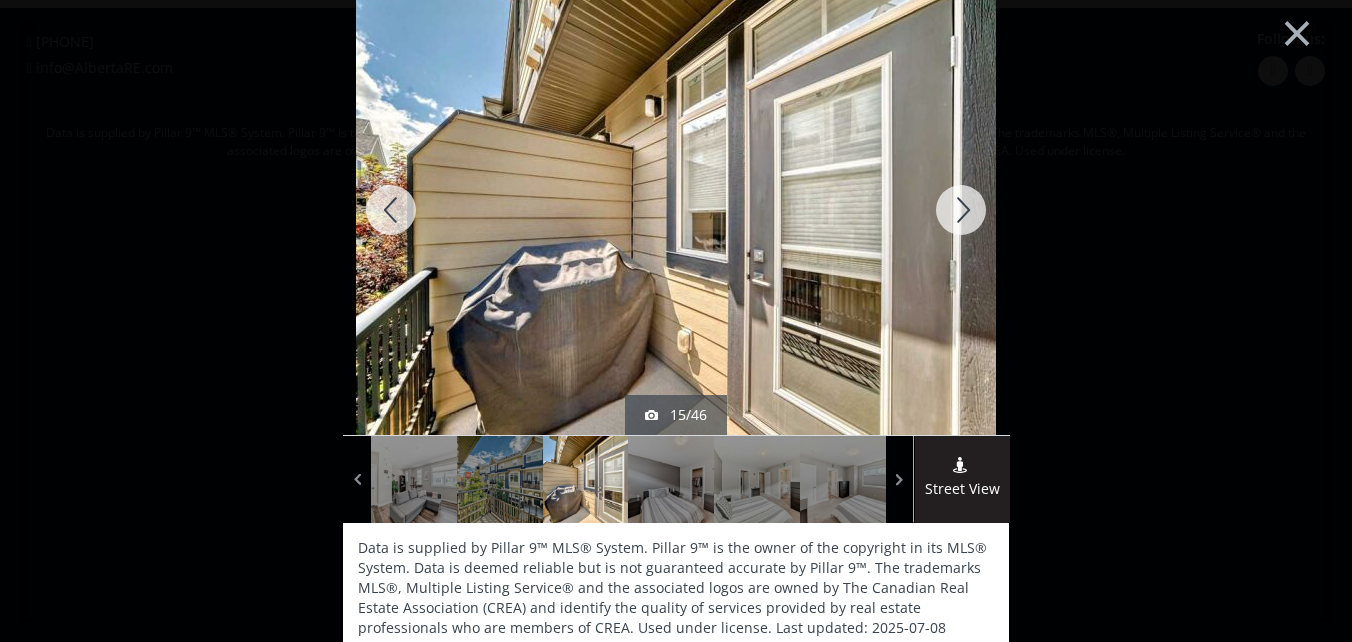 click at bounding box center (961, 210) 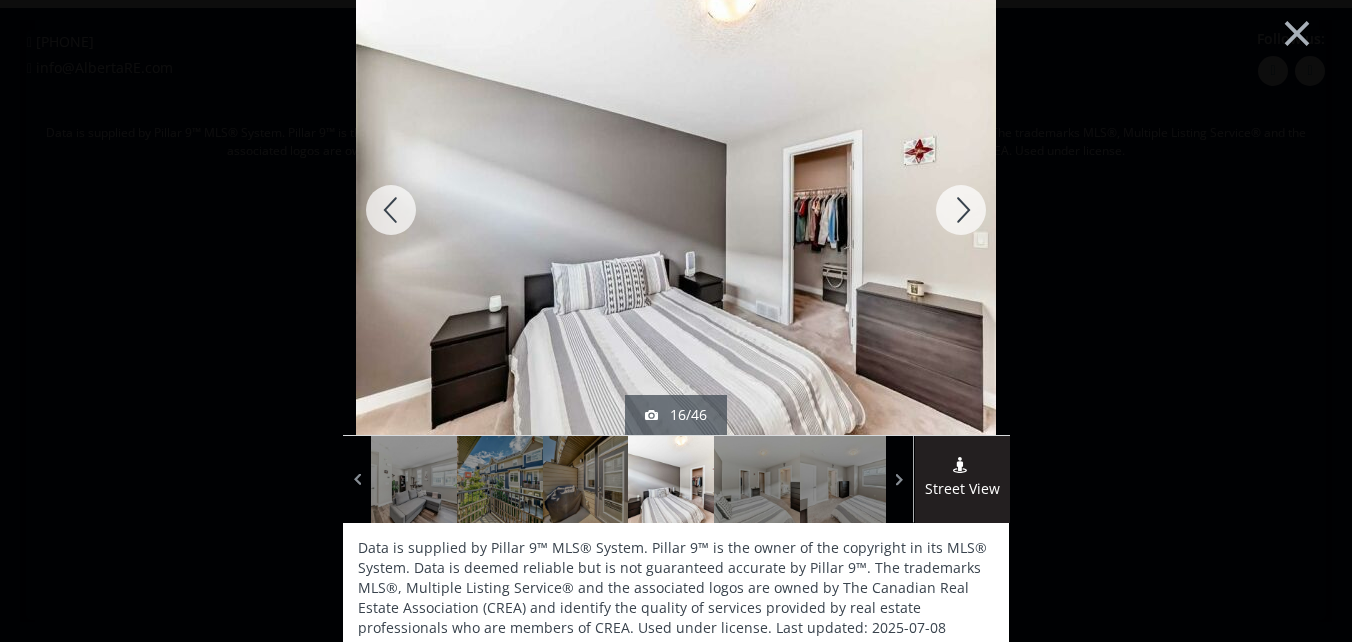click at bounding box center [961, 210] 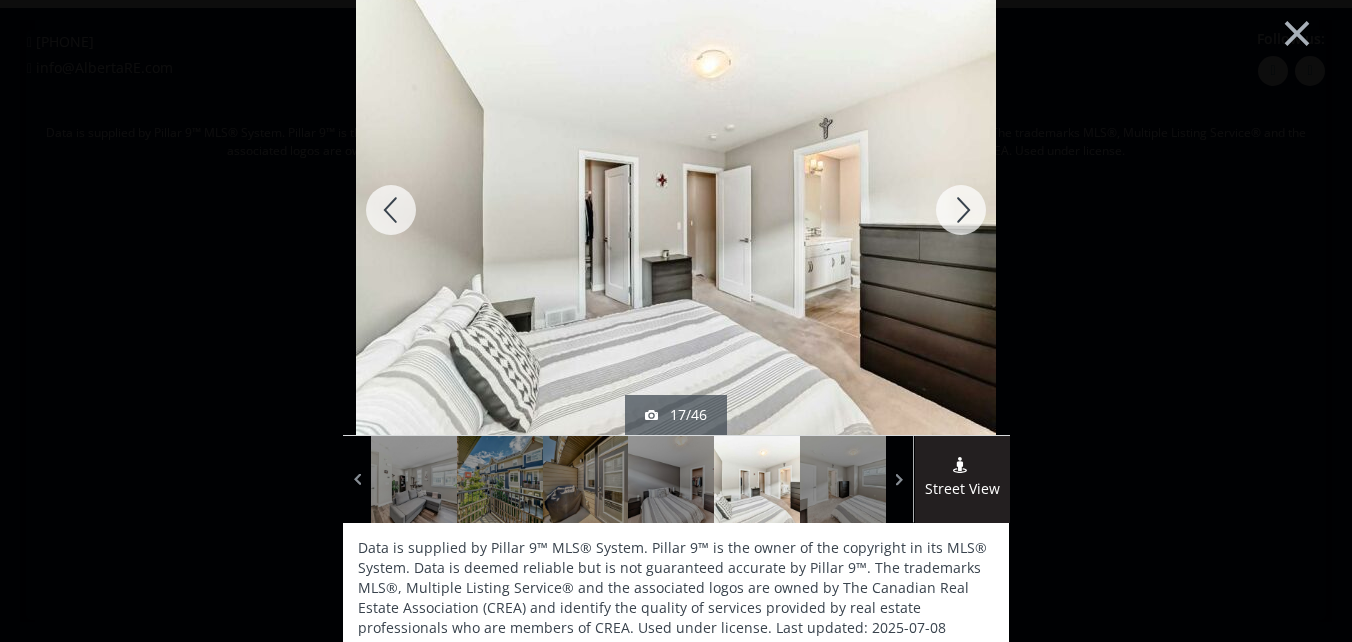 click at bounding box center [961, 210] 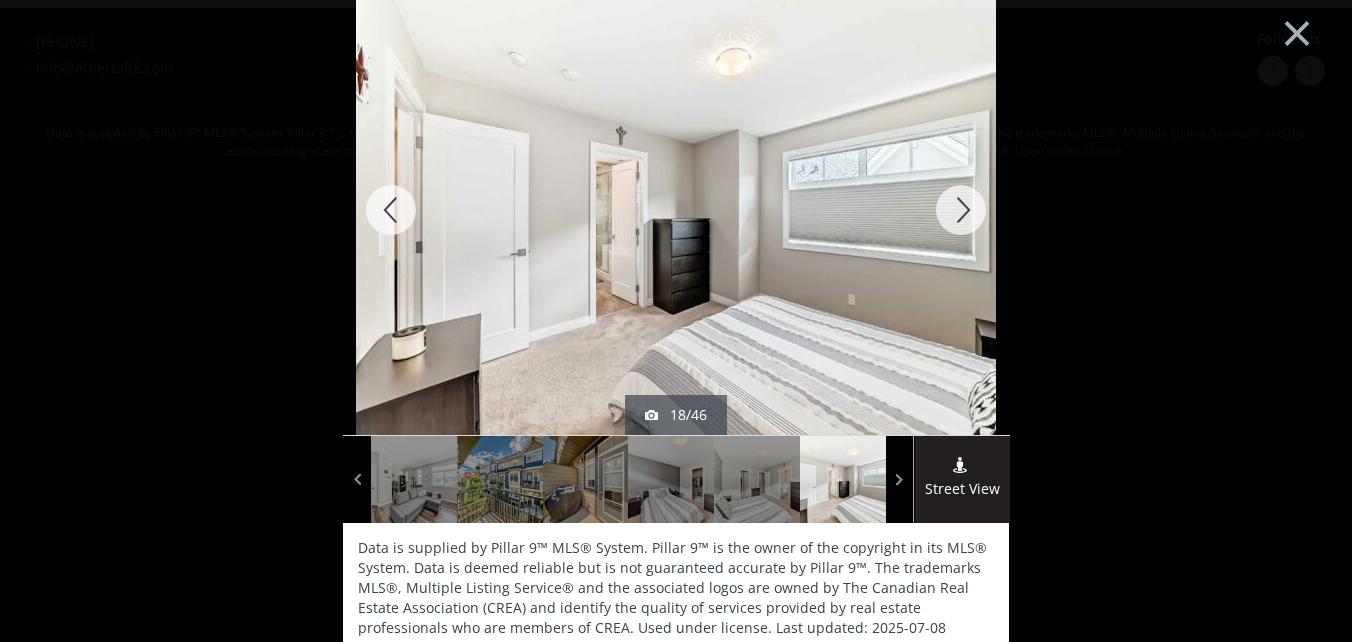 click at bounding box center [961, 210] 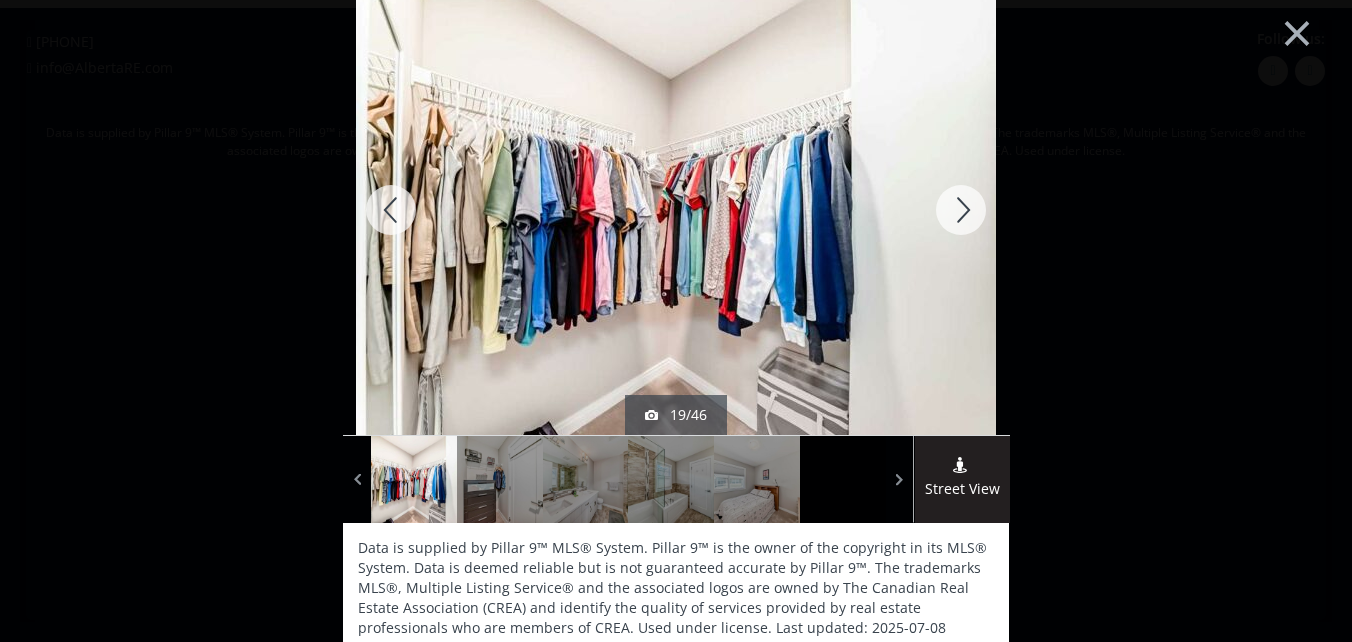 click at bounding box center (961, 210) 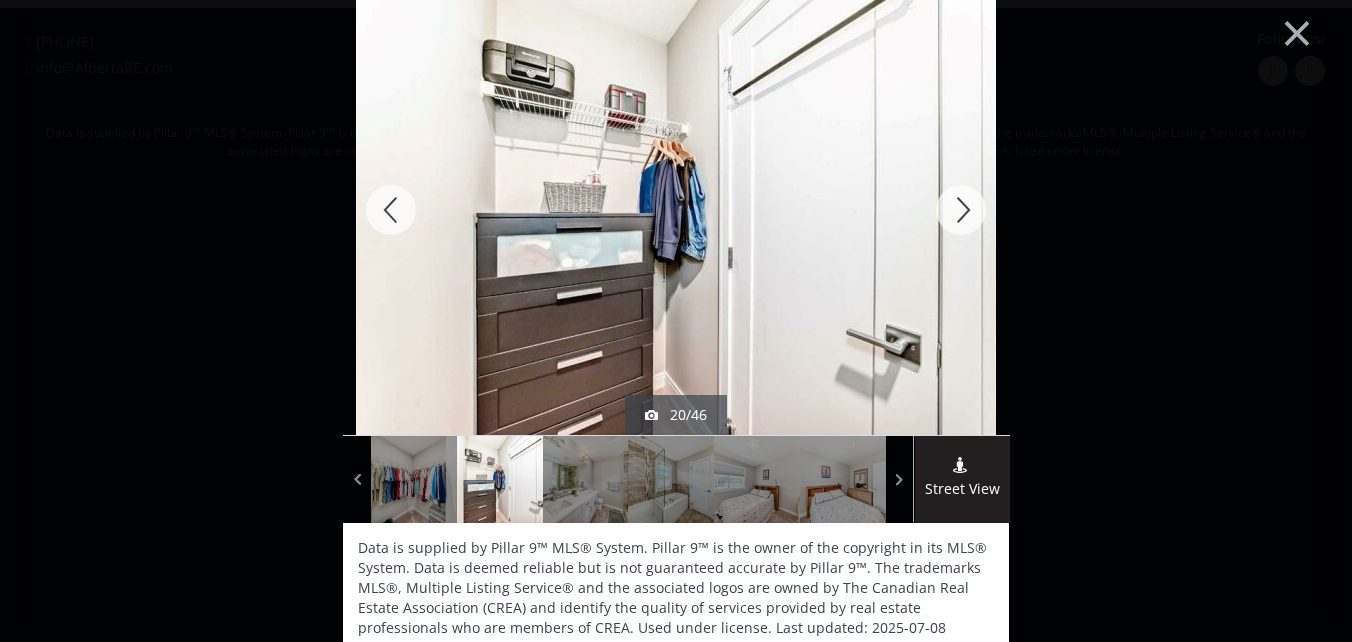 click at bounding box center (961, 210) 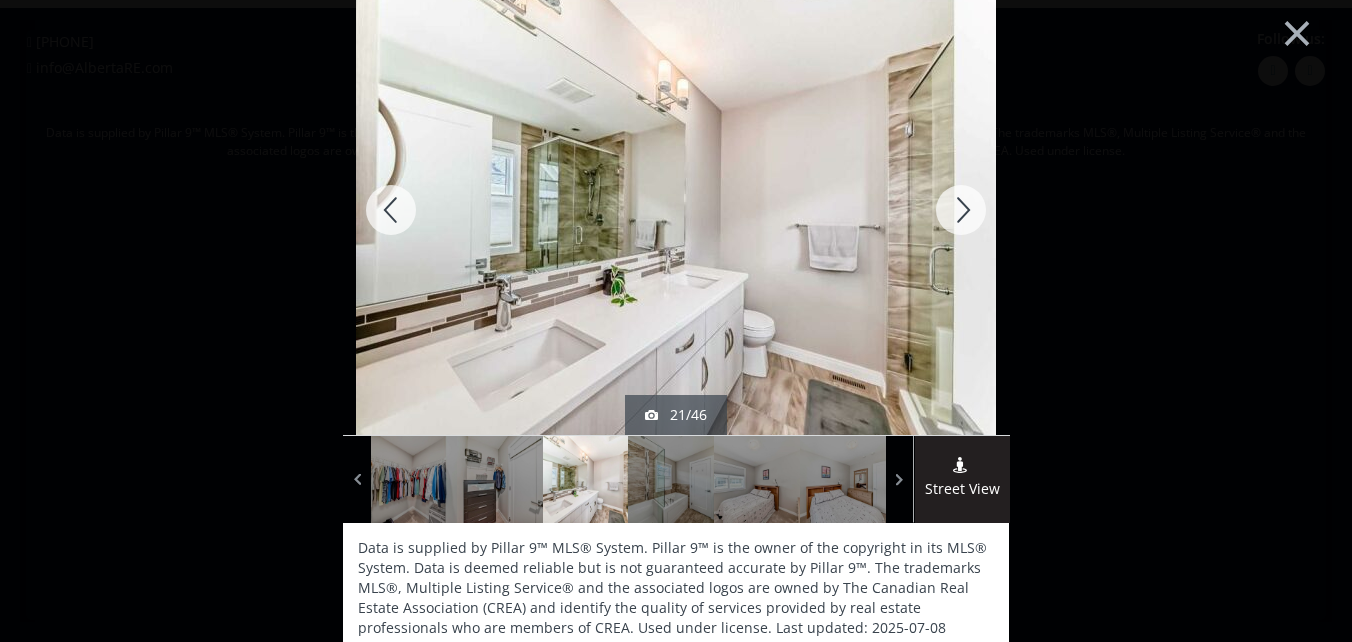 click at bounding box center (961, 210) 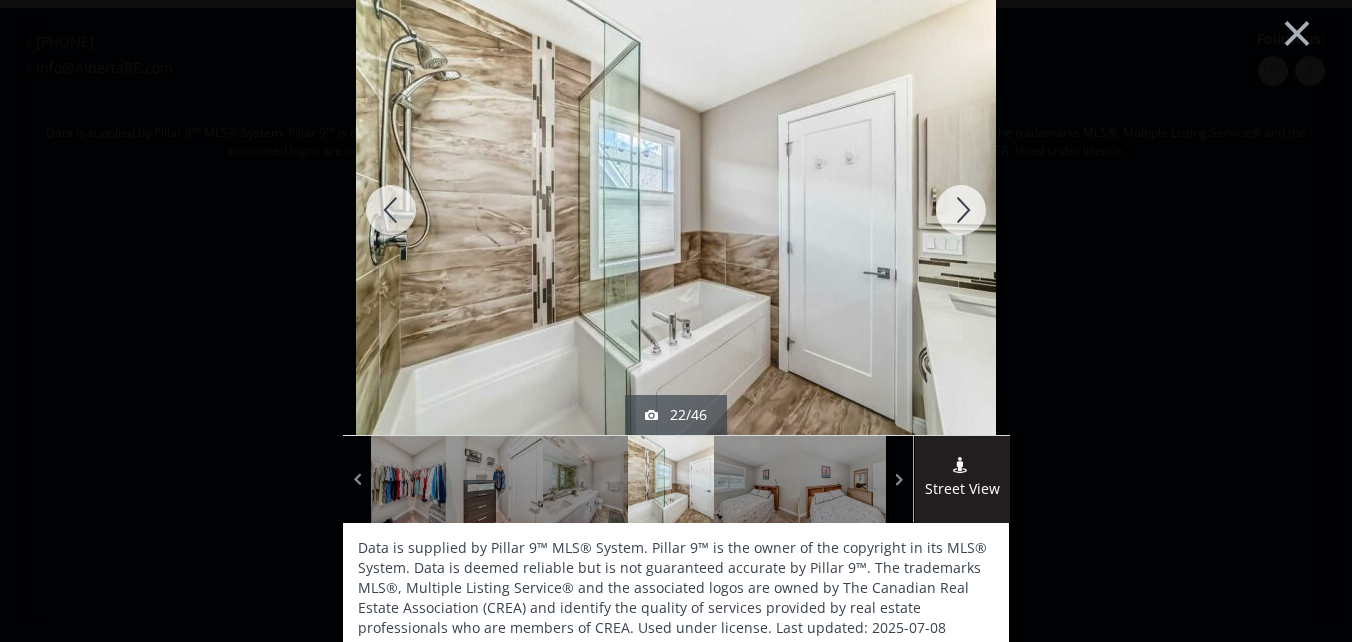 click at bounding box center (961, 210) 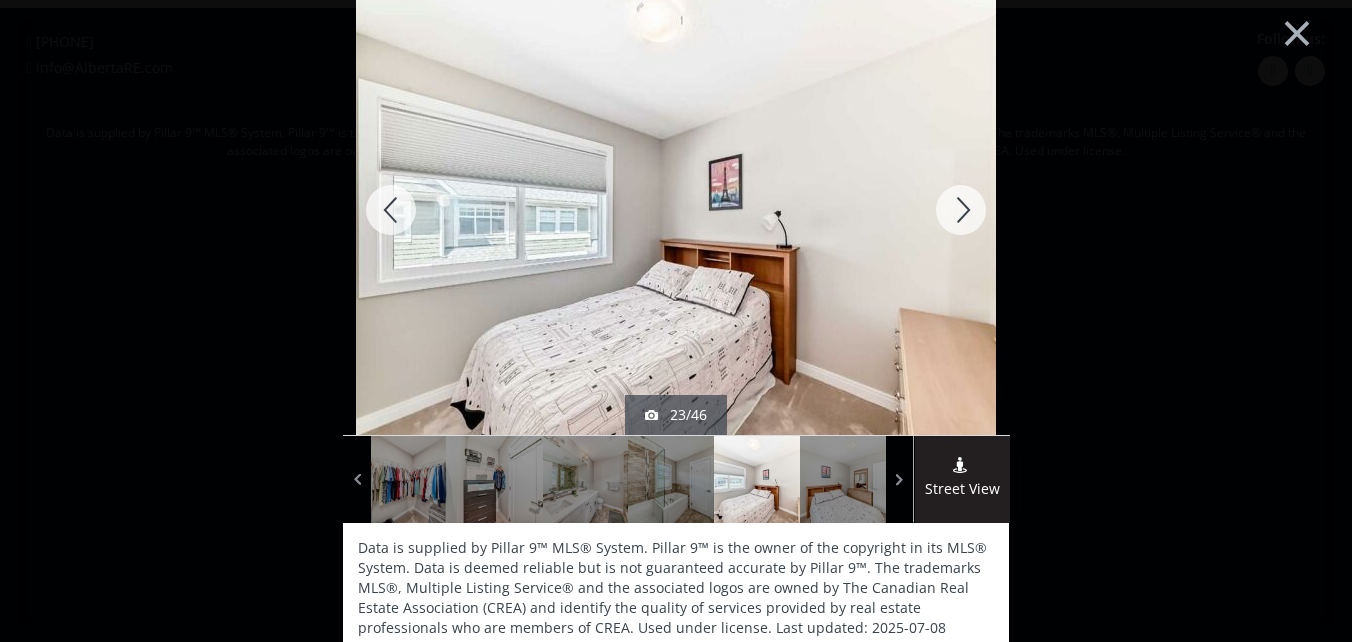 click at bounding box center (961, 210) 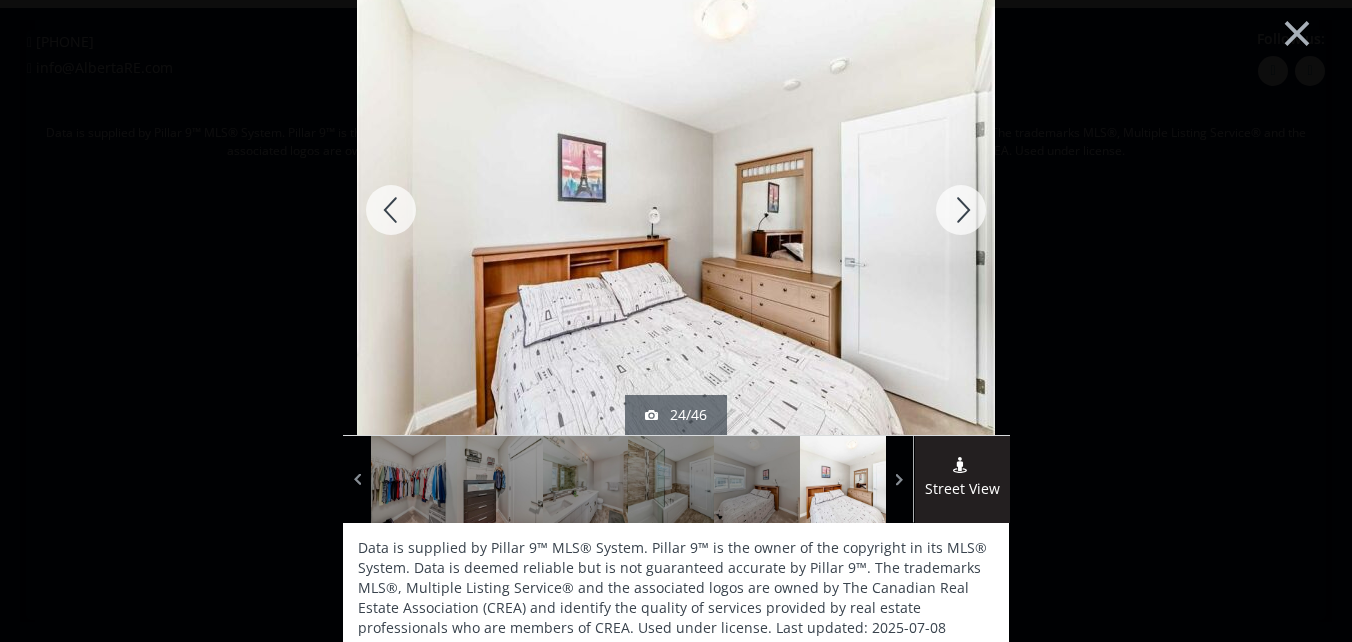 click at bounding box center (961, 210) 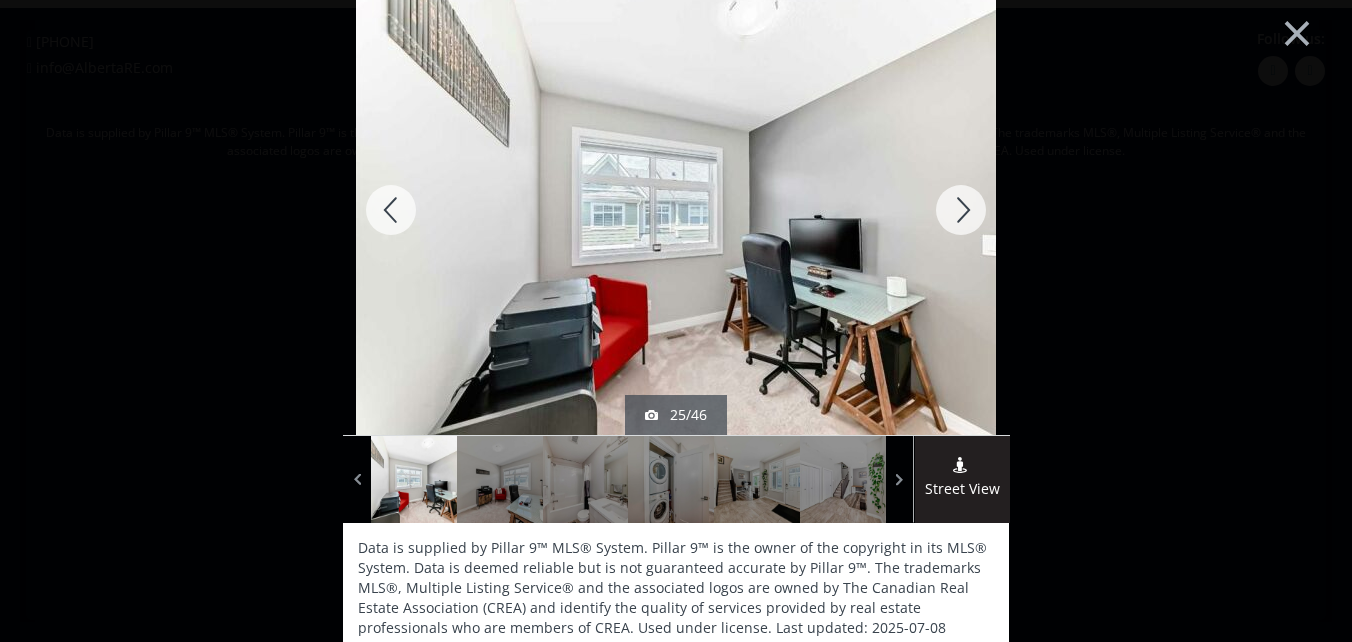 click at bounding box center [961, 210] 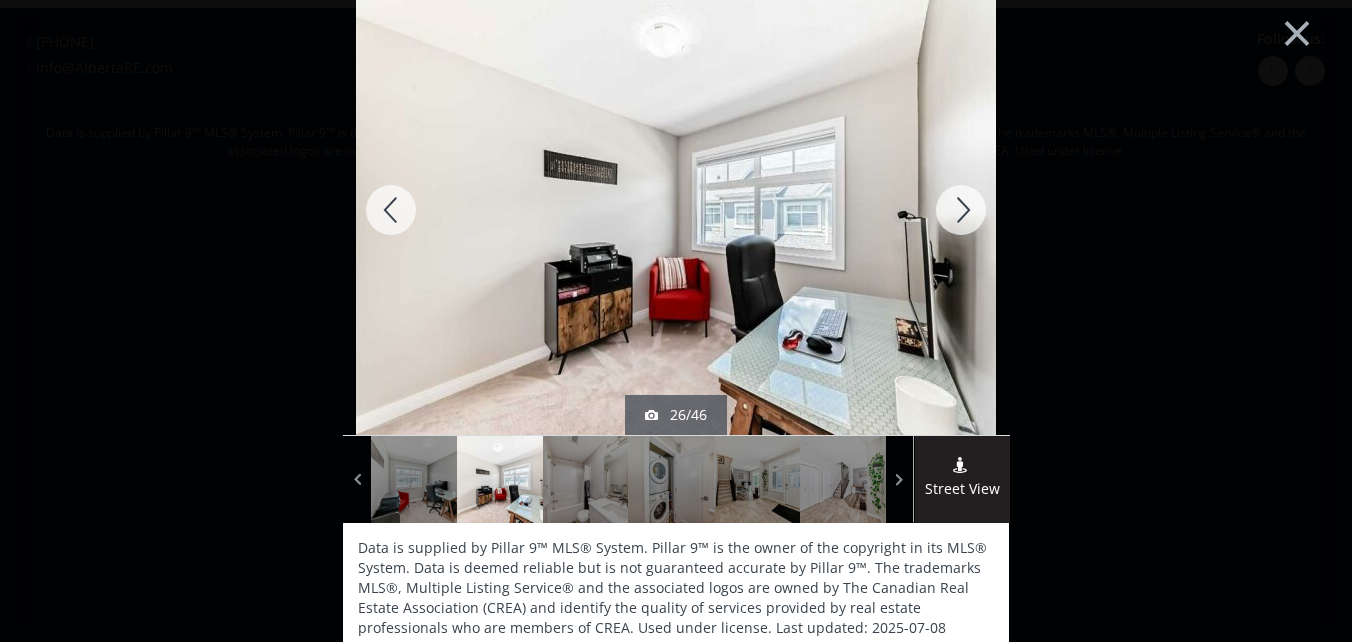 click at bounding box center [961, 210] 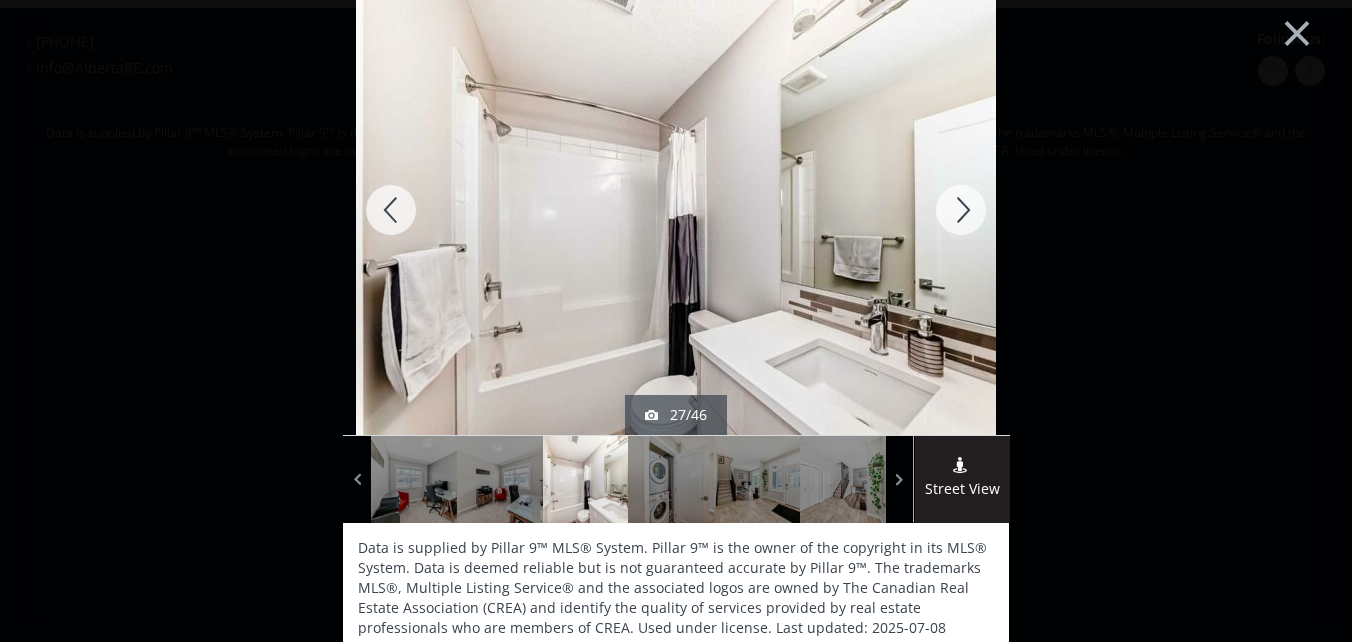 click at bounding box center [961, 210] 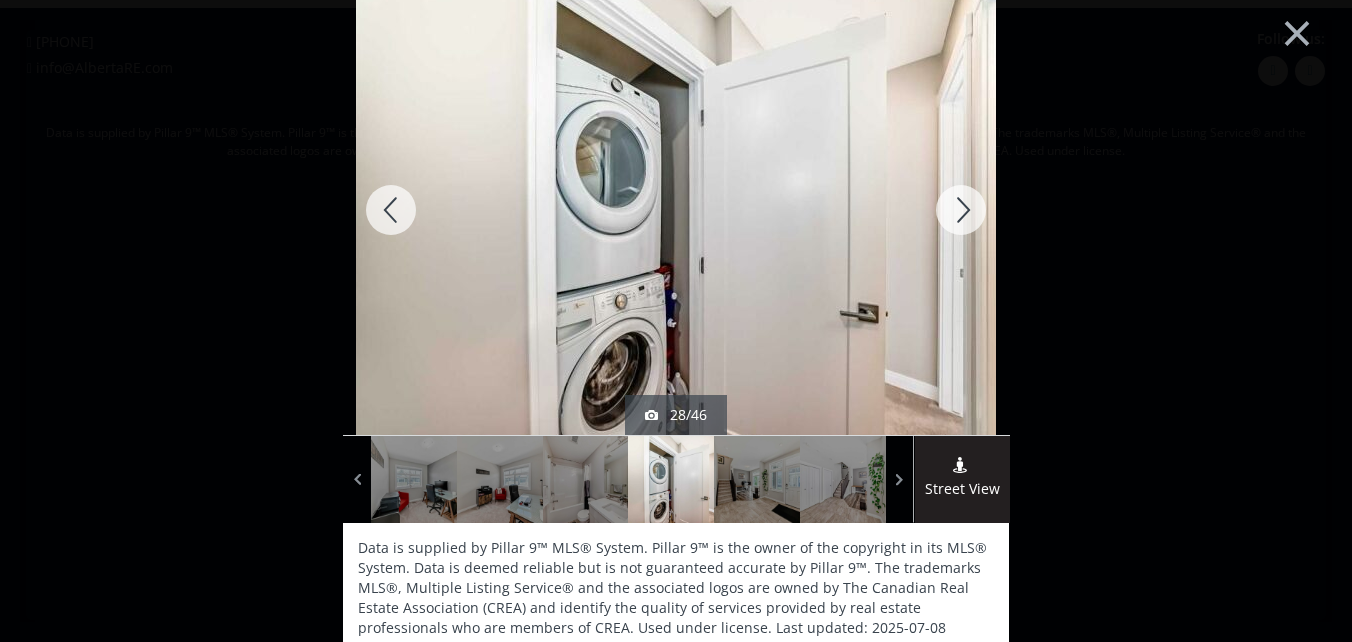 click at bounding box center (961, 210) 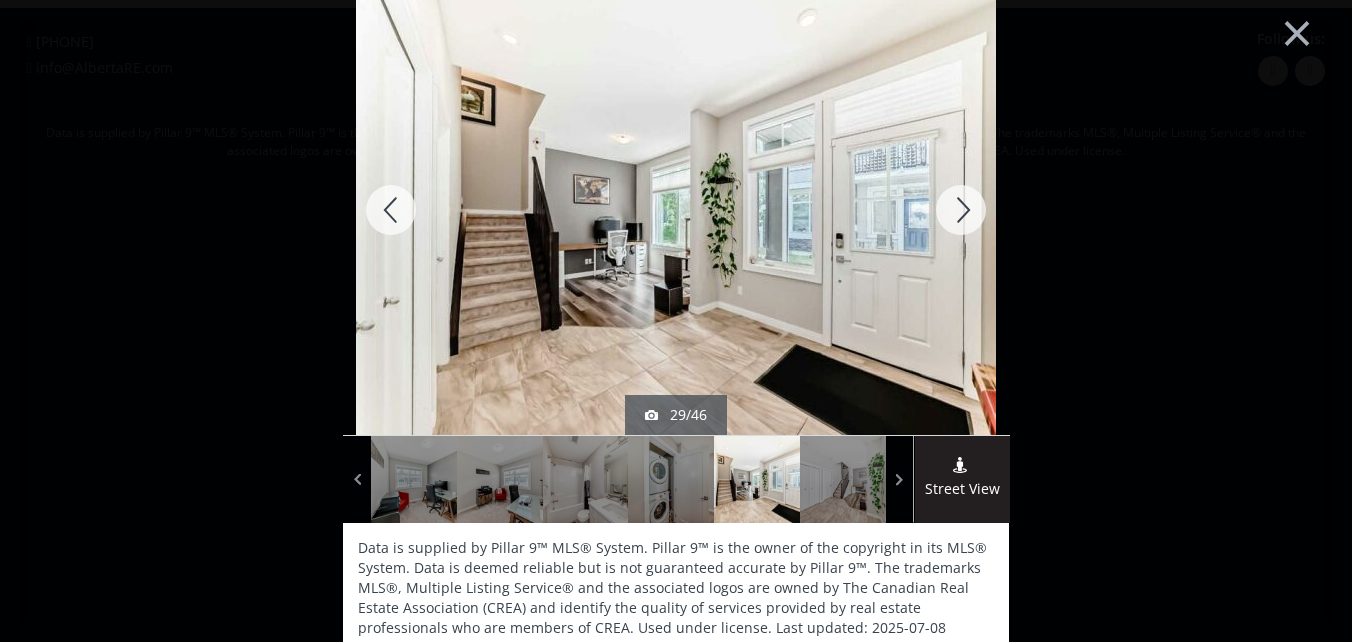 click at bounding box center (961, 210) 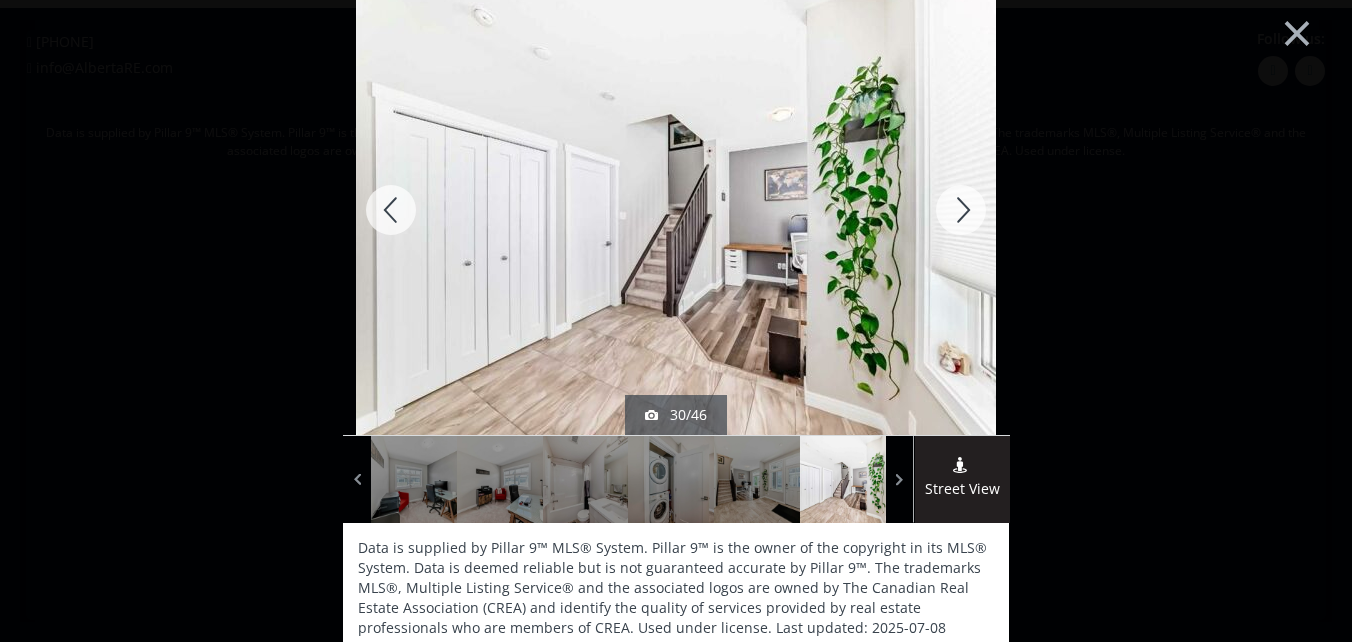click at bounding box center [961, 210] 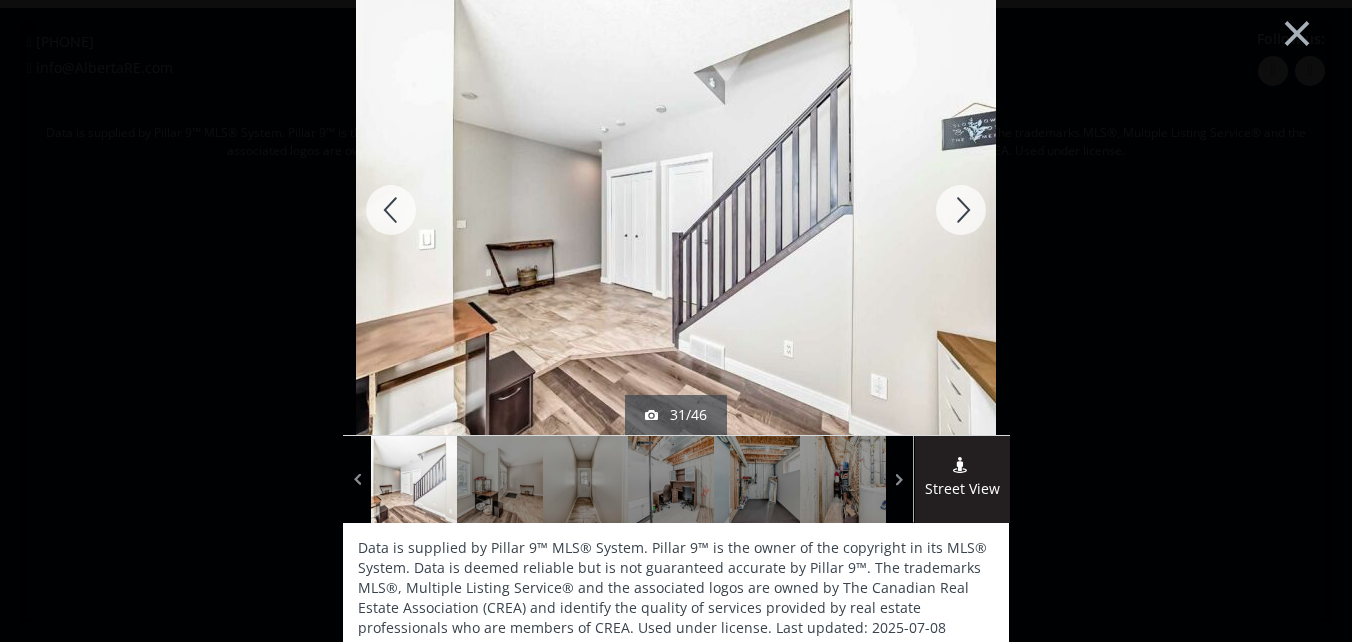 click at bounding box center [961, 210] 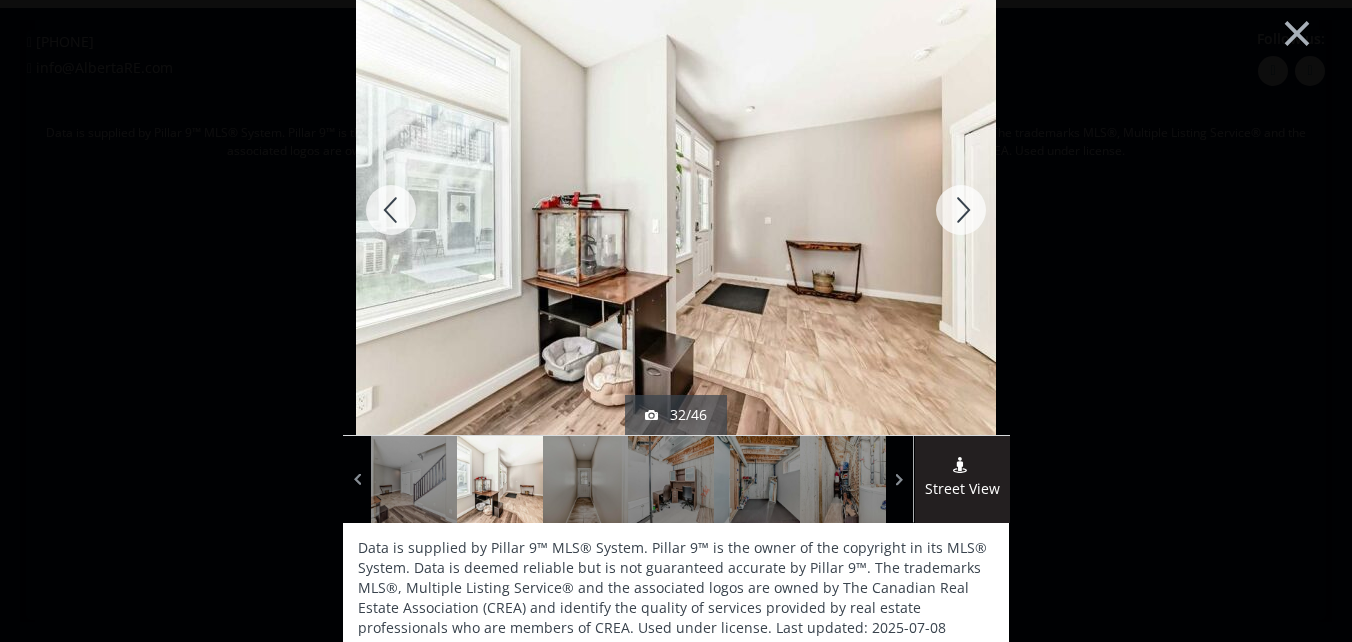 click at bounding box center [961, 210] 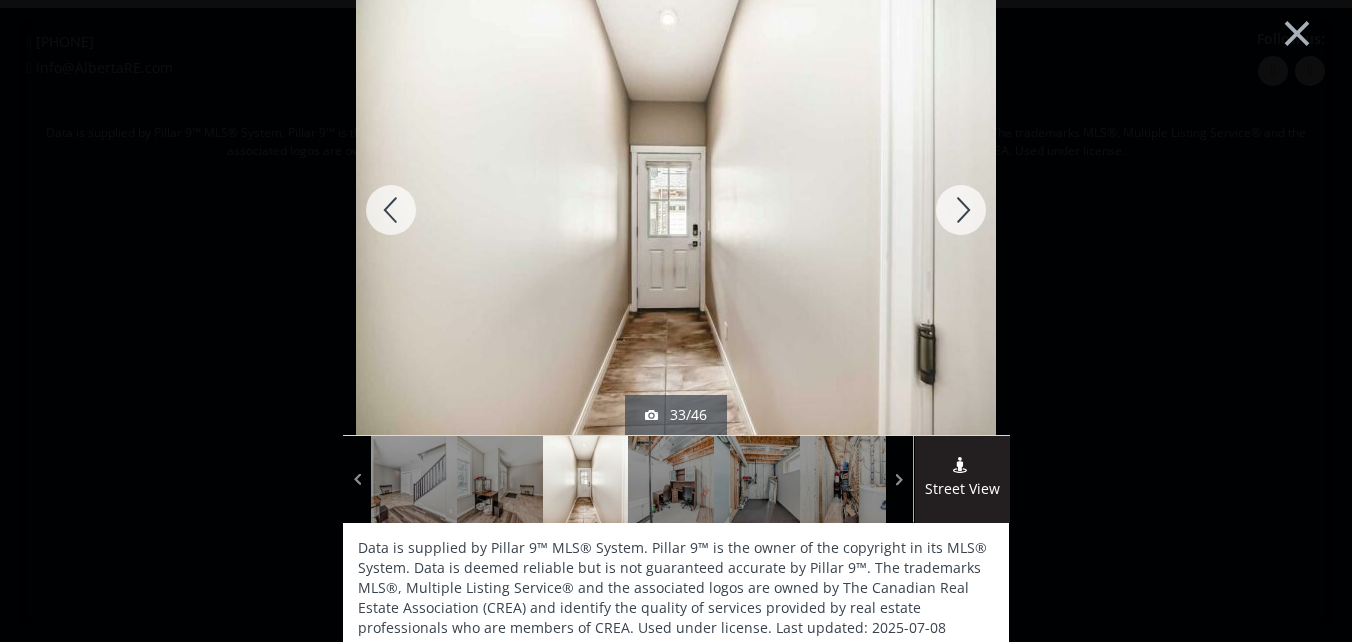 click at bounding box center [961, 210] 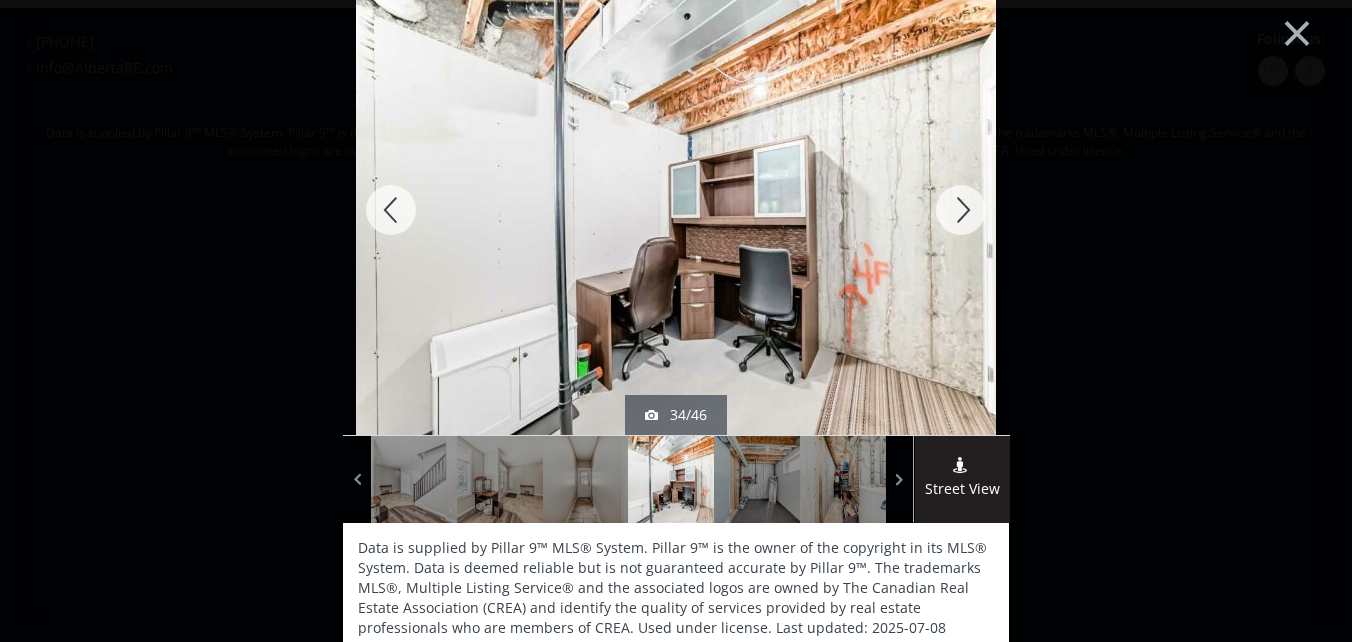 click at bounding box center [961, 210] 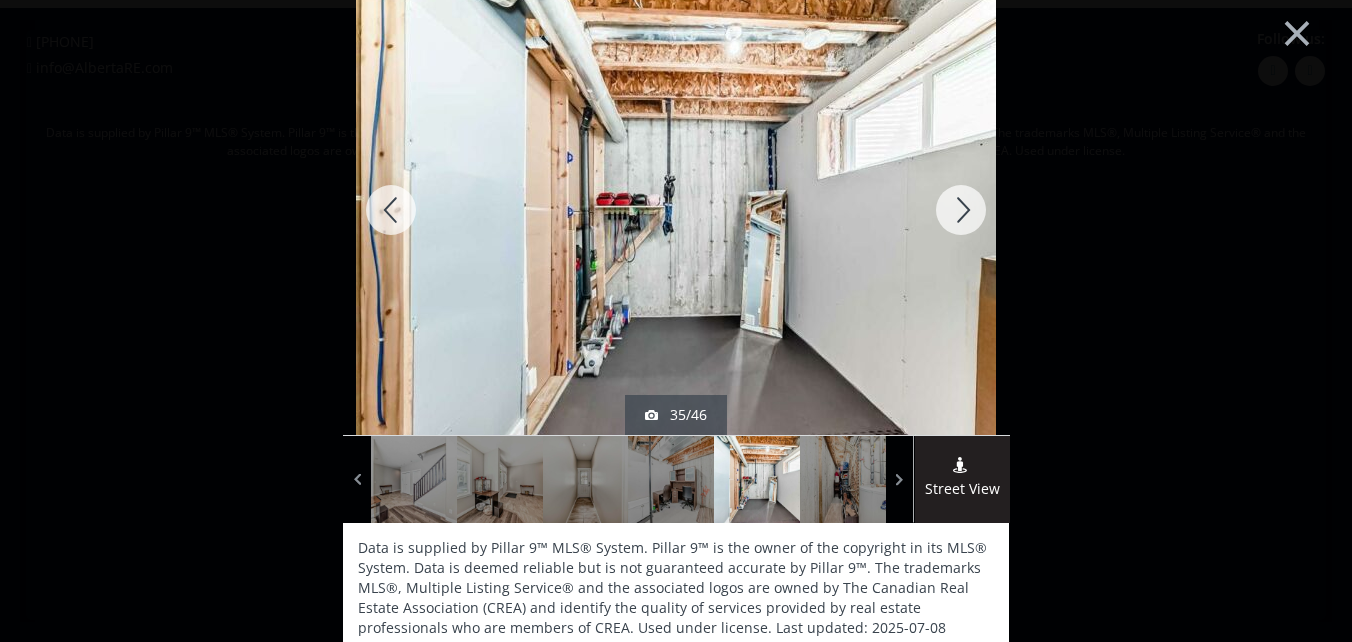 click at bounding box center (961, 210) 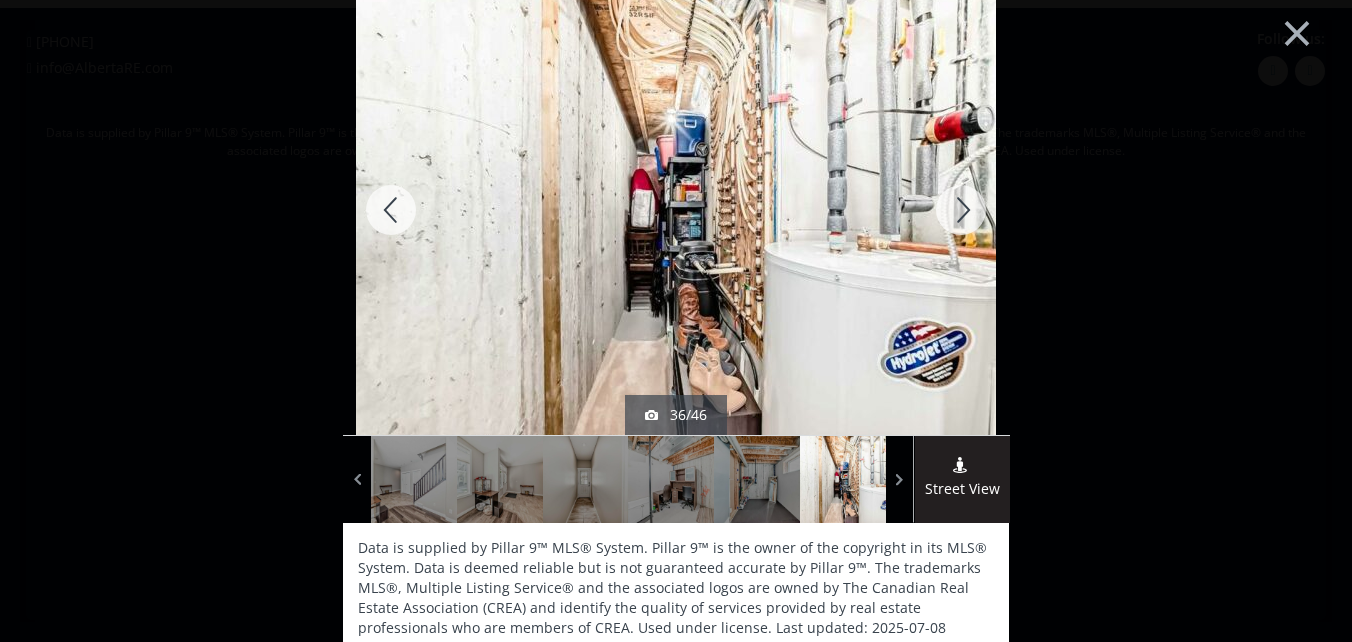 click at bounding box center [961, 210] 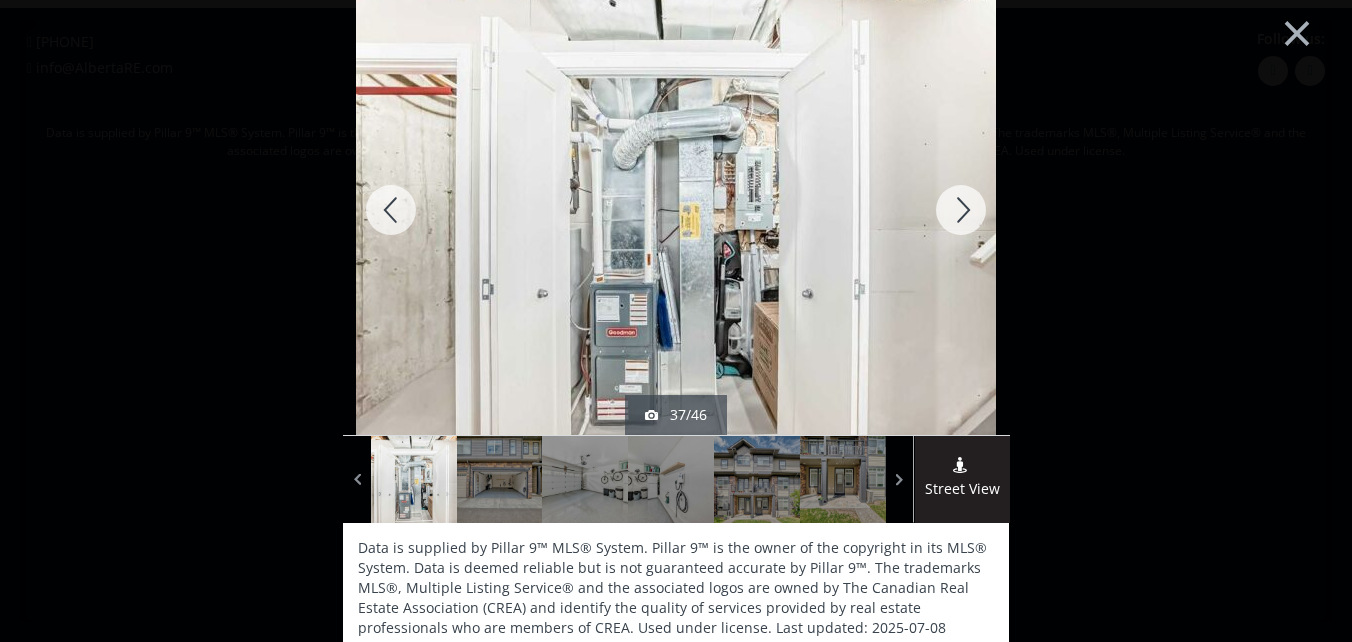 click at bounding box center [961, 210] 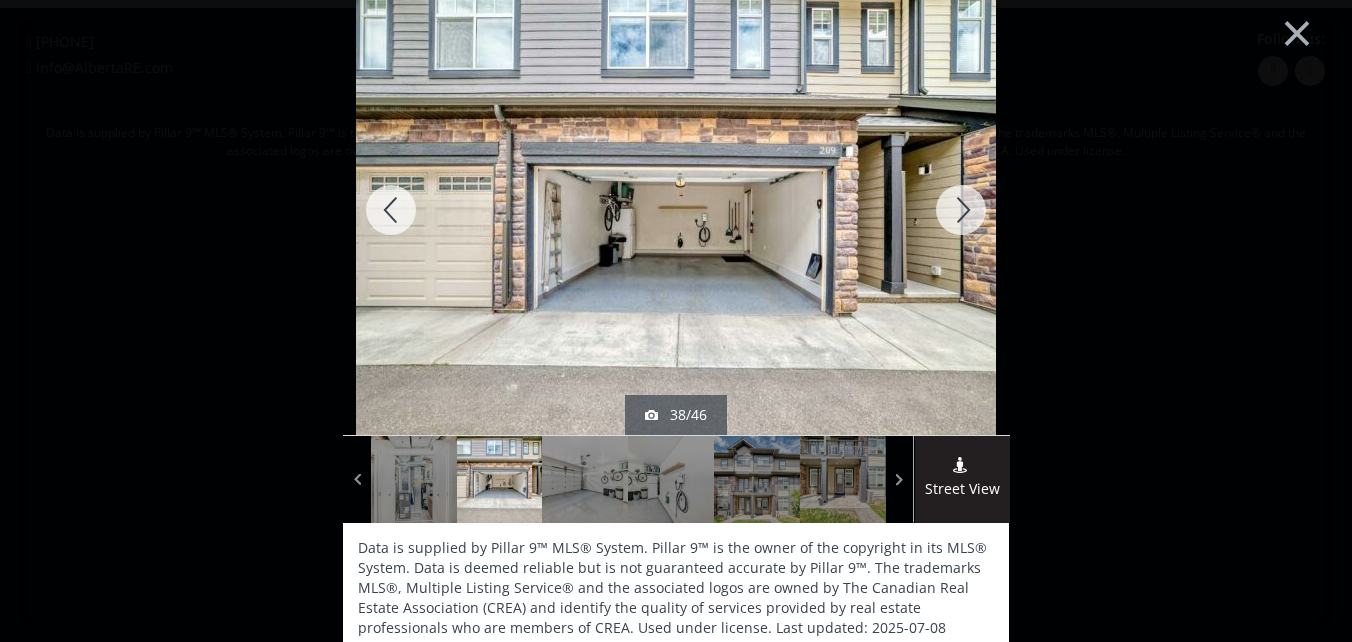 click at bounding box center [961, 210] 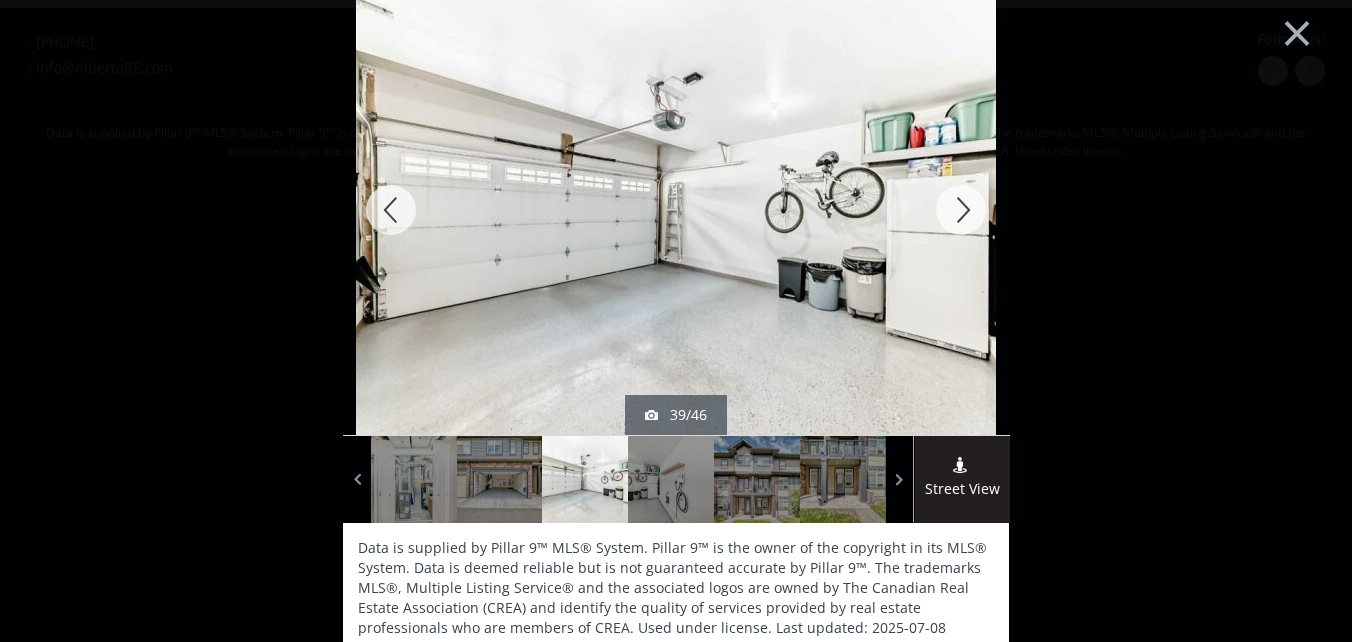 click at bounding box center [961, 210] 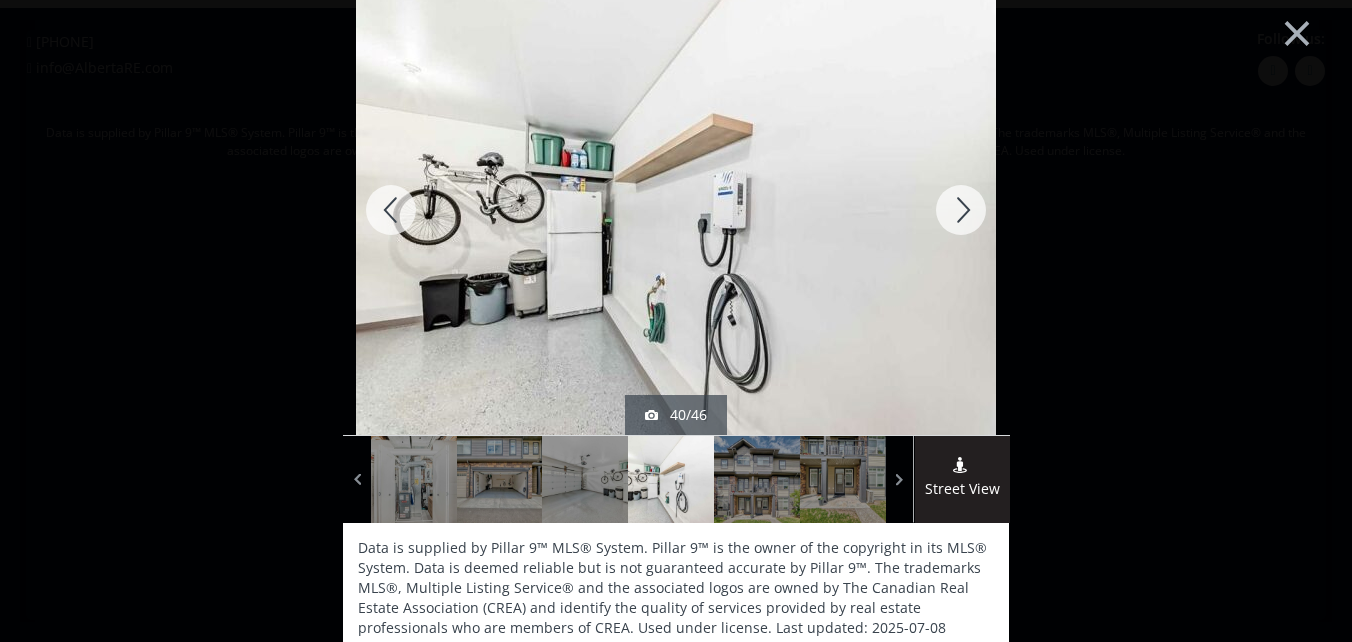 click at bounding box center (961, 210) 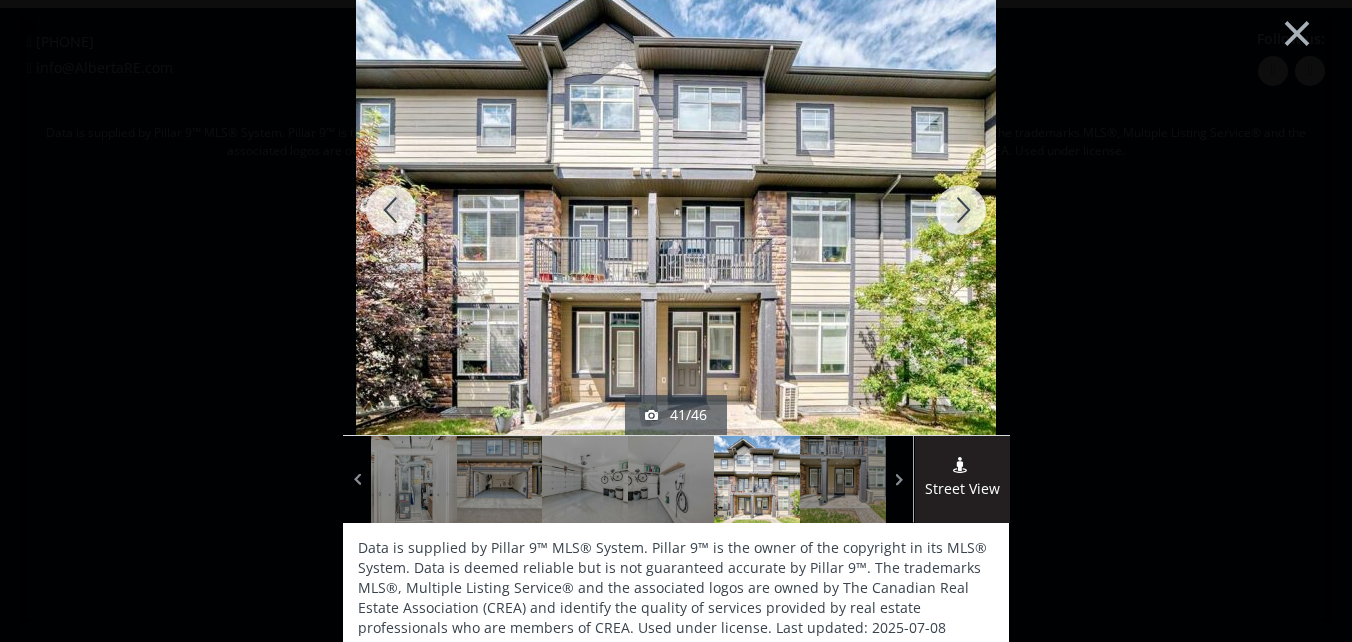 click at bounding box center [391, 210] 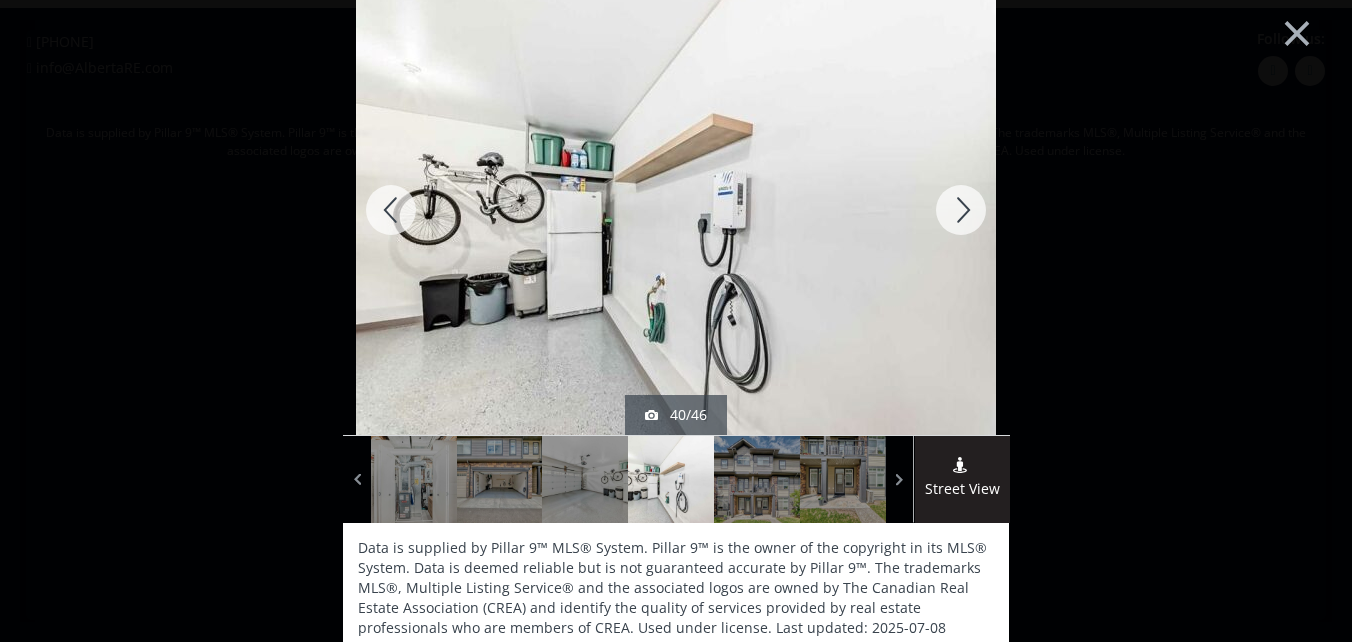 click at bounding box center (961, 210) 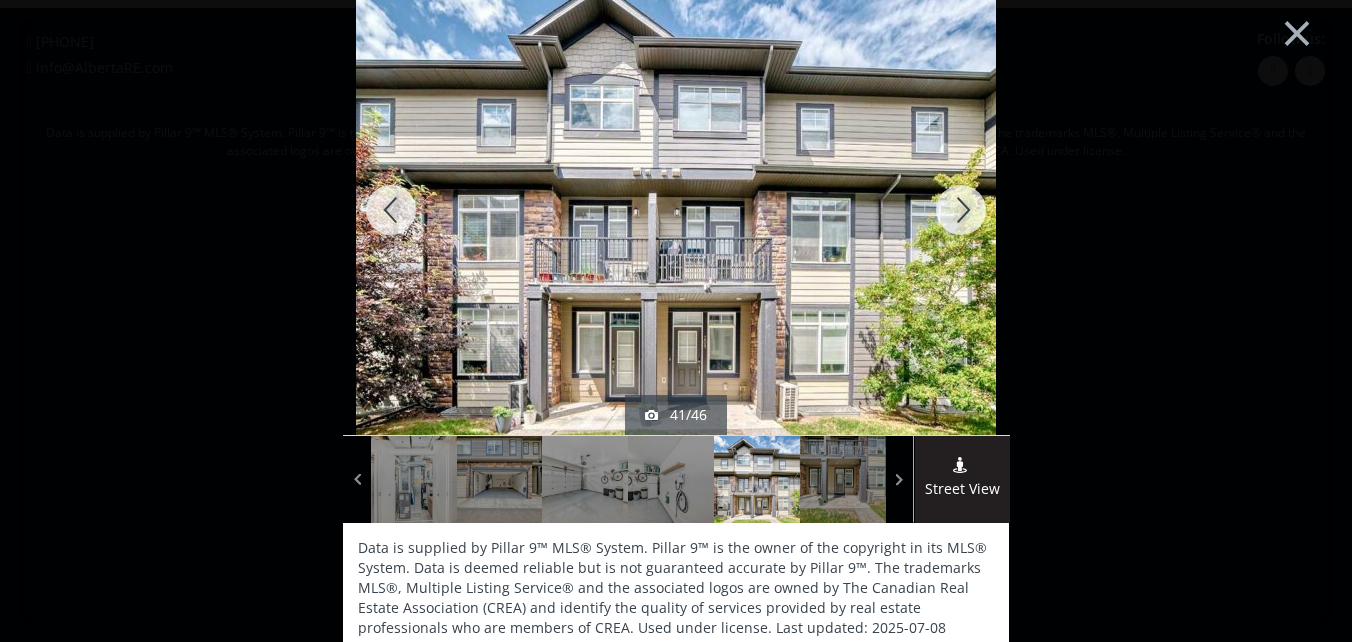 click at bounding box center (961, 210) 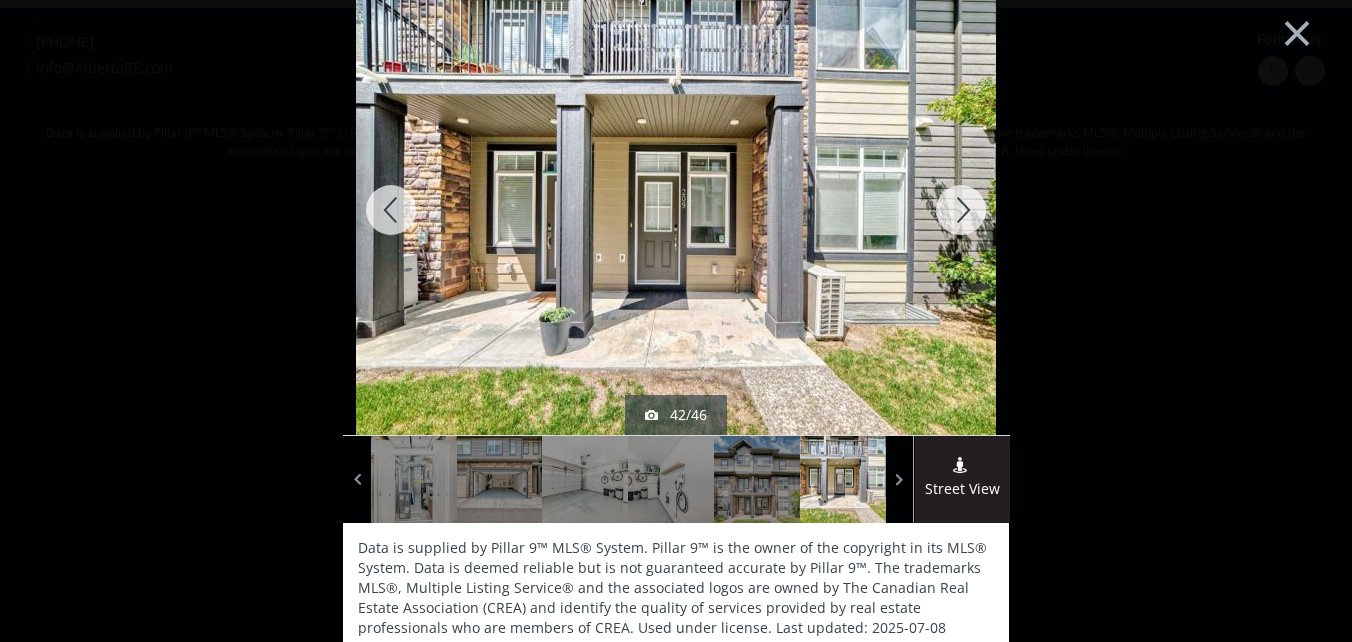 click at bounding box center (961, 210) 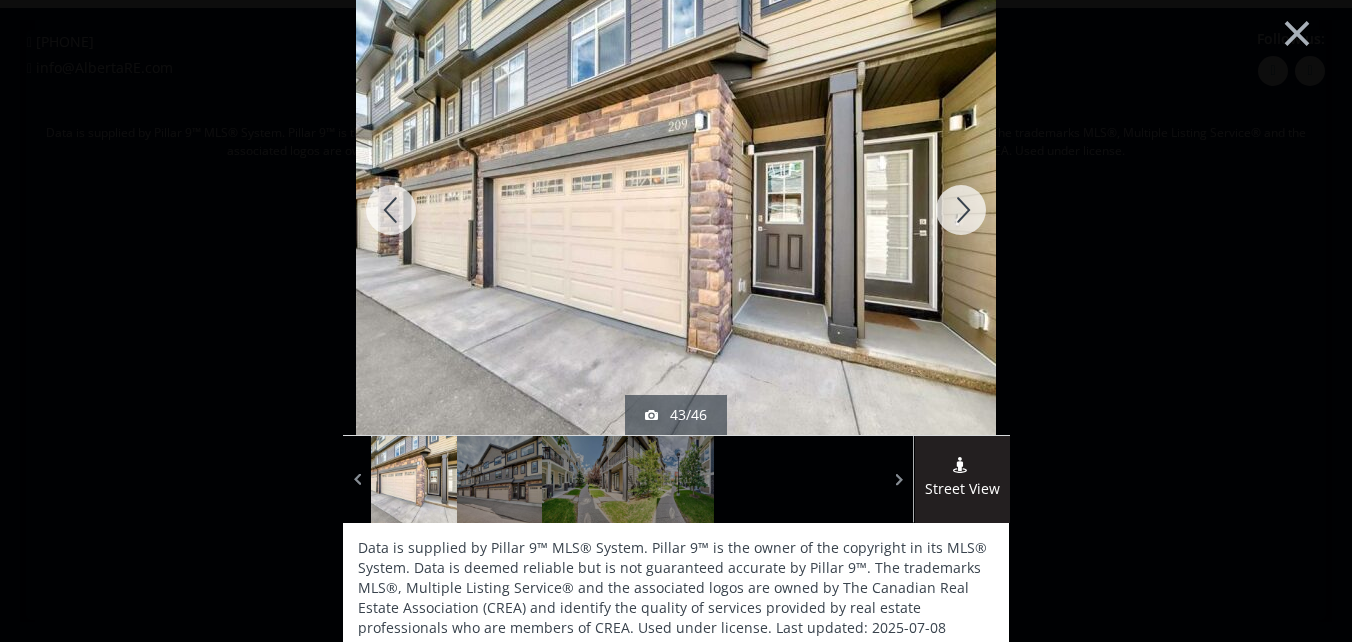 click at bounding box center [961, 210] 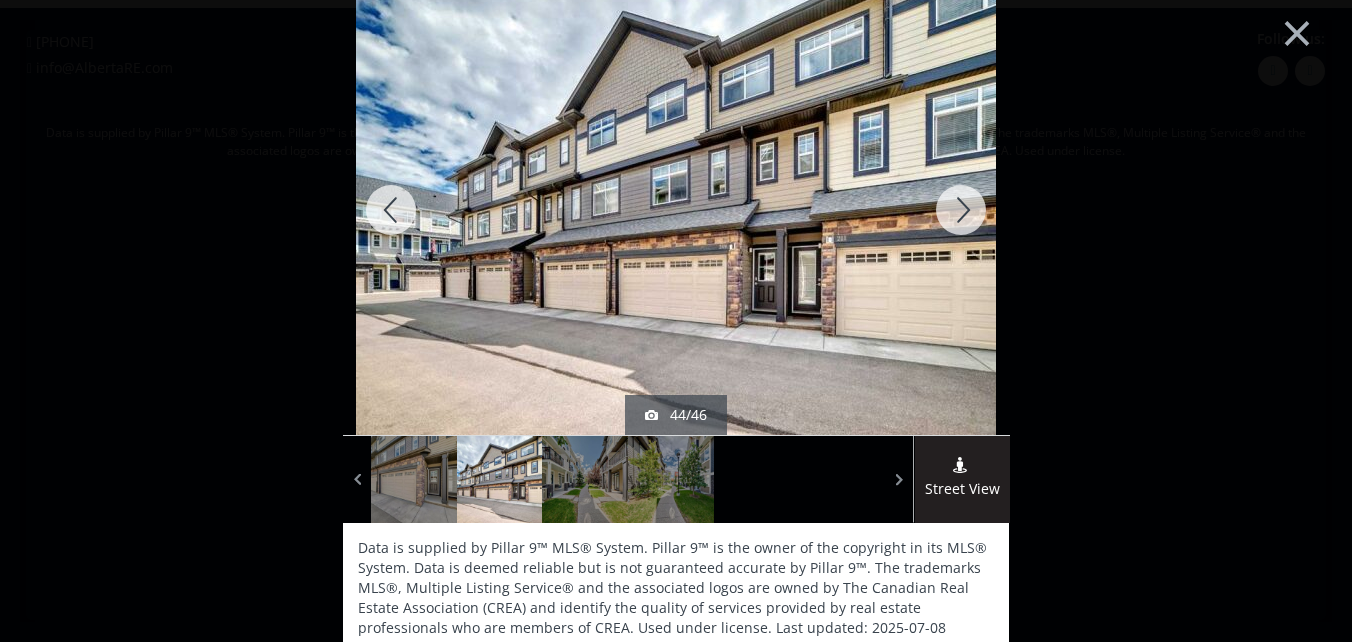 click at bounding box center [961, 210] 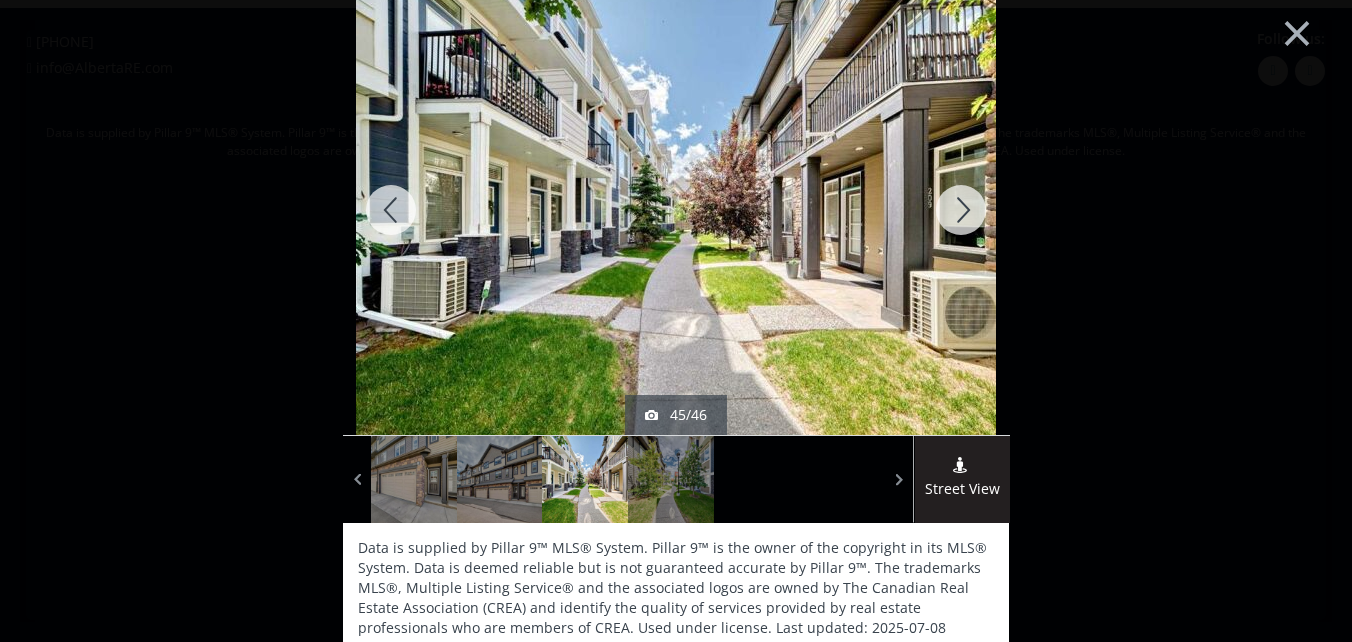 click at bounding box center (961, 210) 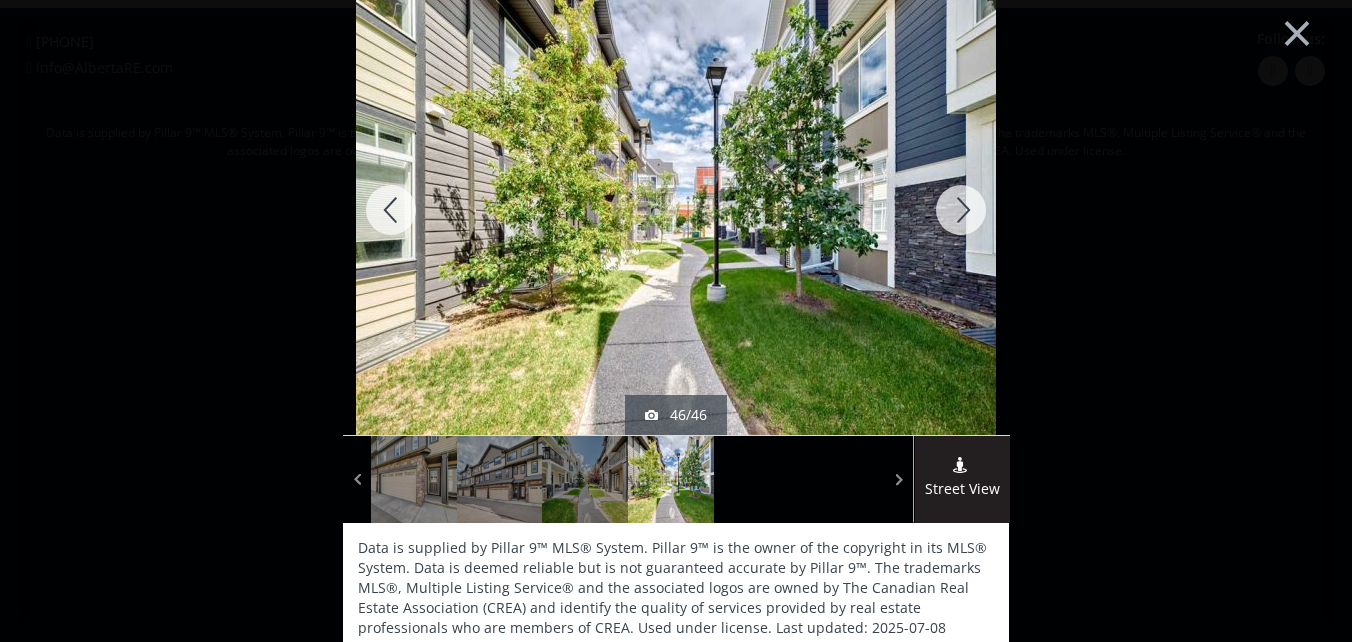 click at bounding box center [961, 210] 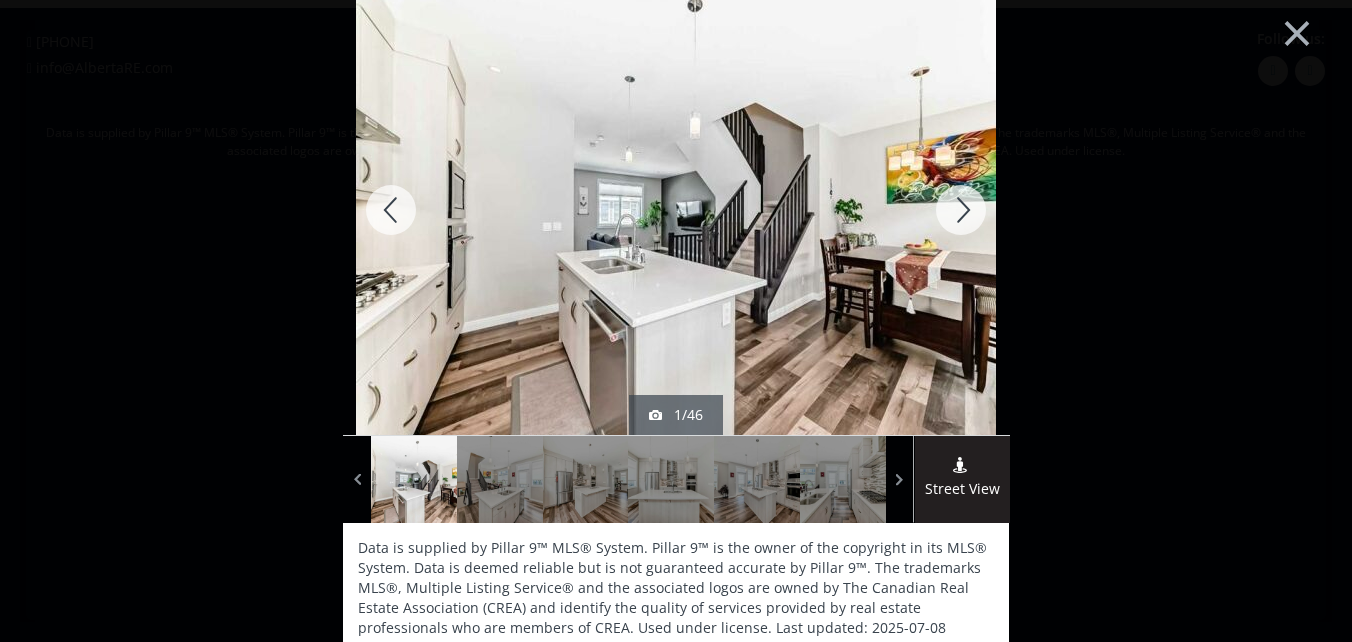 click at bounding box center (961, 210) 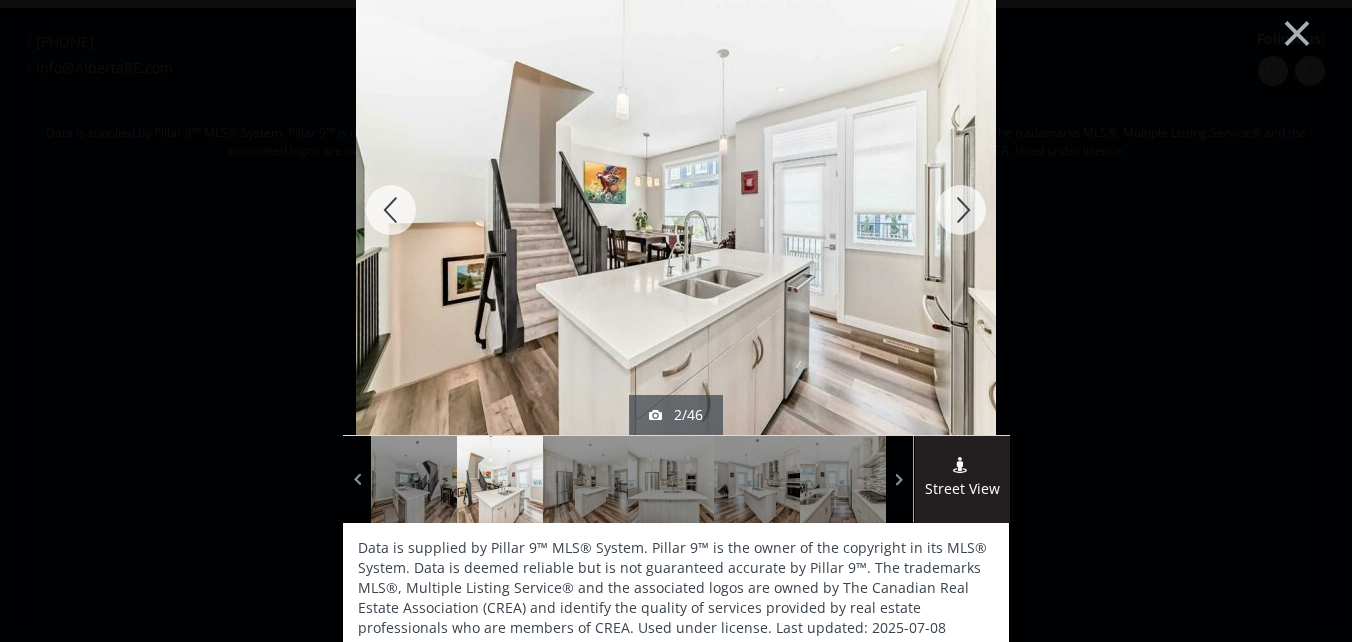 click at bounding box center (961, 210) 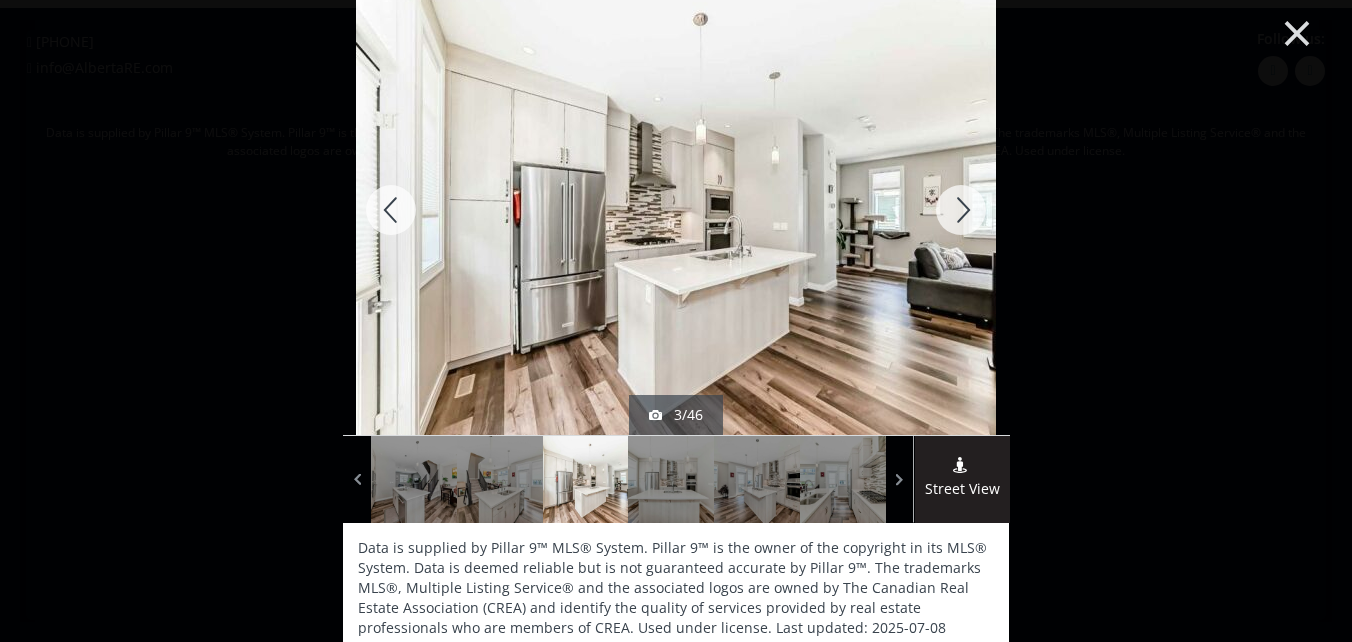 click on "×" at bounding box center (1297, 31) 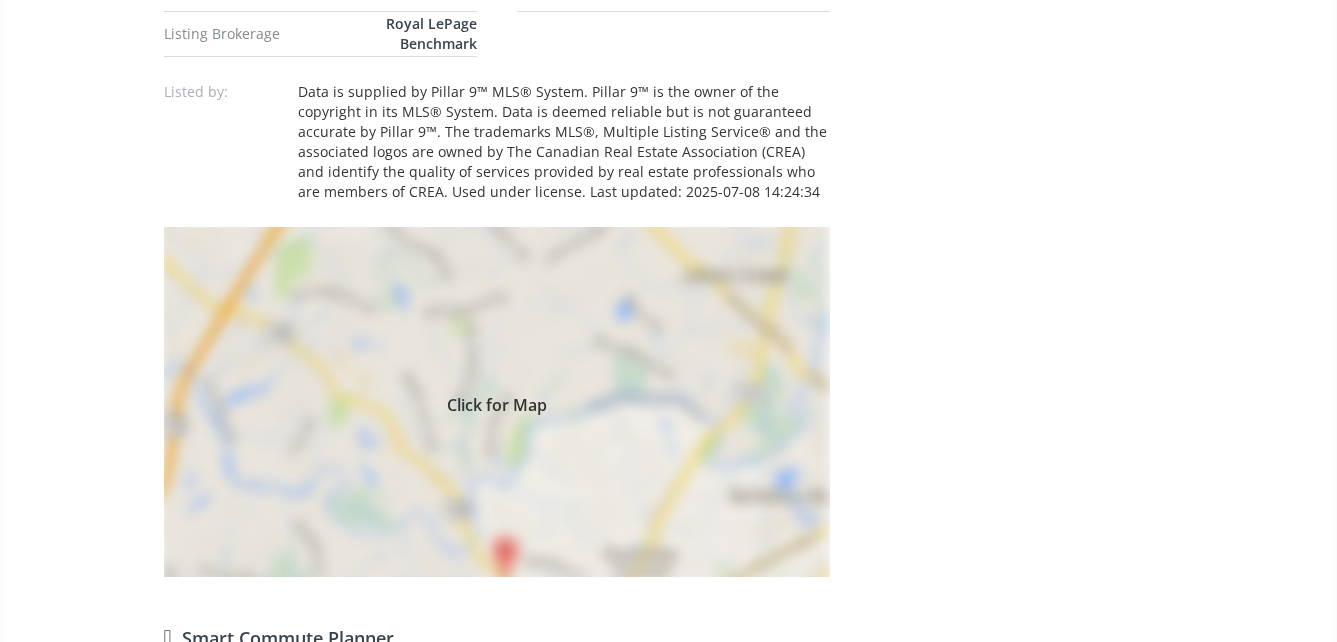 scroll, scrollTop: 1600, scrollLeft: 0, axis: vertical 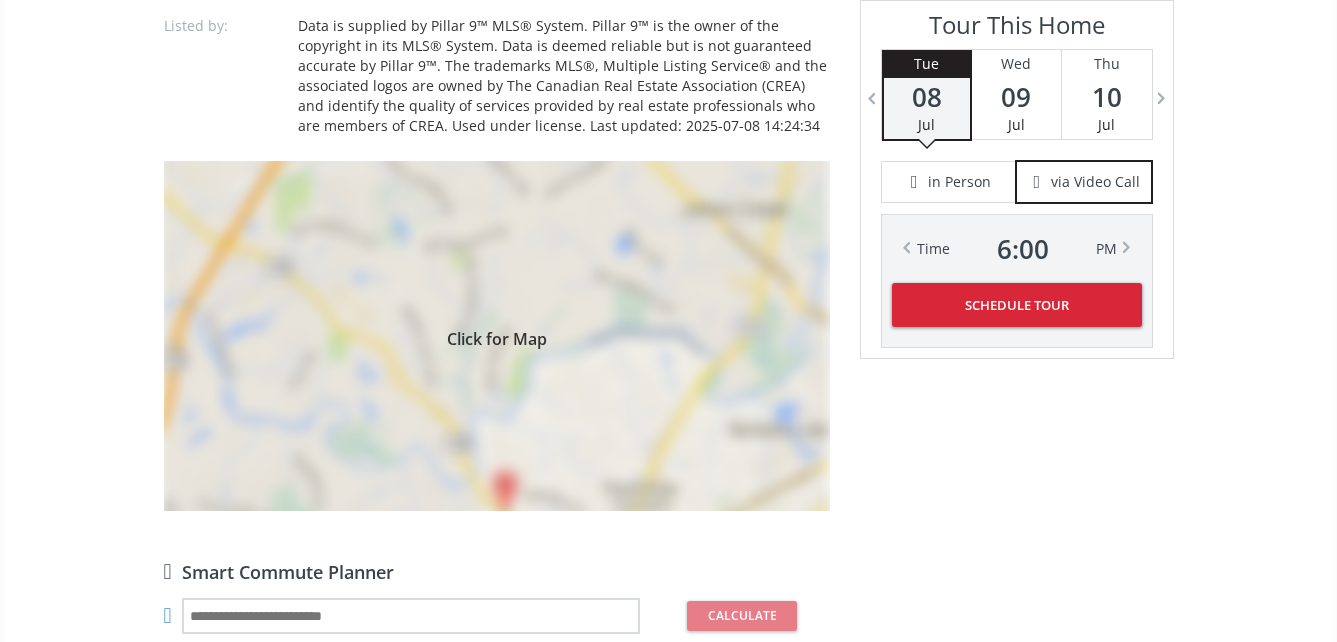 click on "Click for Map" at bounding box center (497, 336) 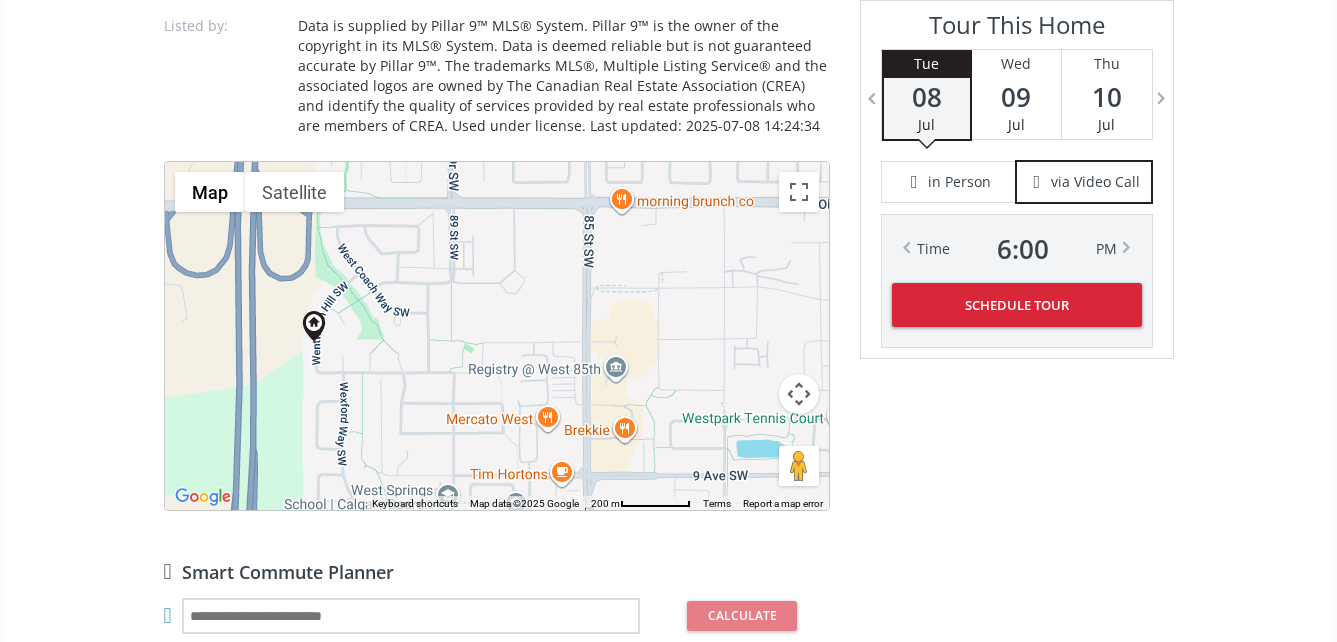 drag, startPoint x: 628, startPoint y: 302, endPoint x: 467, endPoint y: 310, distance: 161.19864 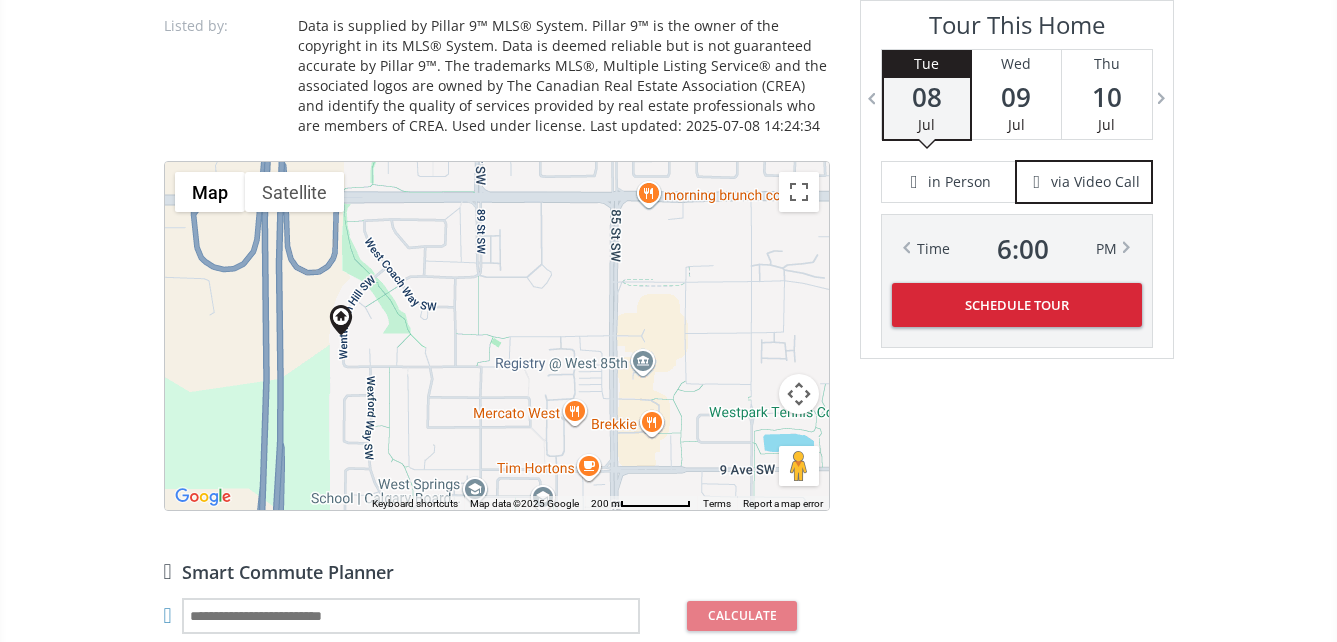 click on "To navigate, press the arrow keys." at bounding box center [497, 336] 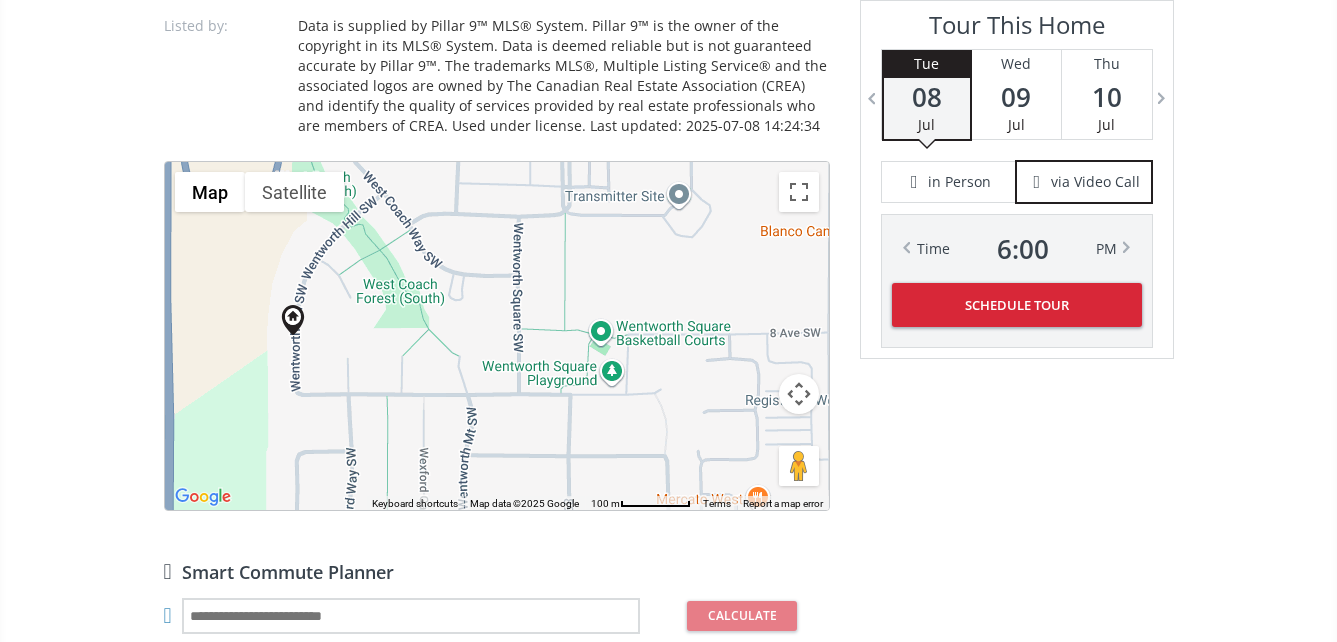 click on "To navigate, press the arrow keys." at bounding box center [497, 336] 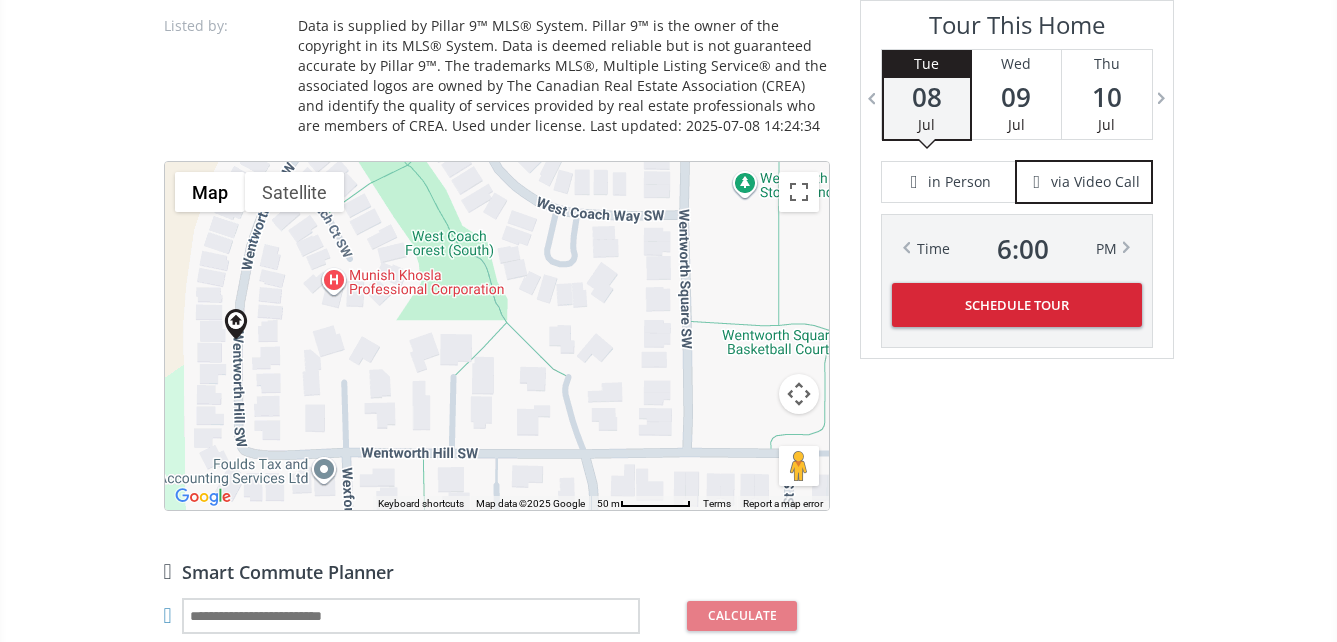 click on "To navigate, press the arrow keys." at bounding box center [497, 336] 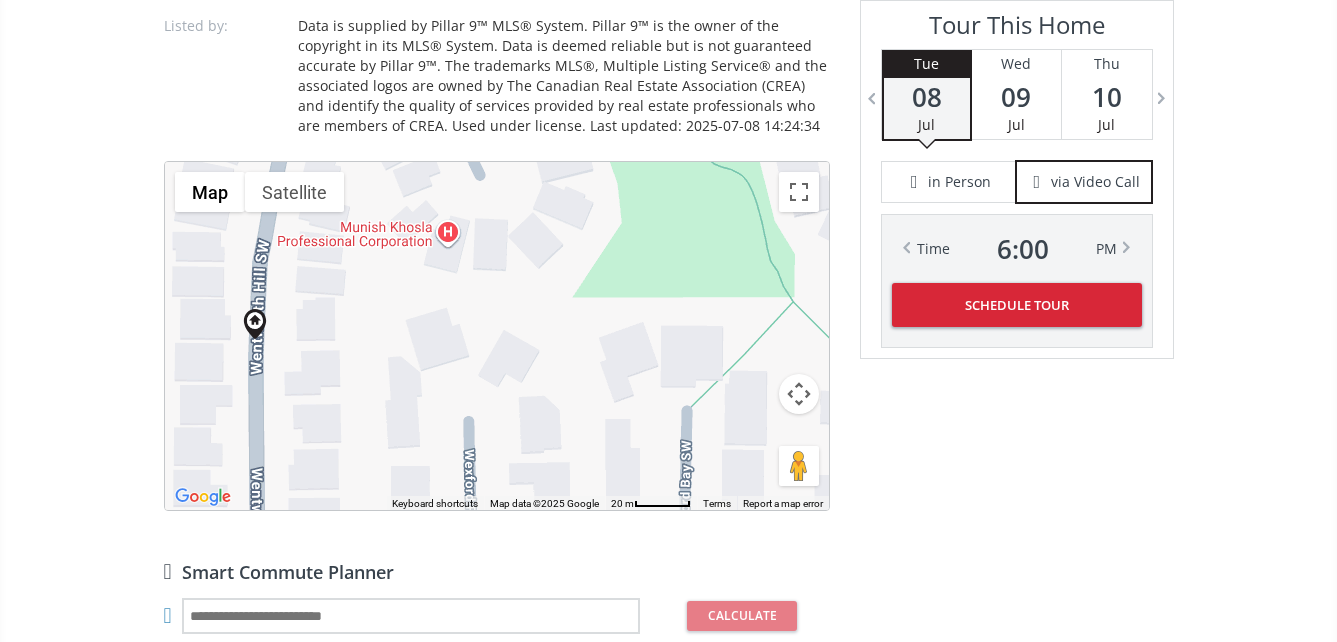drag, startPoint x: 281, startPoint y: 339, endPoint x: 336, endPoint y: 347, distance: 55.578773 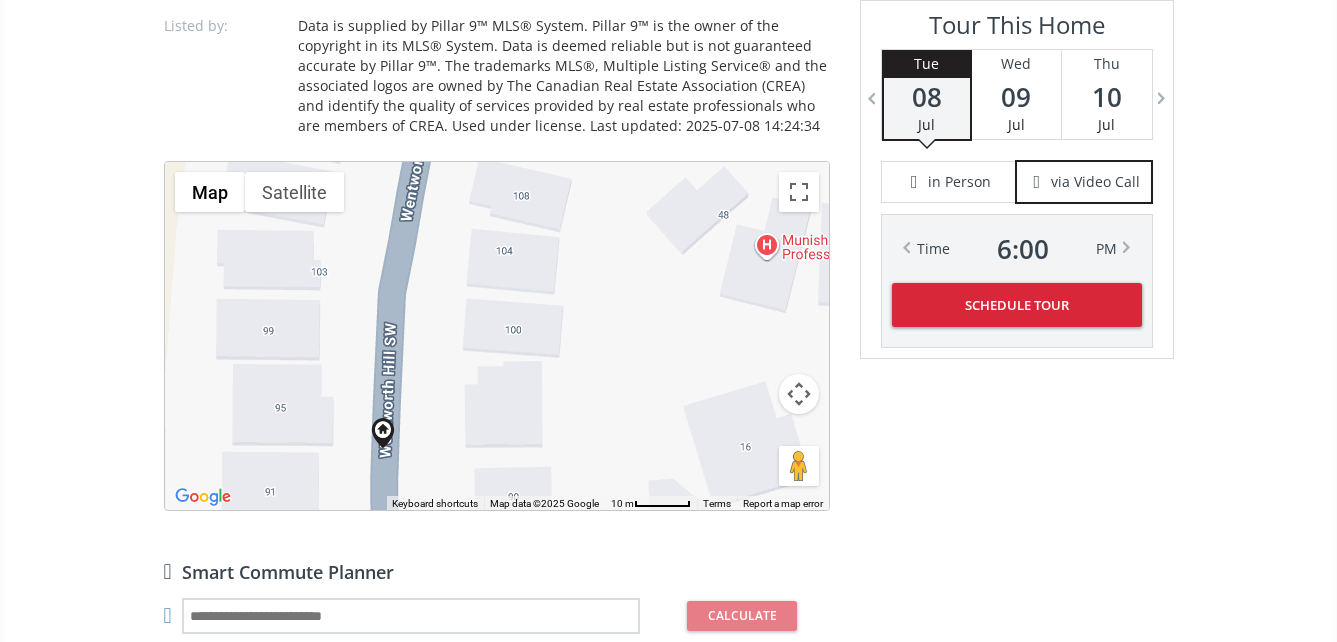 drag, startPoint x: 318, startPoint y: 317, endPoint x: 506, endPoint y: 430, distance: 219.34676 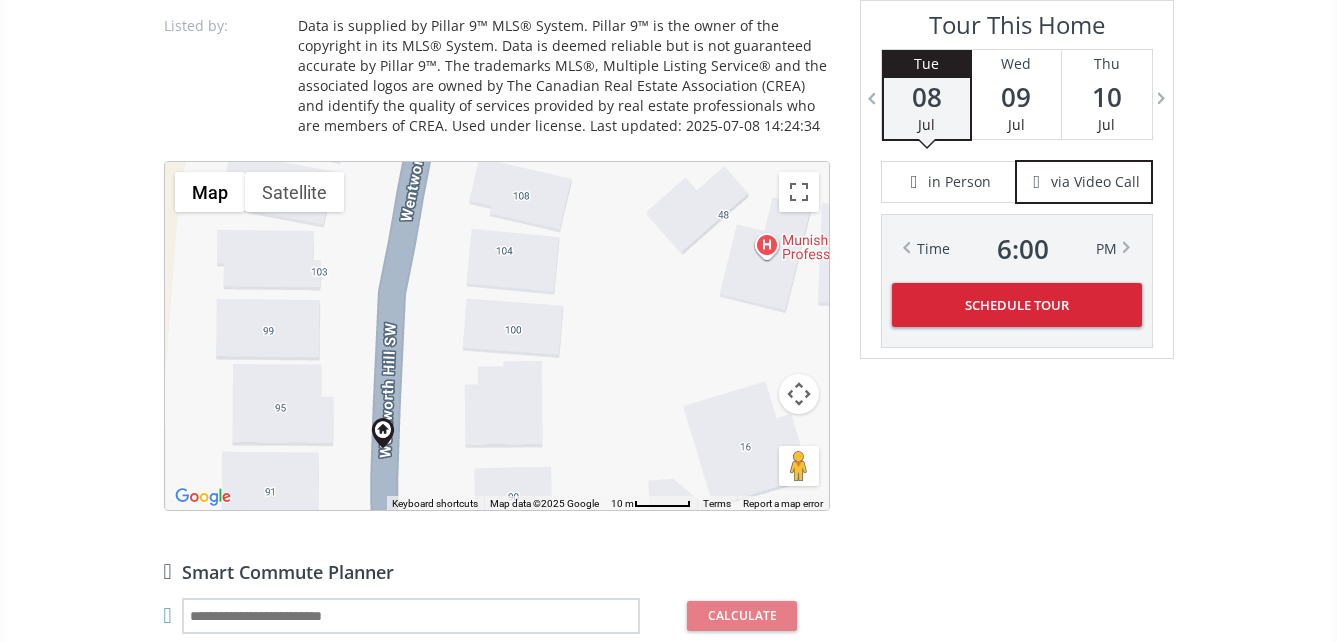 click on "To navigate, press the arrow keys." at bounding box center (497, 336) 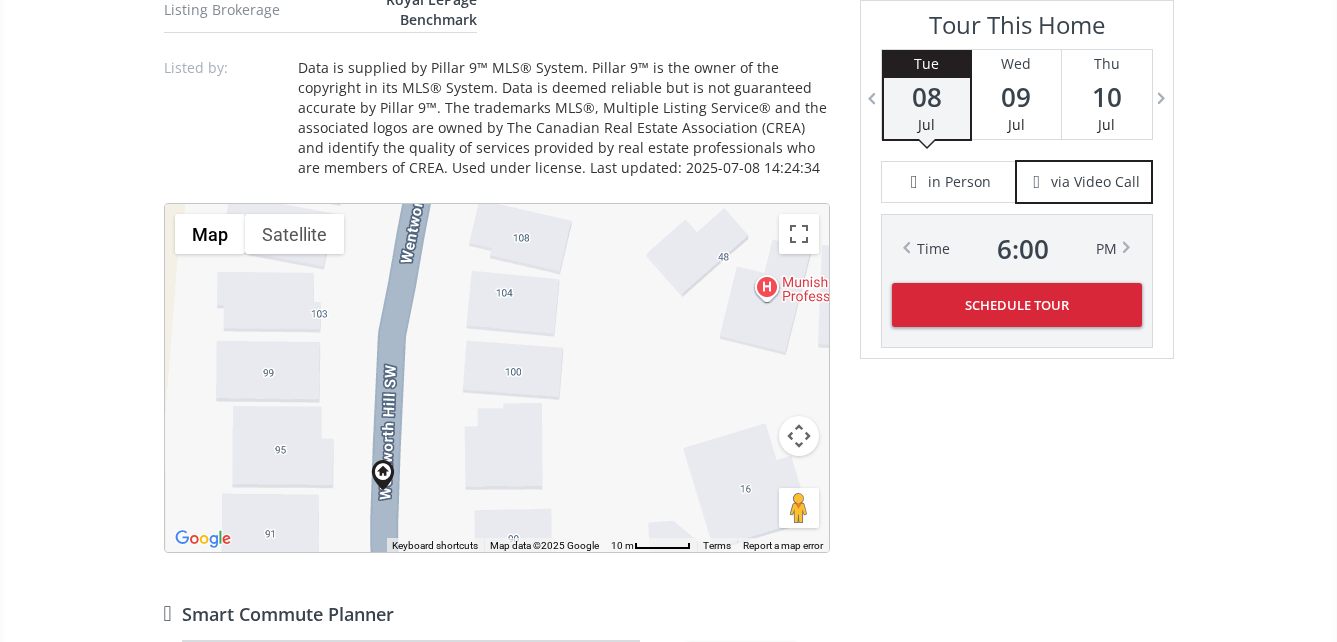 scroll, scrollTop: 1500, scrollLeft: 0, axis: vertical 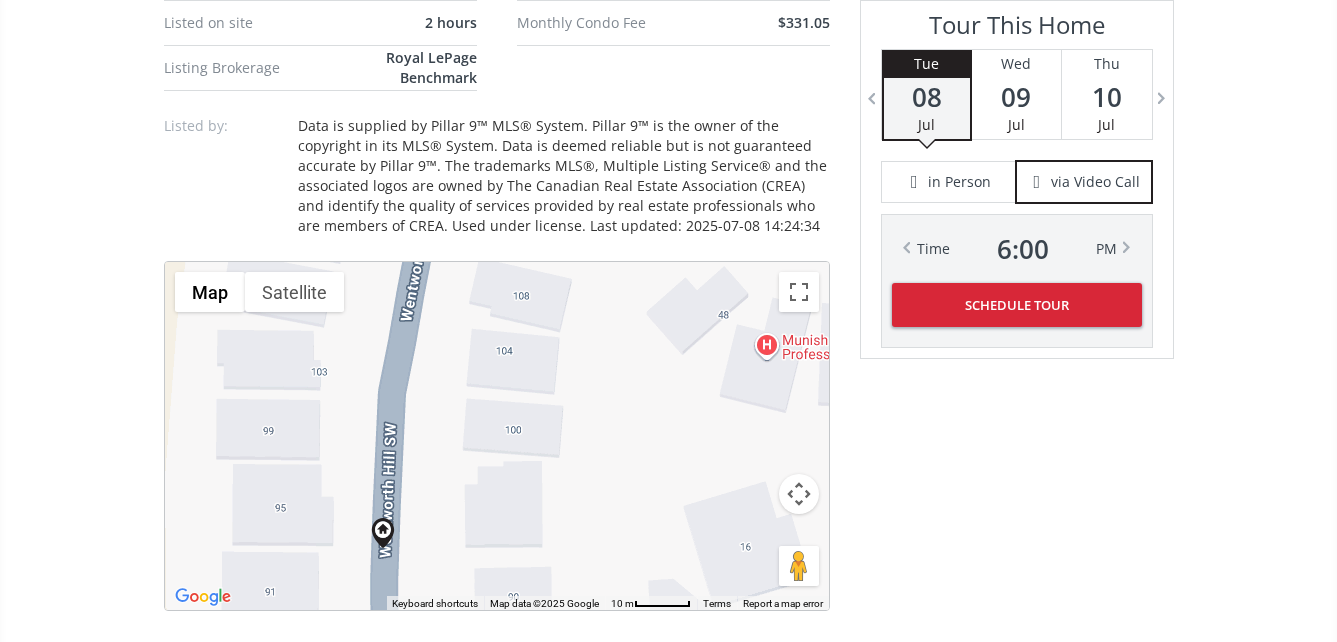 click at bounding box center [799, 494] 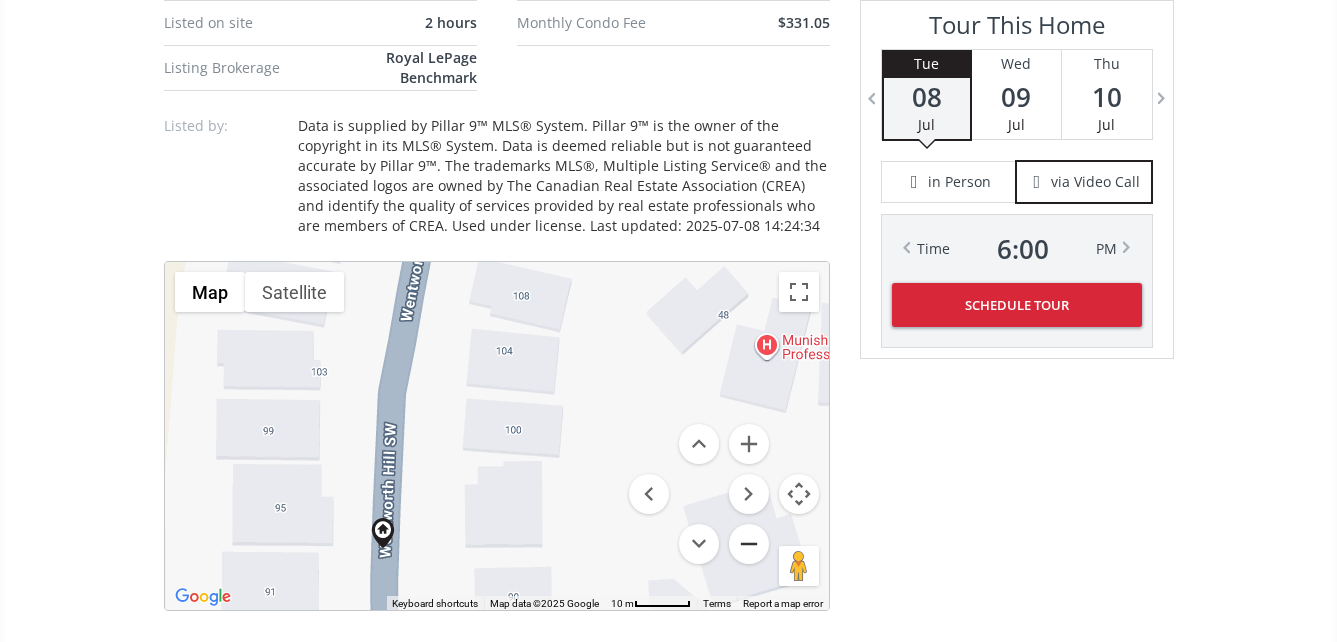 click at bounding box center (749, 544) 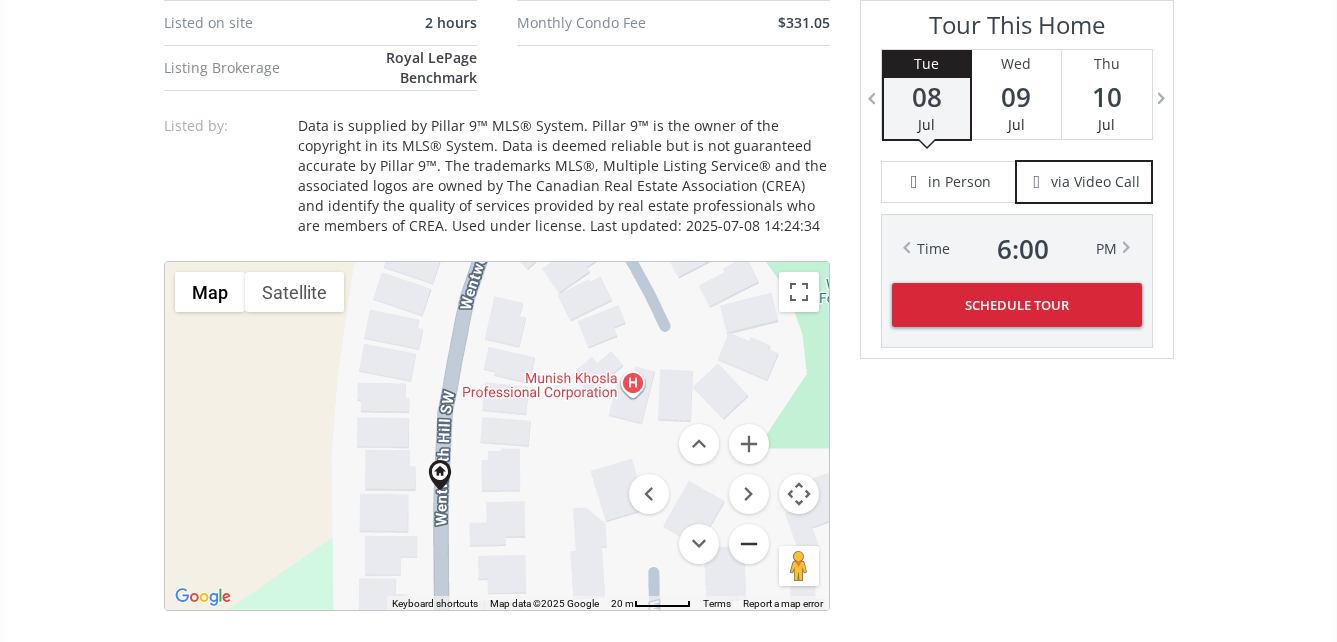 click at bounding box center (749, 544) 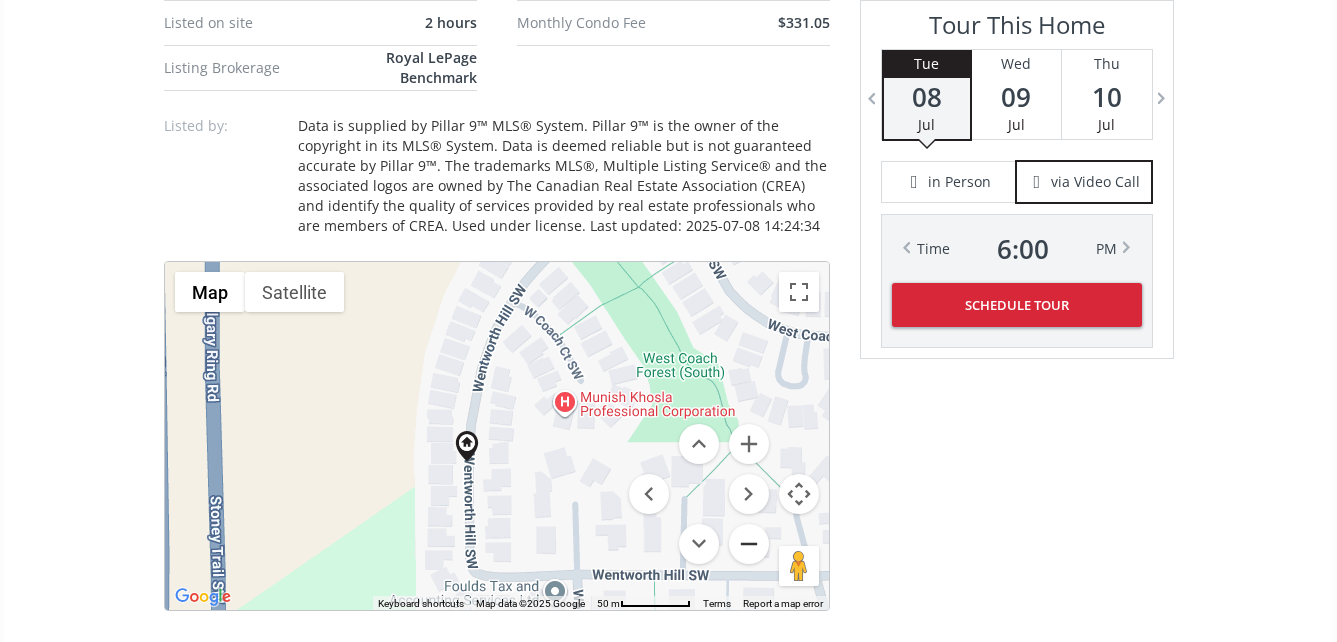 click at bounding box center (749, 544) 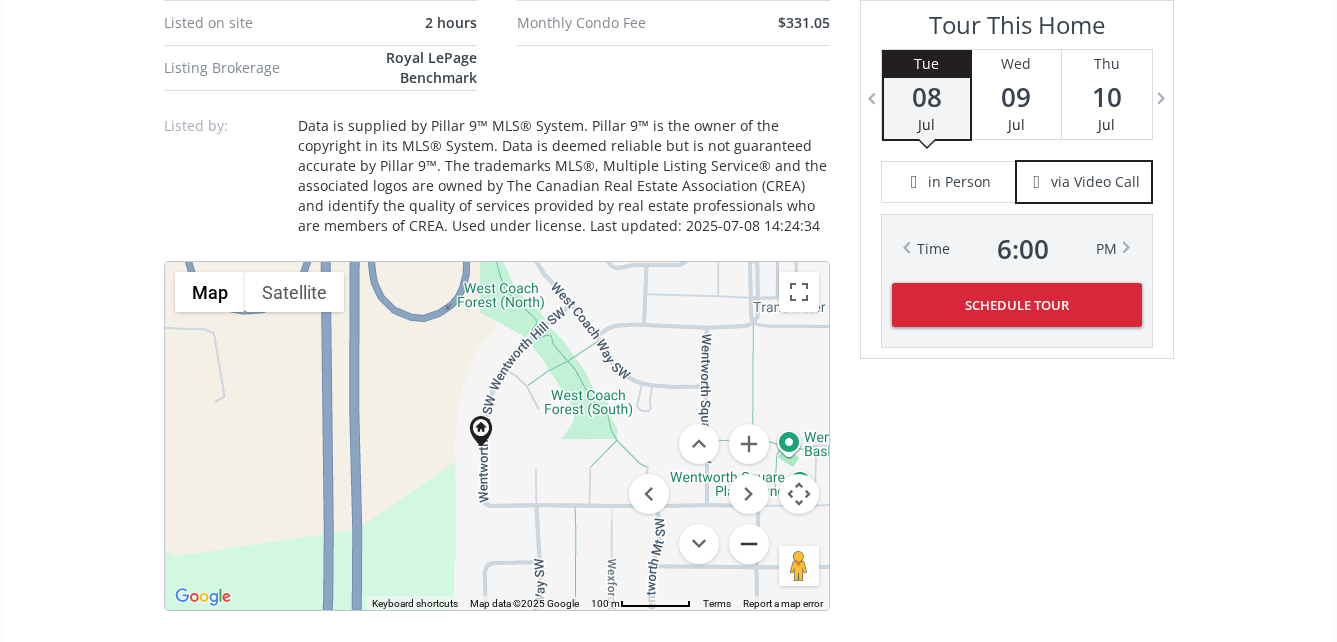 click at bounding box center [749, 544] 